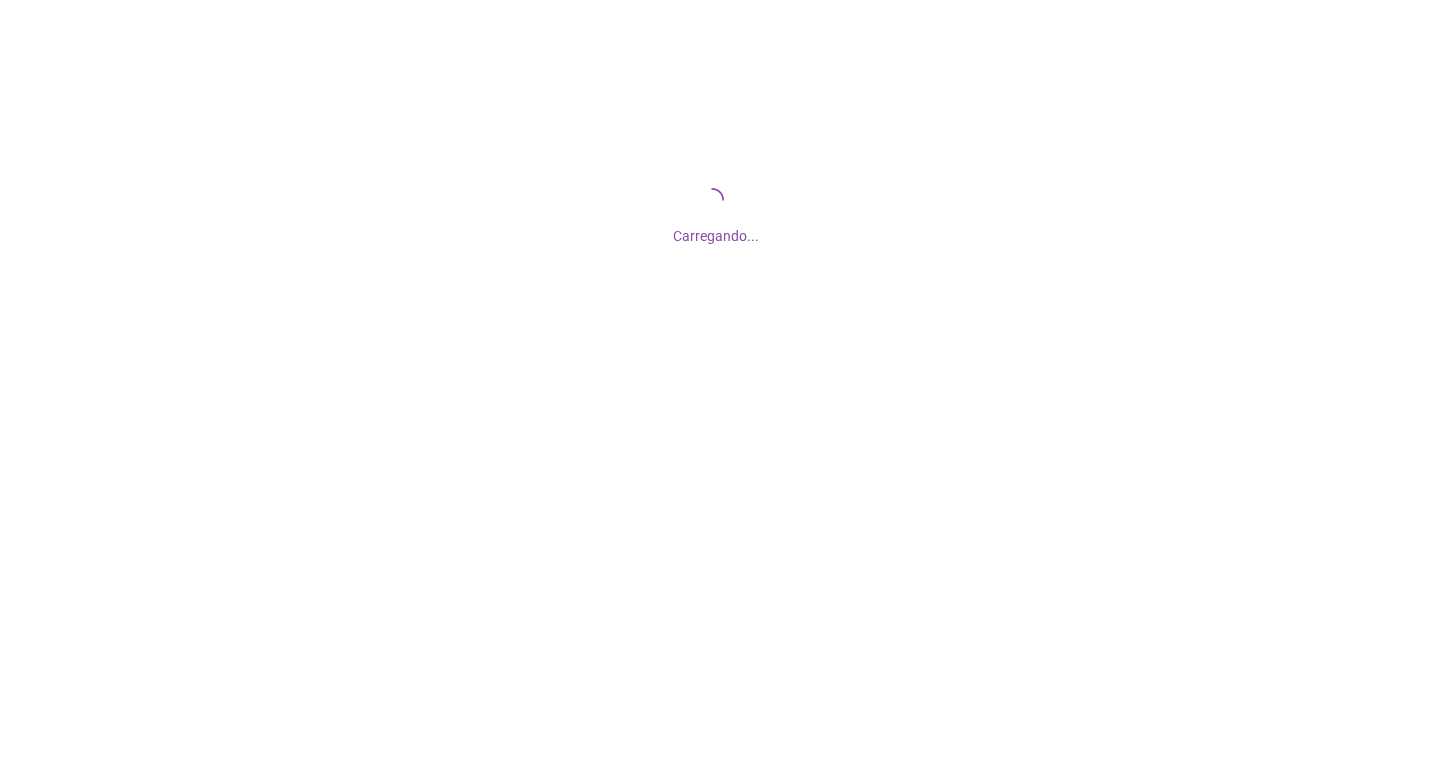 scroll, scrollTop: 0, scrollLeft: 0, axis: both 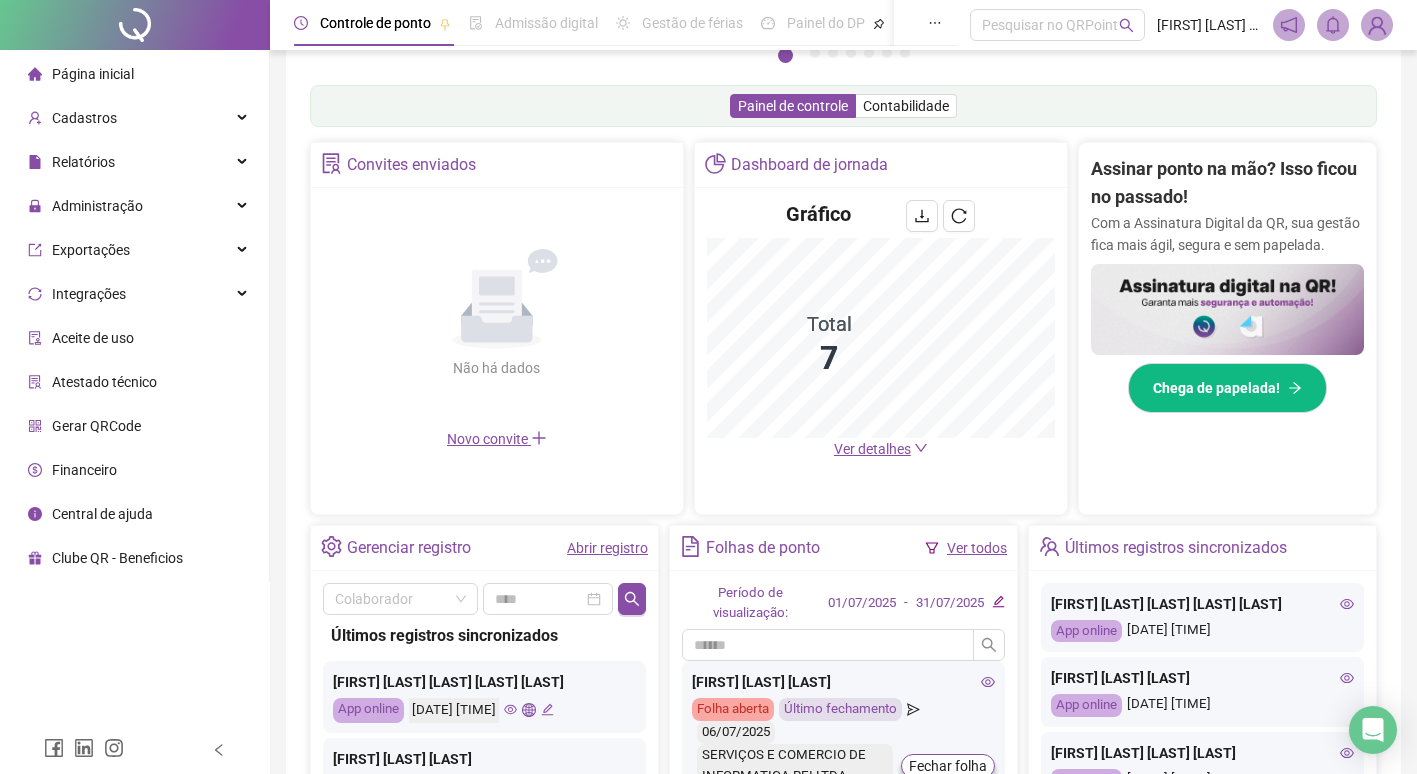 click on "Abrir registro" at bounding box center [607, 548] 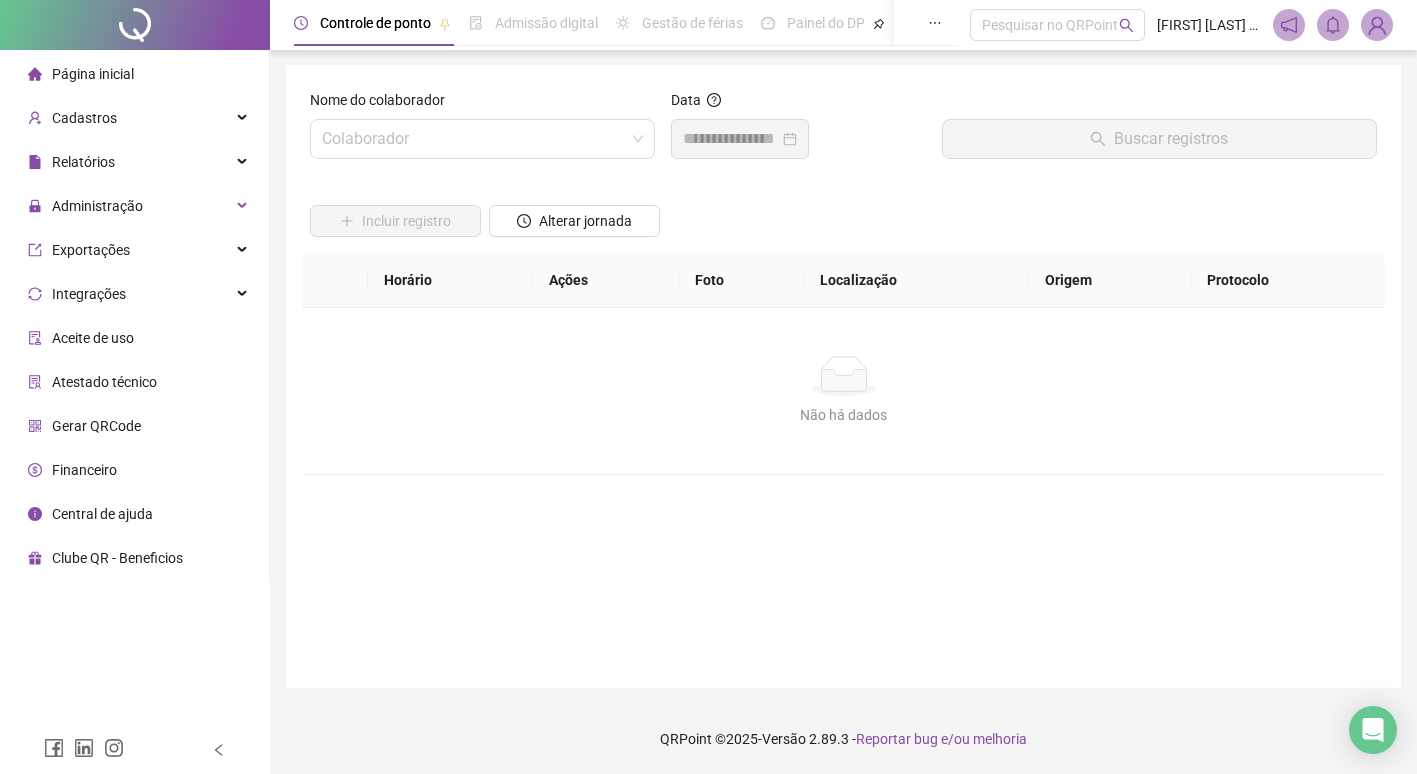scroll, scrollTop: 1, scrollLeft: 0, axis: vertical 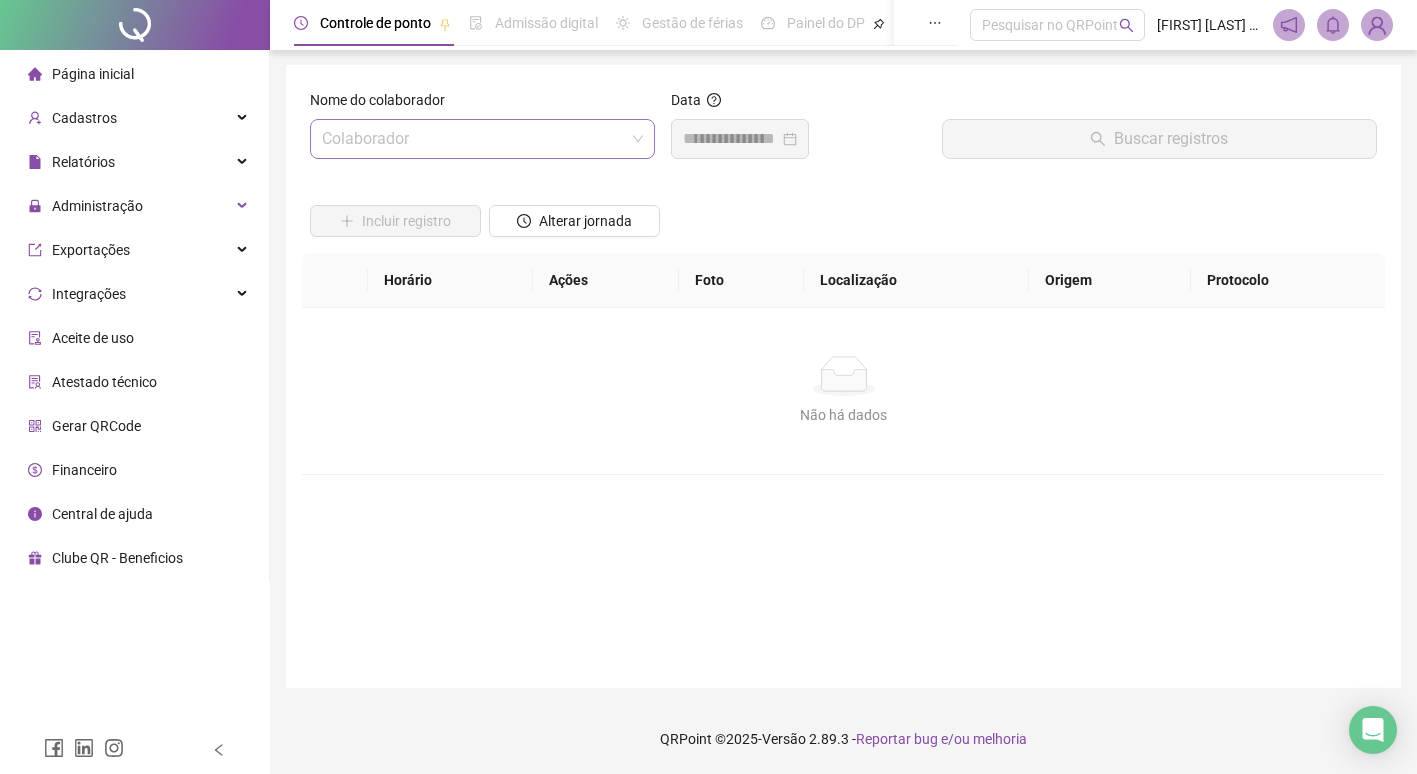 click at bounding box center [473, 139] 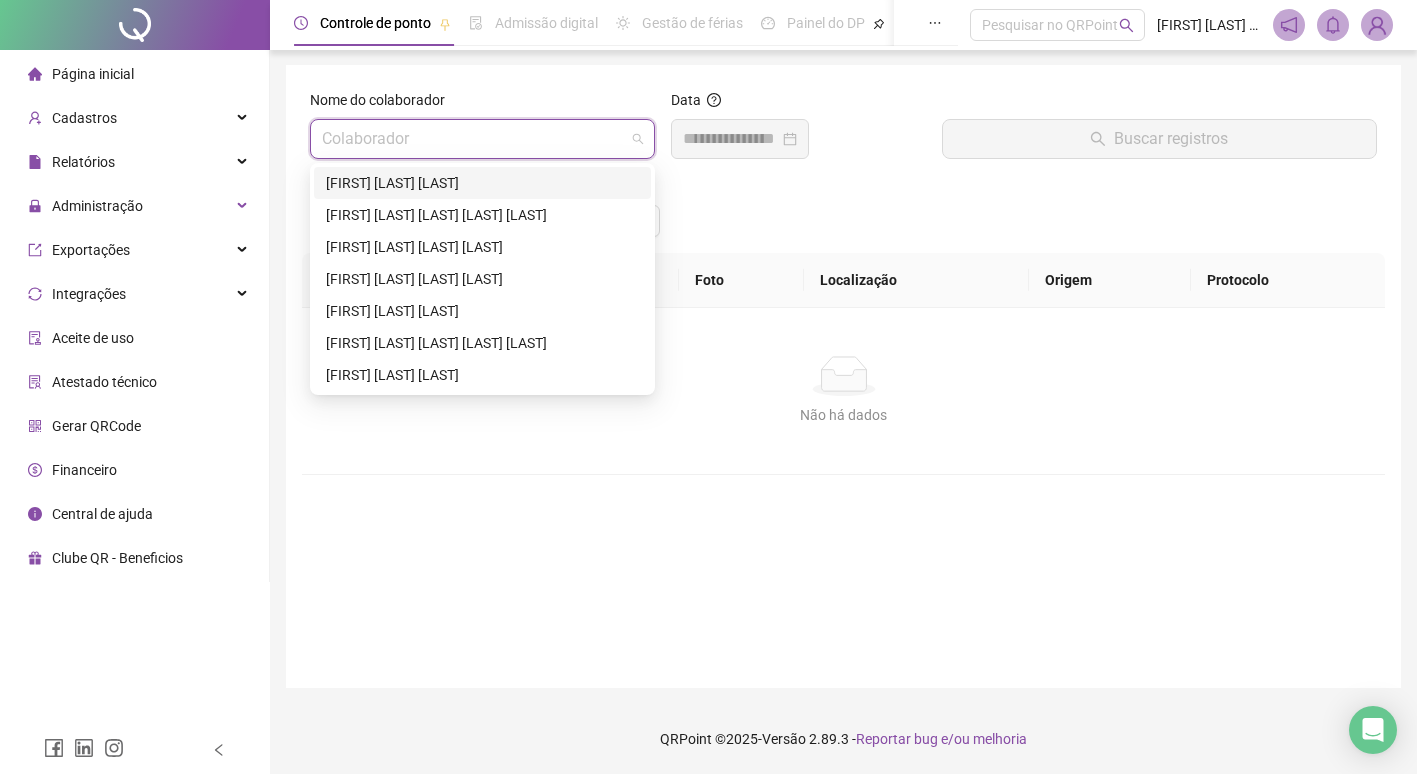 click on "ARIANE DAMASCENO SANTOS" at bounding box center [482, 183] 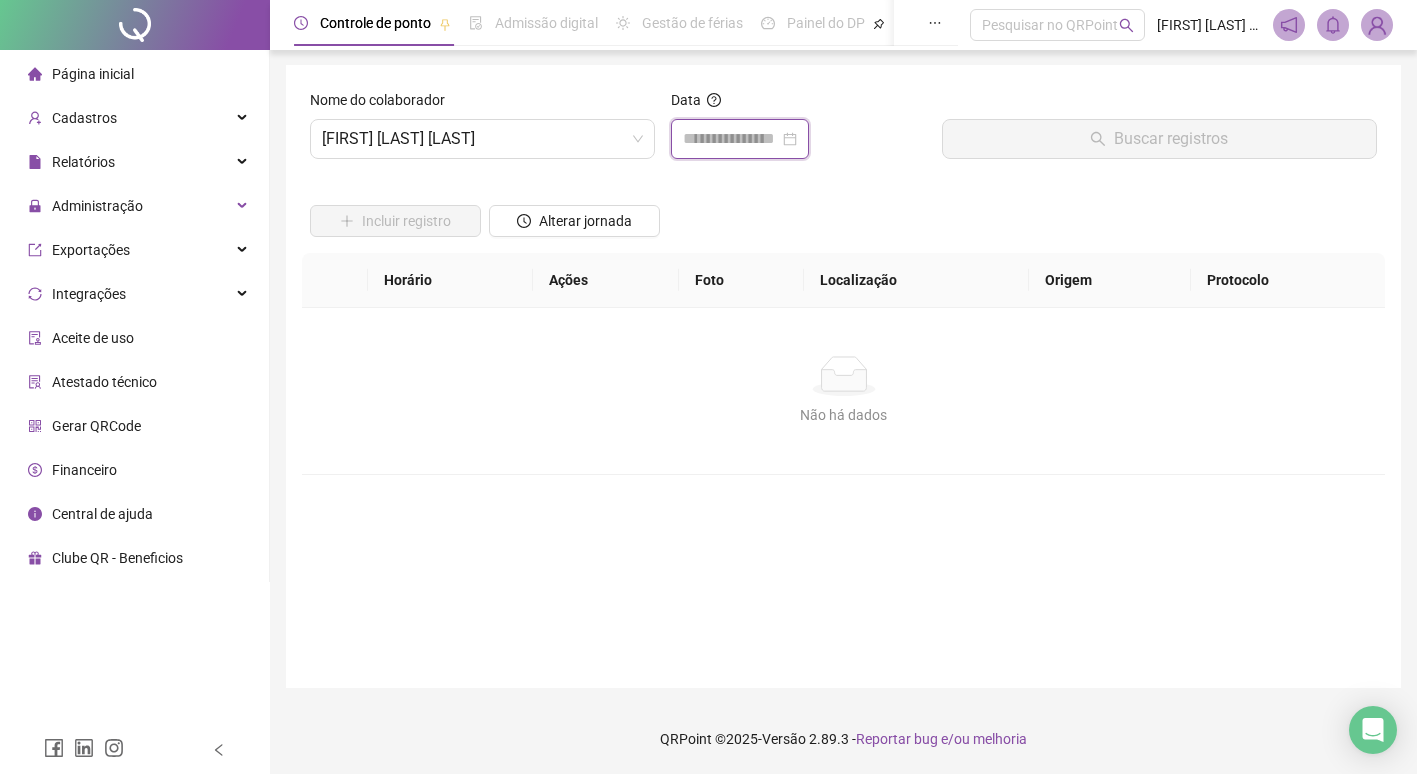 click at bounding box center [731, 139] 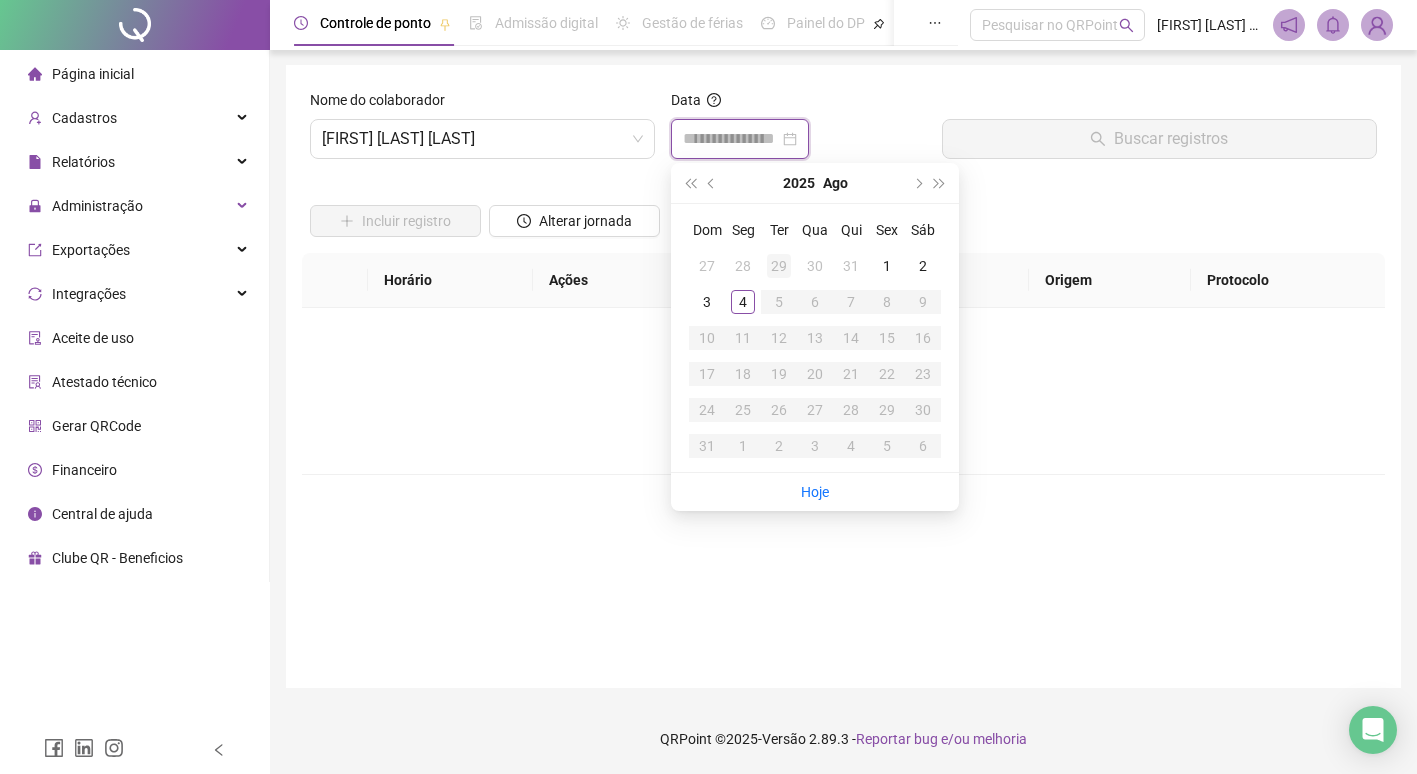type on "**********" 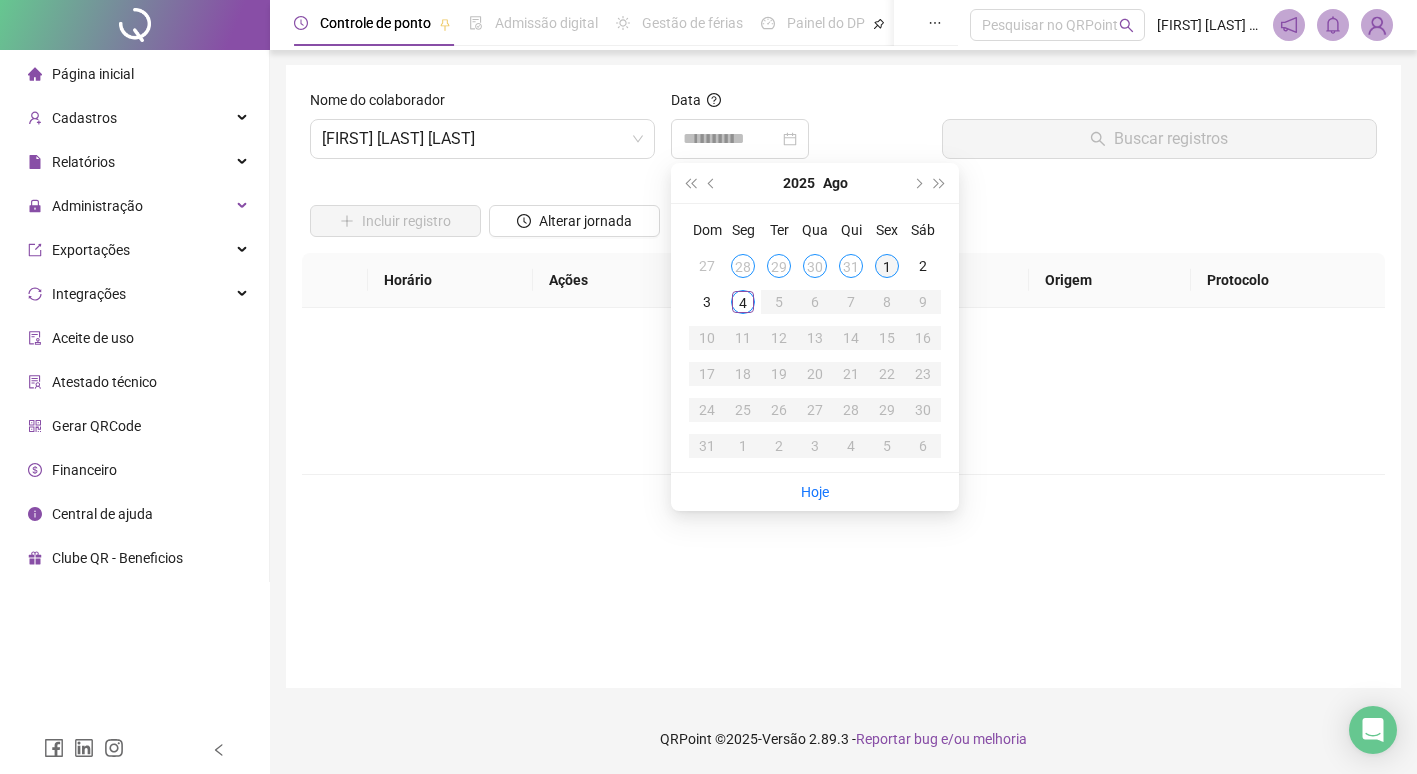 click on "1" at bounding box center (887, 266) 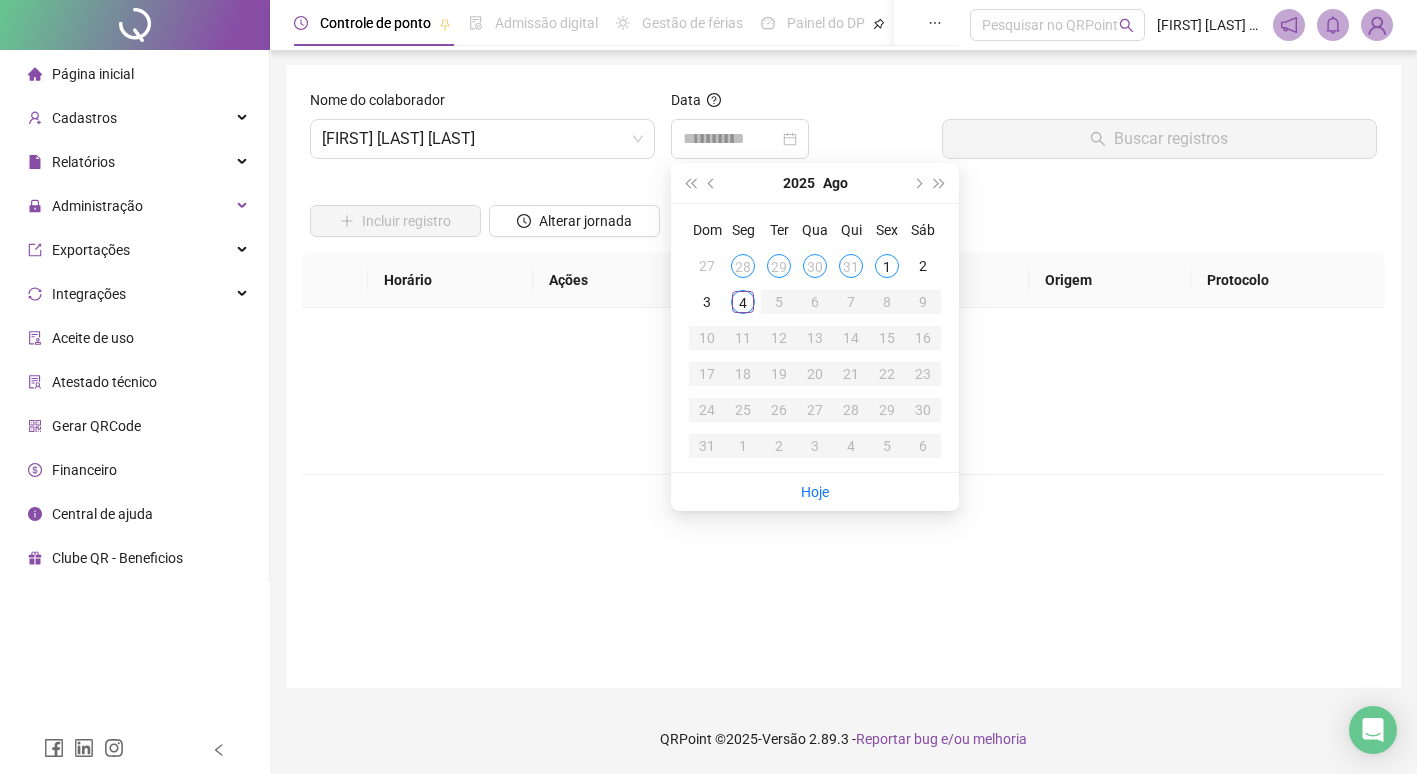 scroll, scrollTop: 0, scrollLeft: 0, axis: both 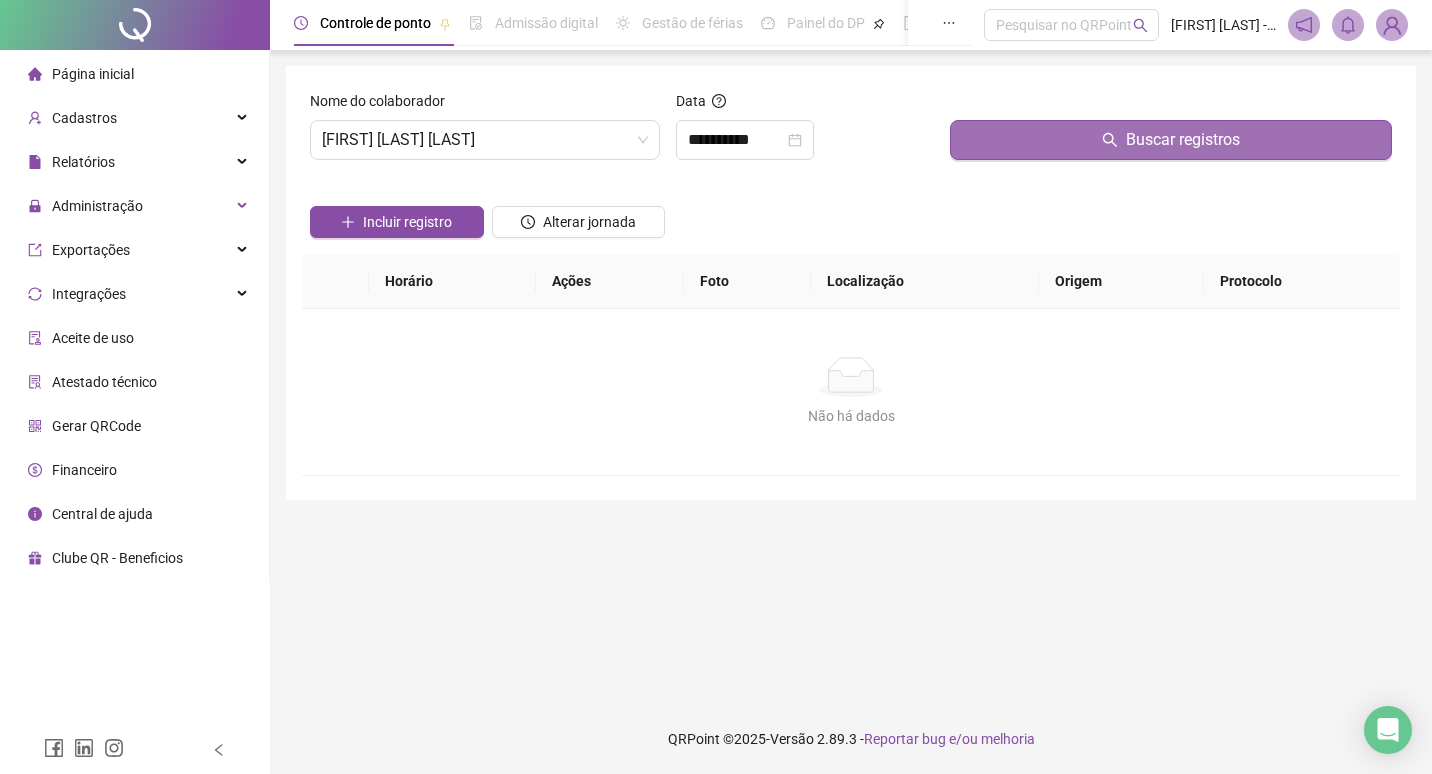 click on "Buscar registros" at bounding box center [1171, 140] 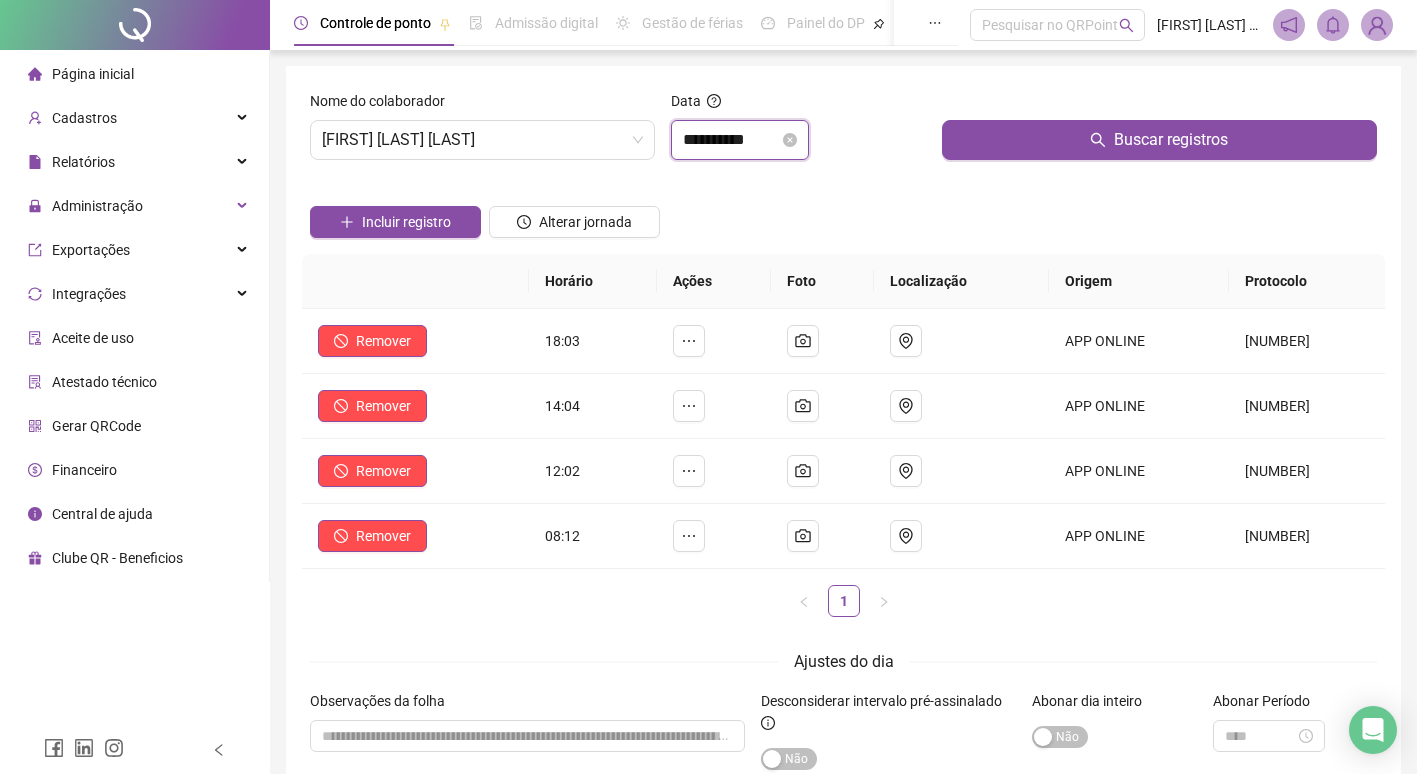 click on "**********" at bounding box center (731, 140) 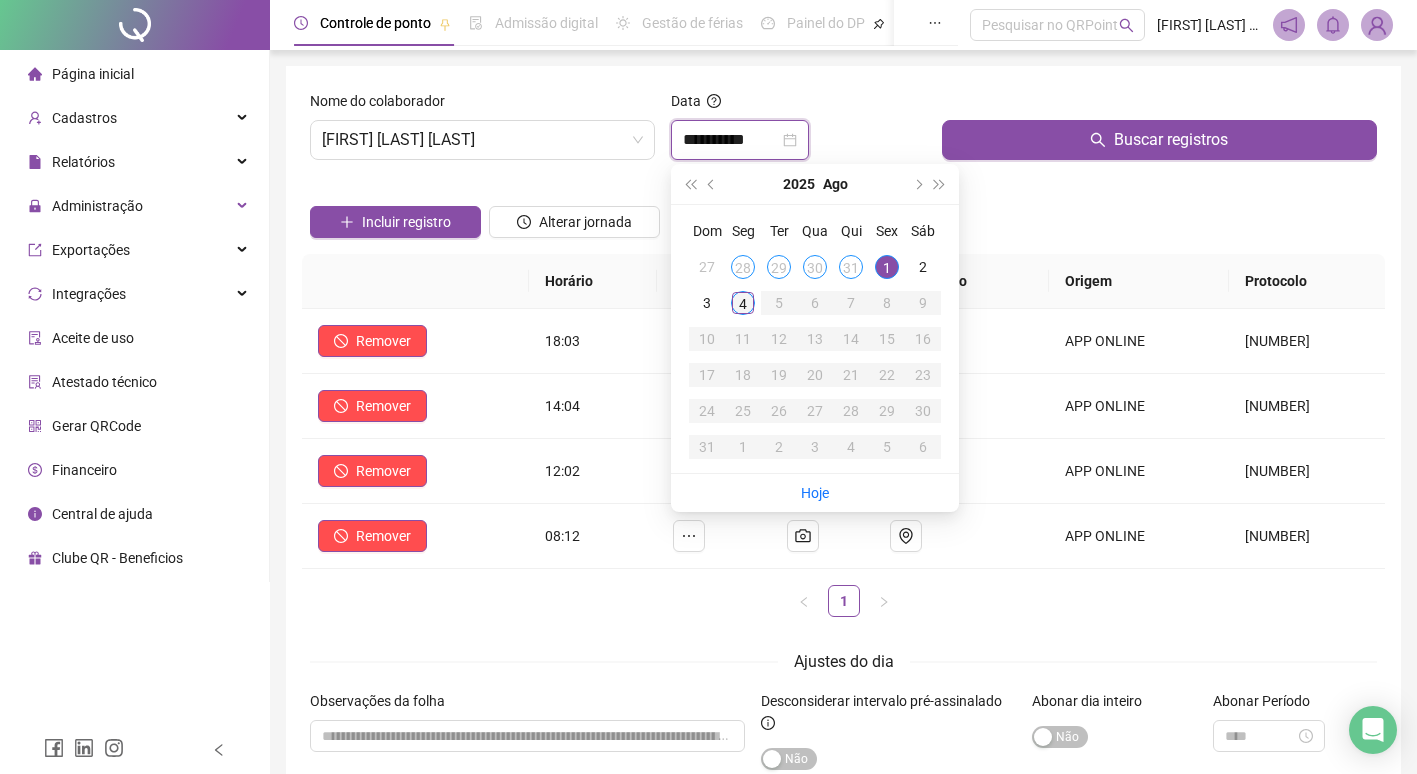 type on "**********" 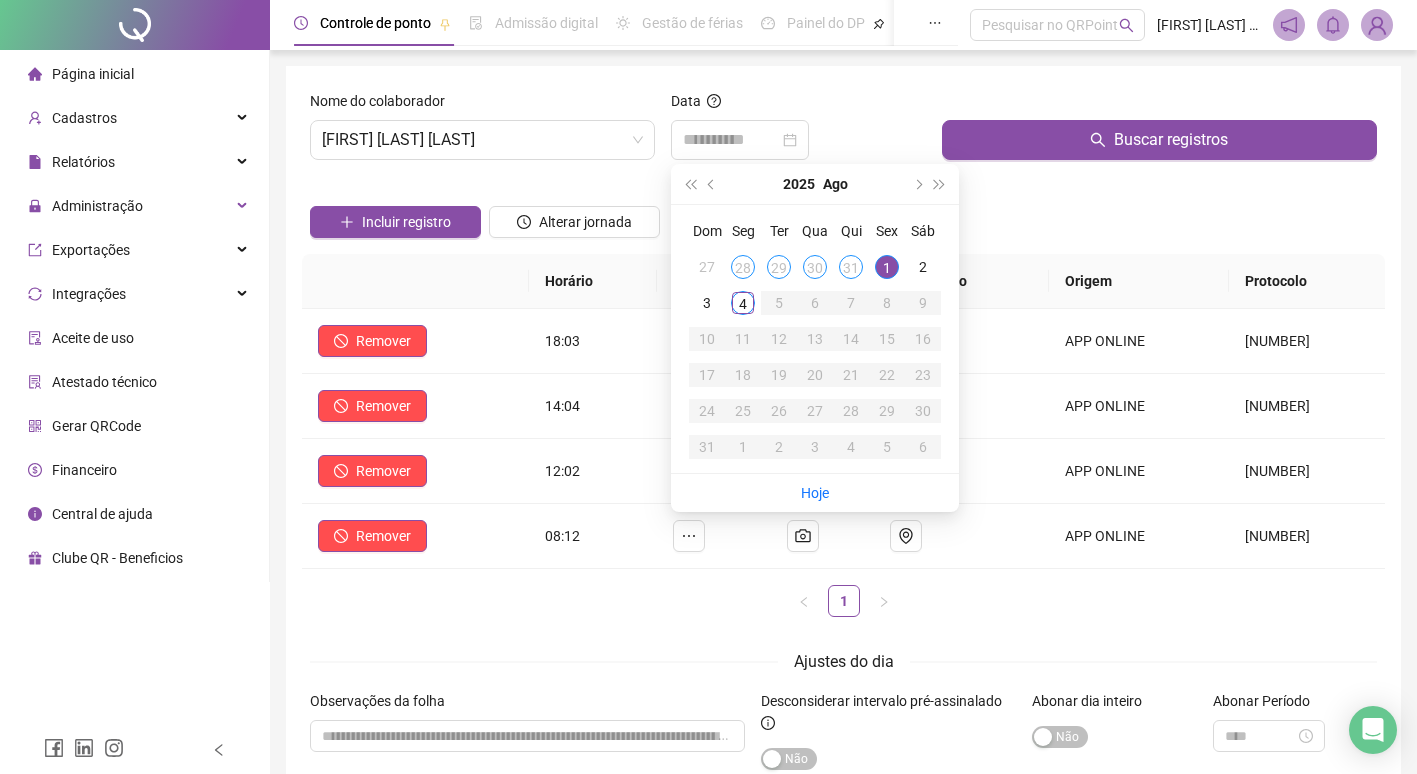 click on "4" at bounding box center [743, 303] 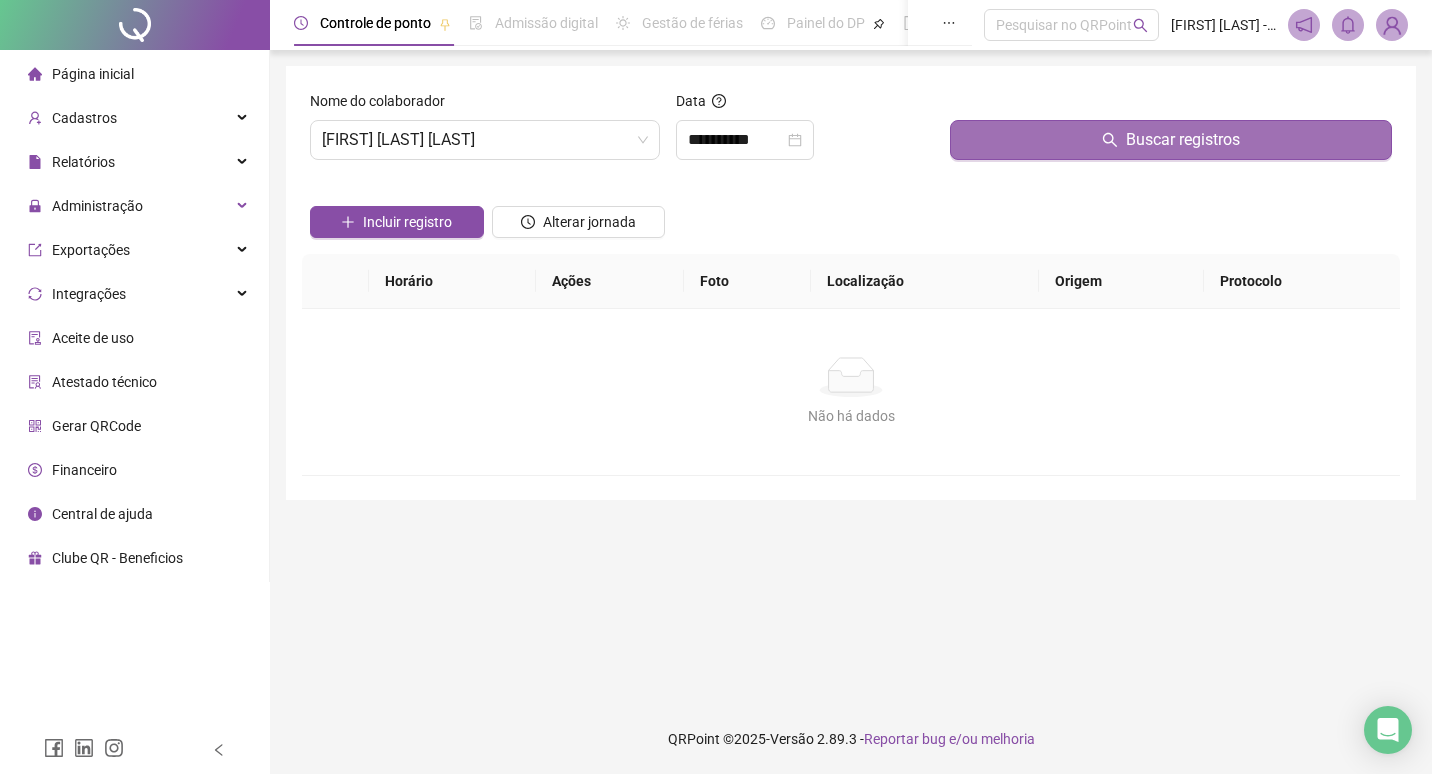 click on "Buscar registros" at bounding box center (1171, 140) 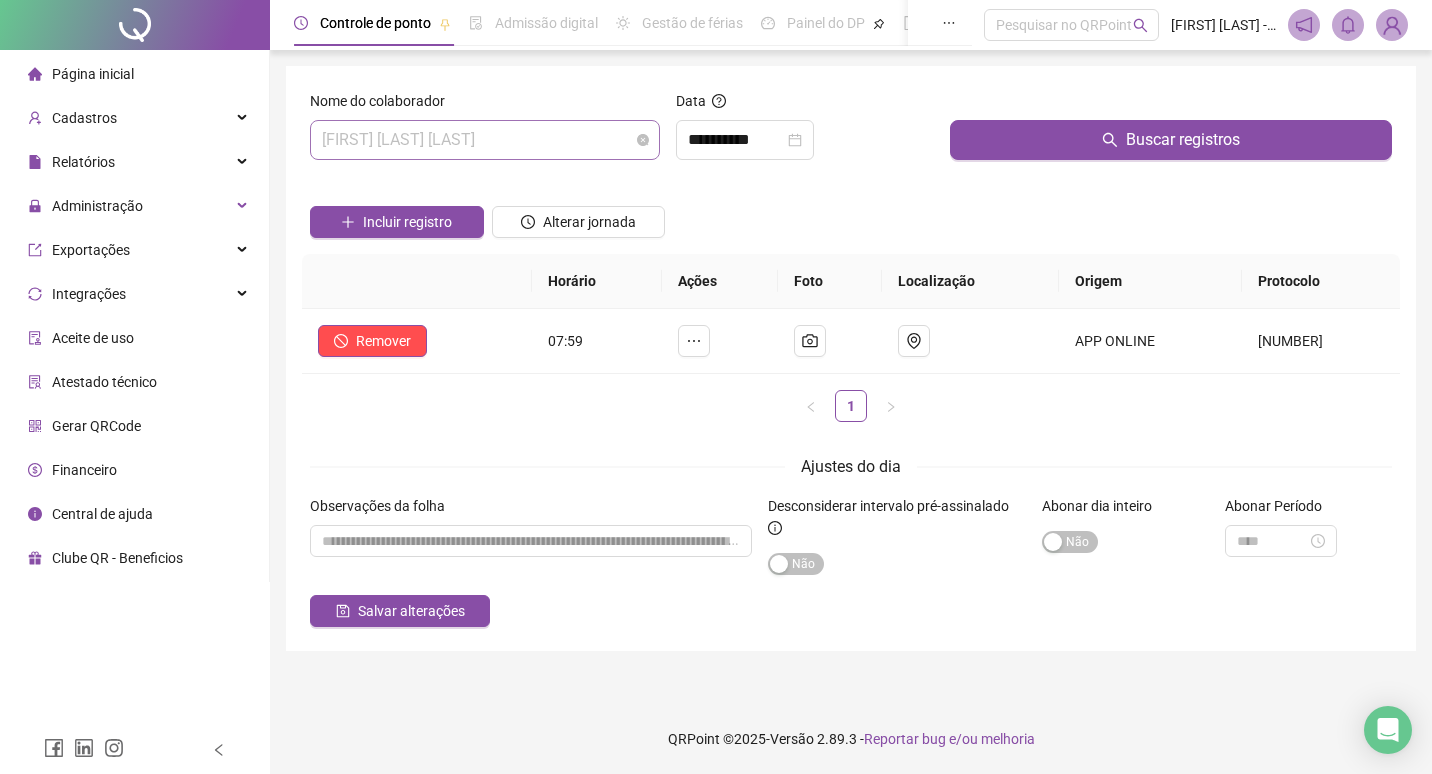 click on "ARIANE DAMASCENO SANTOS" at bounding box center [485, 140] 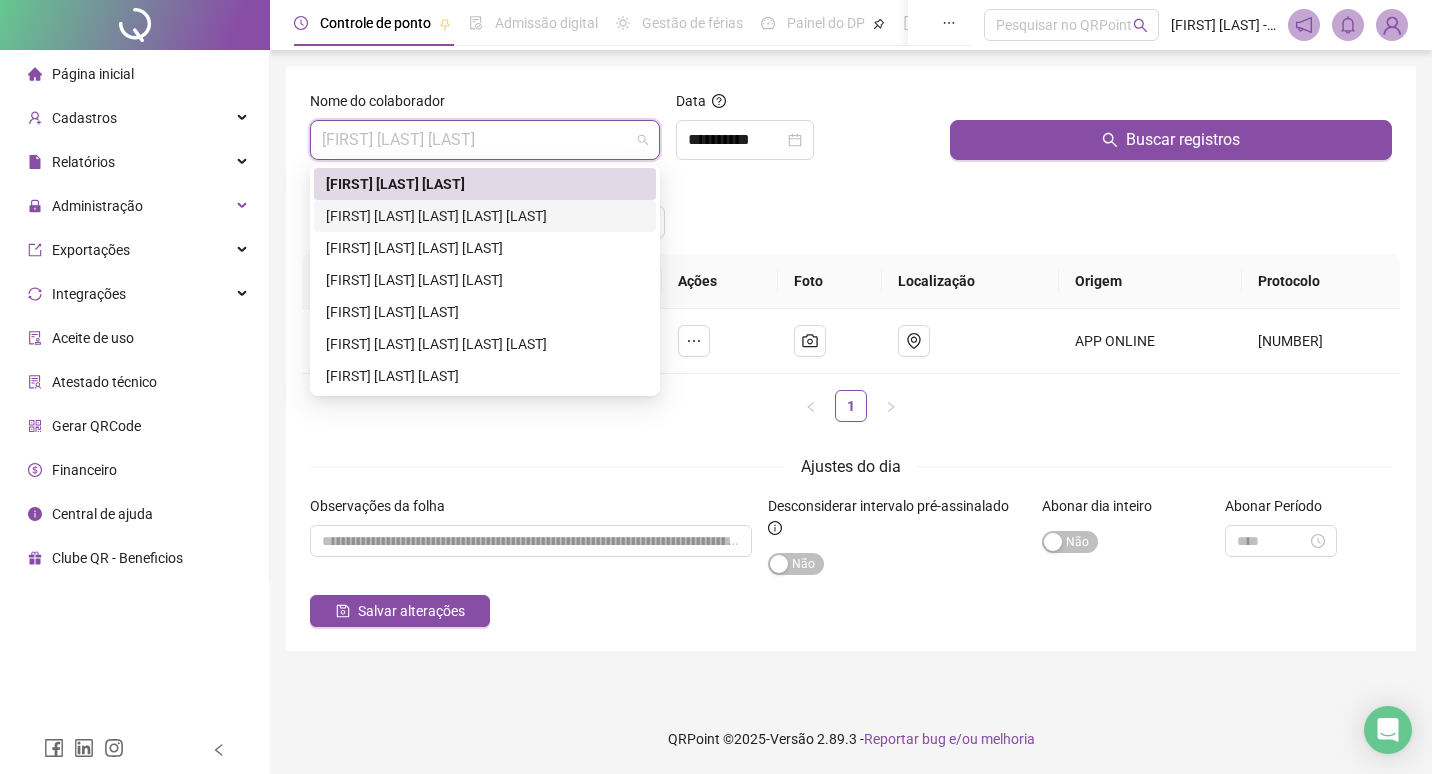 click on "GABRIEL VICTOR DE JESUS SILVA BRANDÃO" at bounding box center (485, 216) 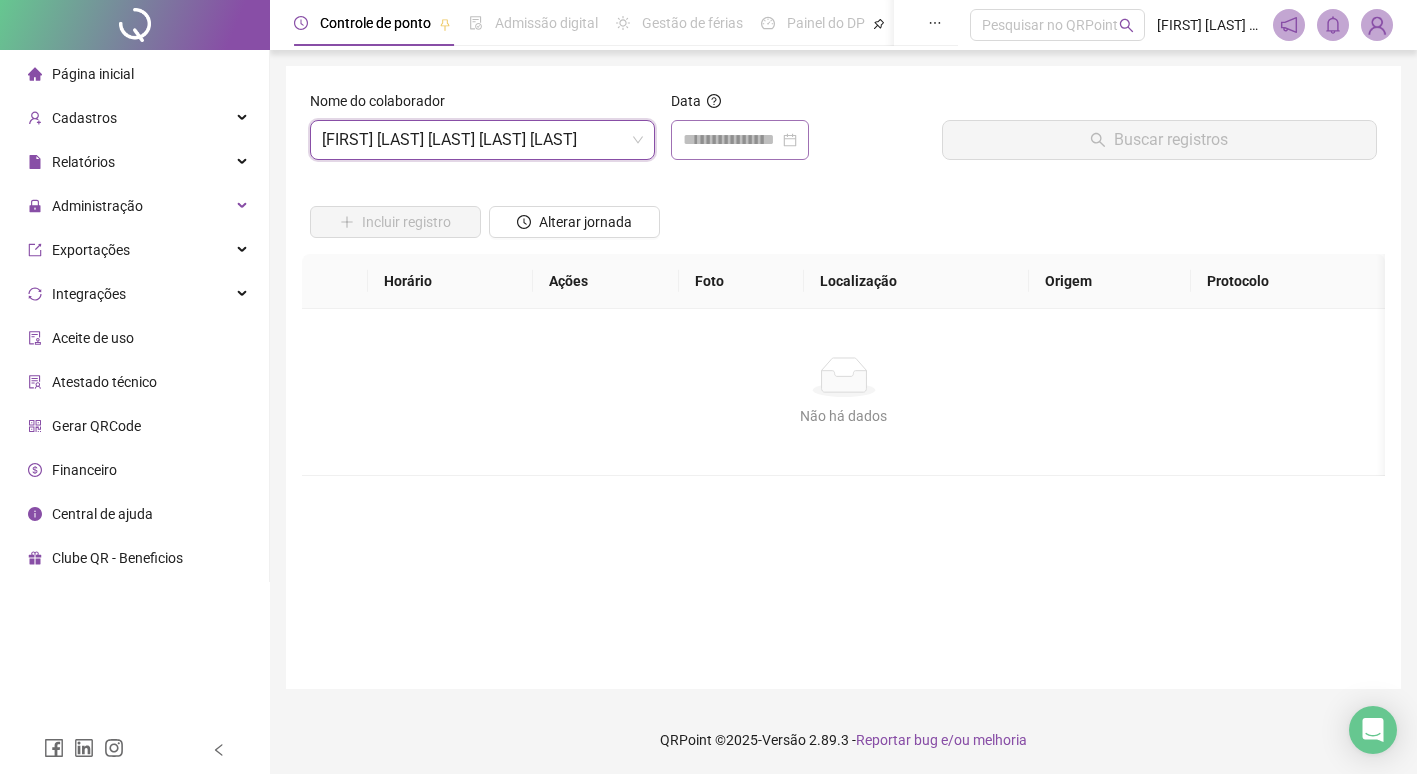 click at bounding box center (740, 140) 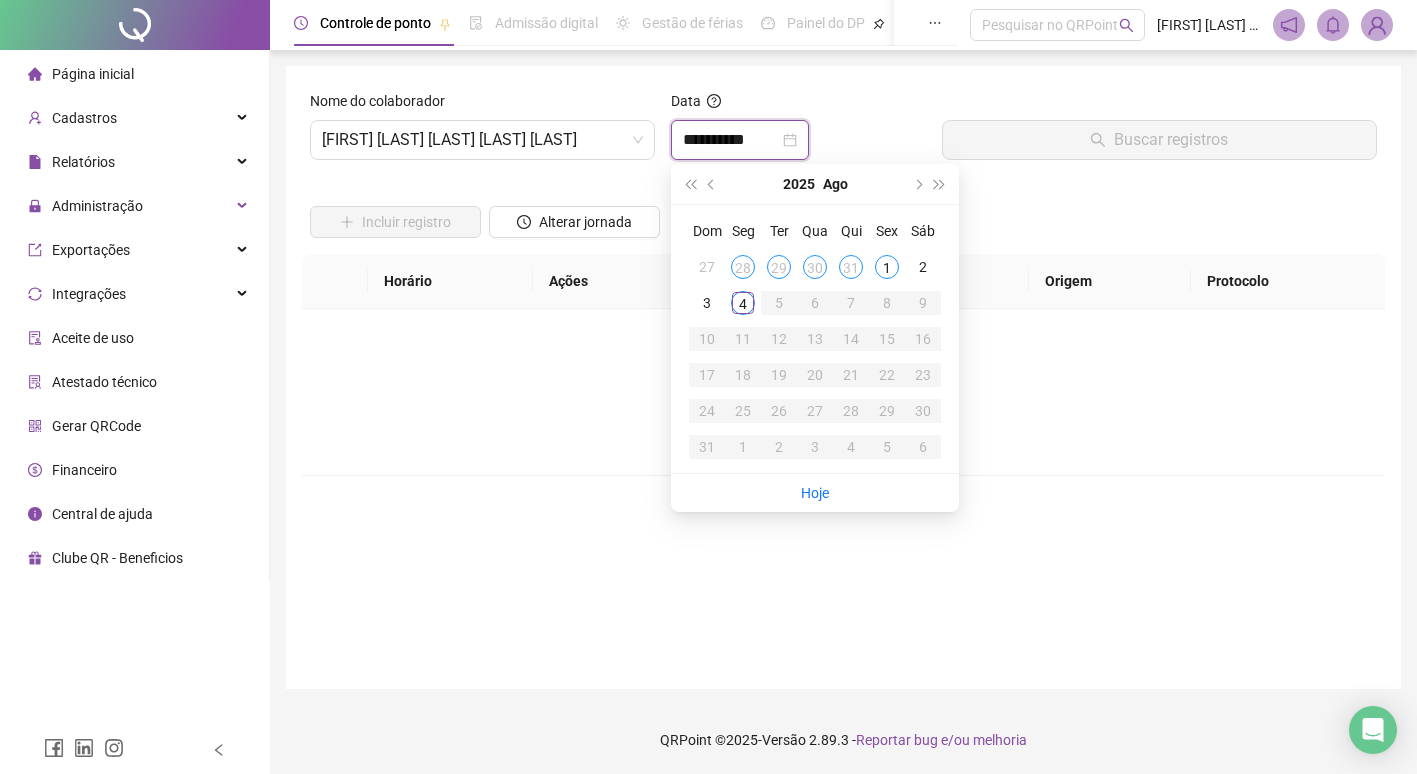 type on "**********" 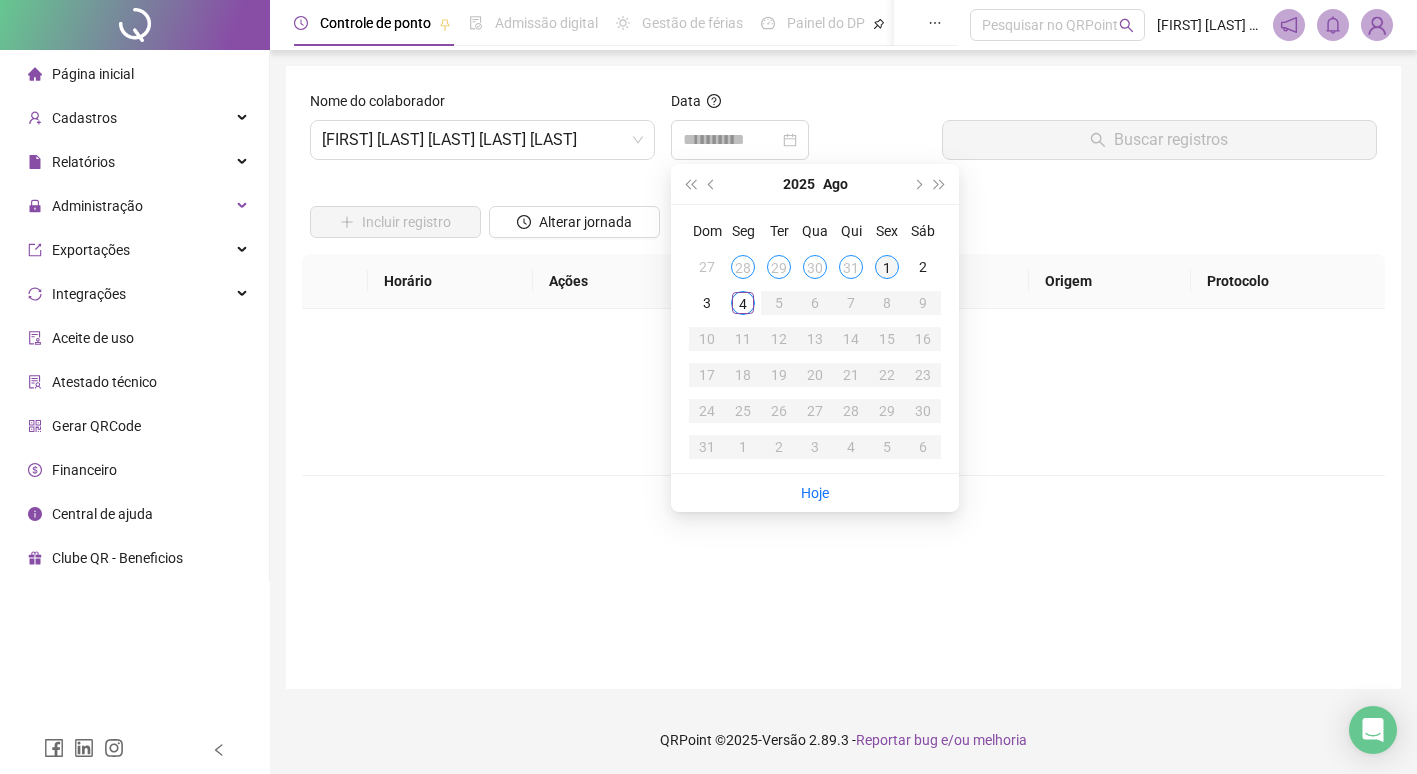 click on "1" at bounding box center (887, 267) 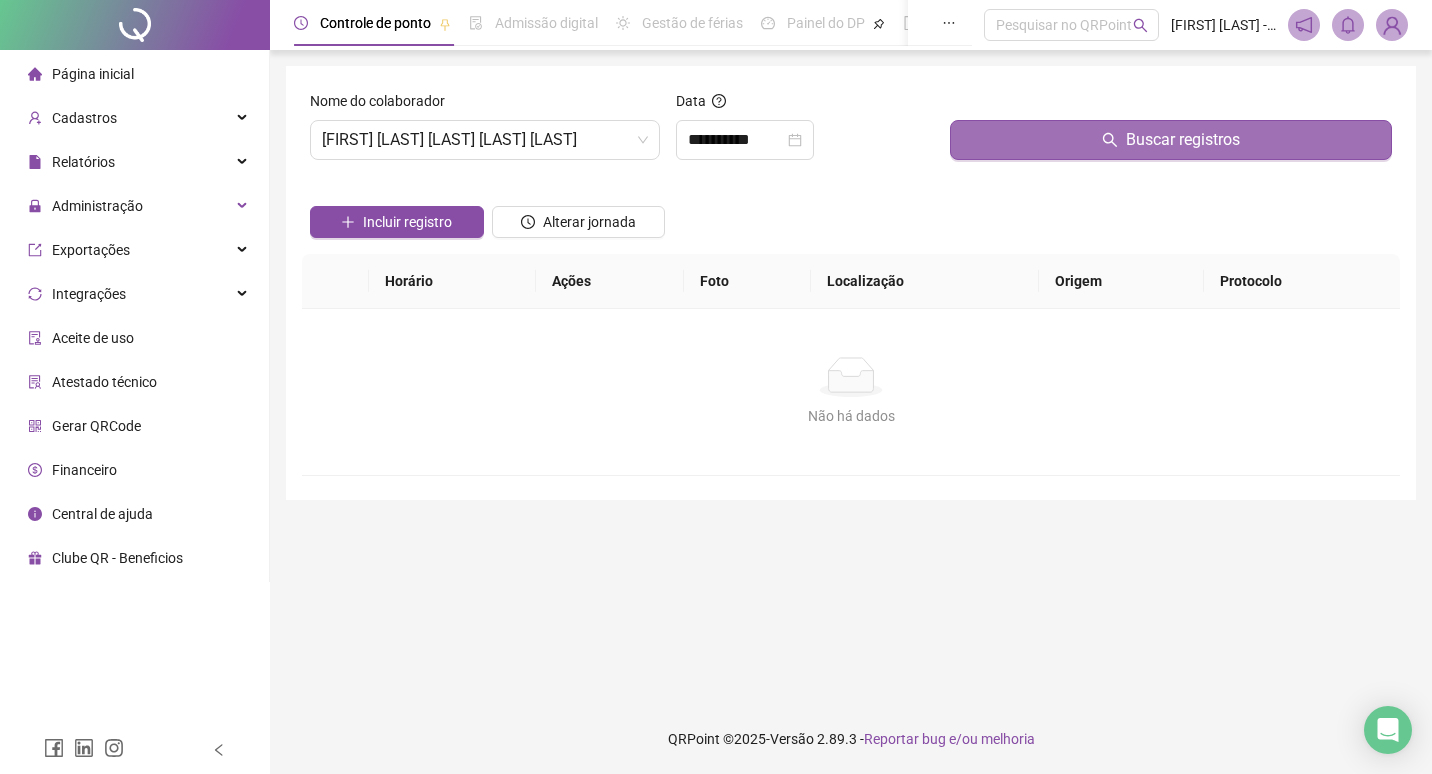 click on "Buscar registros" at bounding box center (1171, 140) 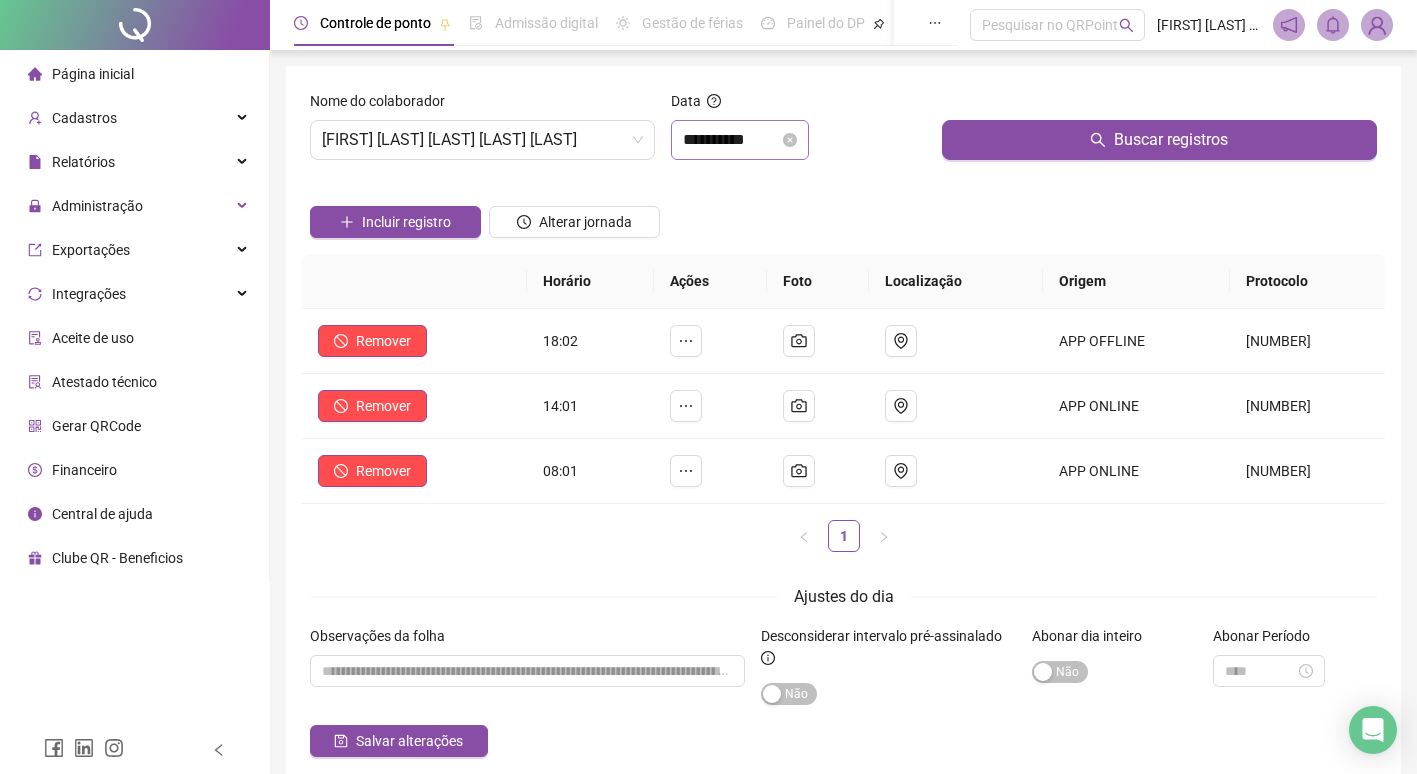 click on "**********" at bounding box center (740, 140) 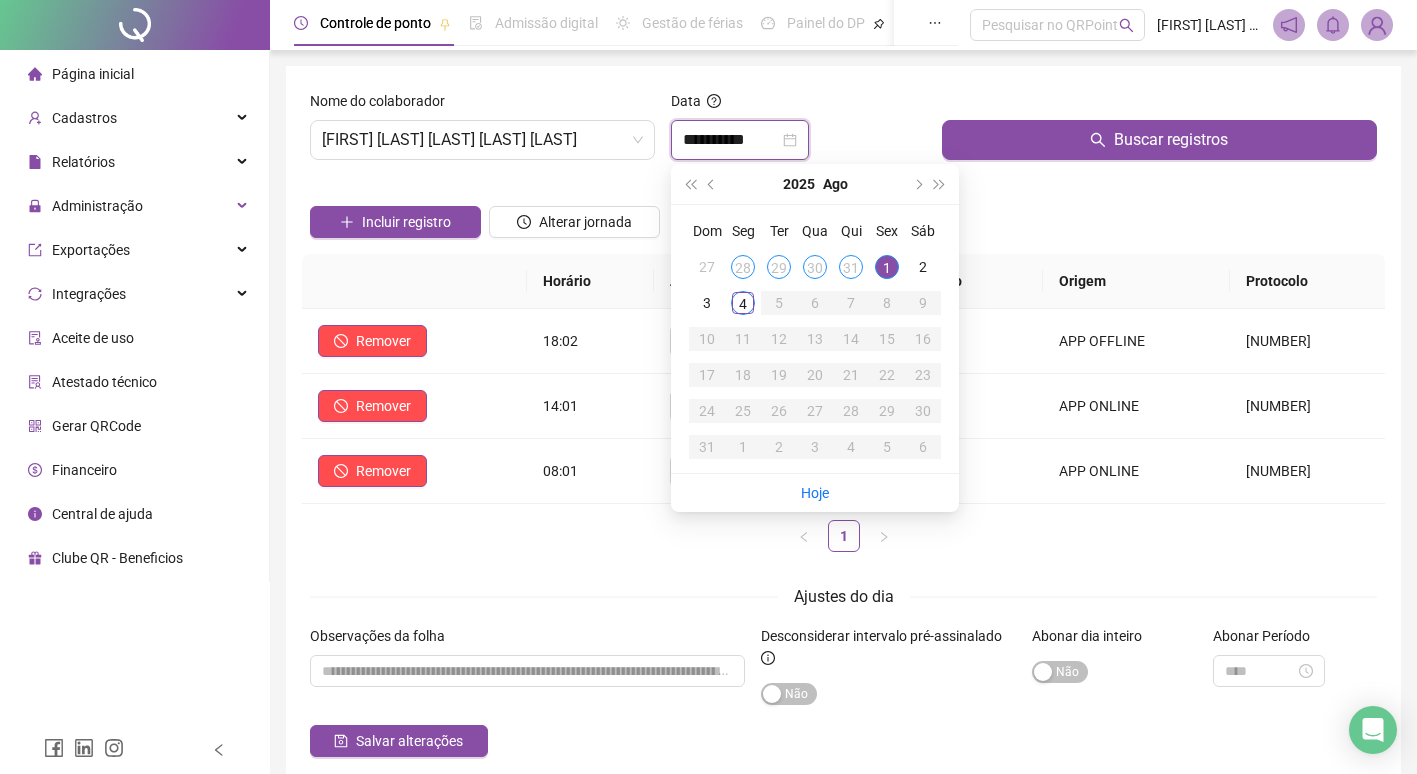 type on "**********" 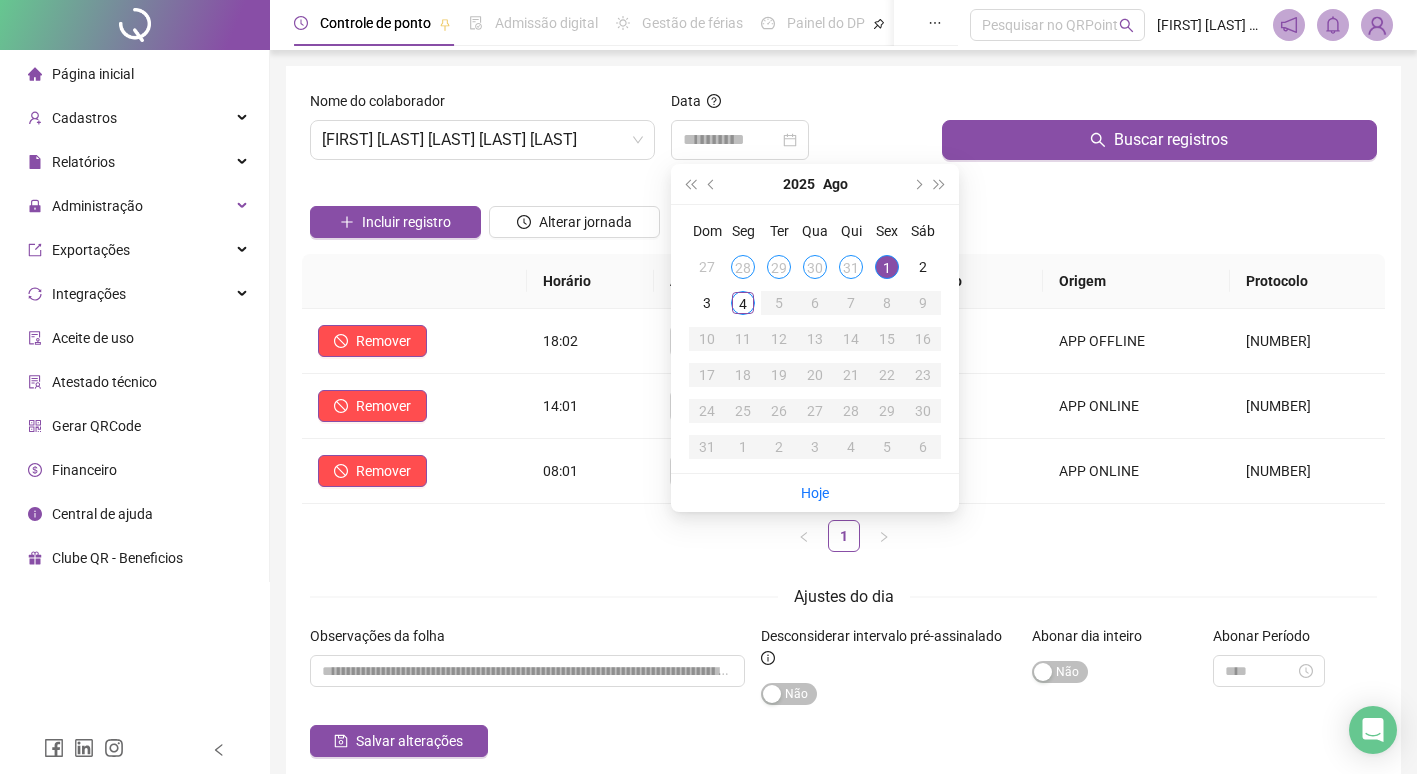 click on "1" at bounding box center (887, 267) 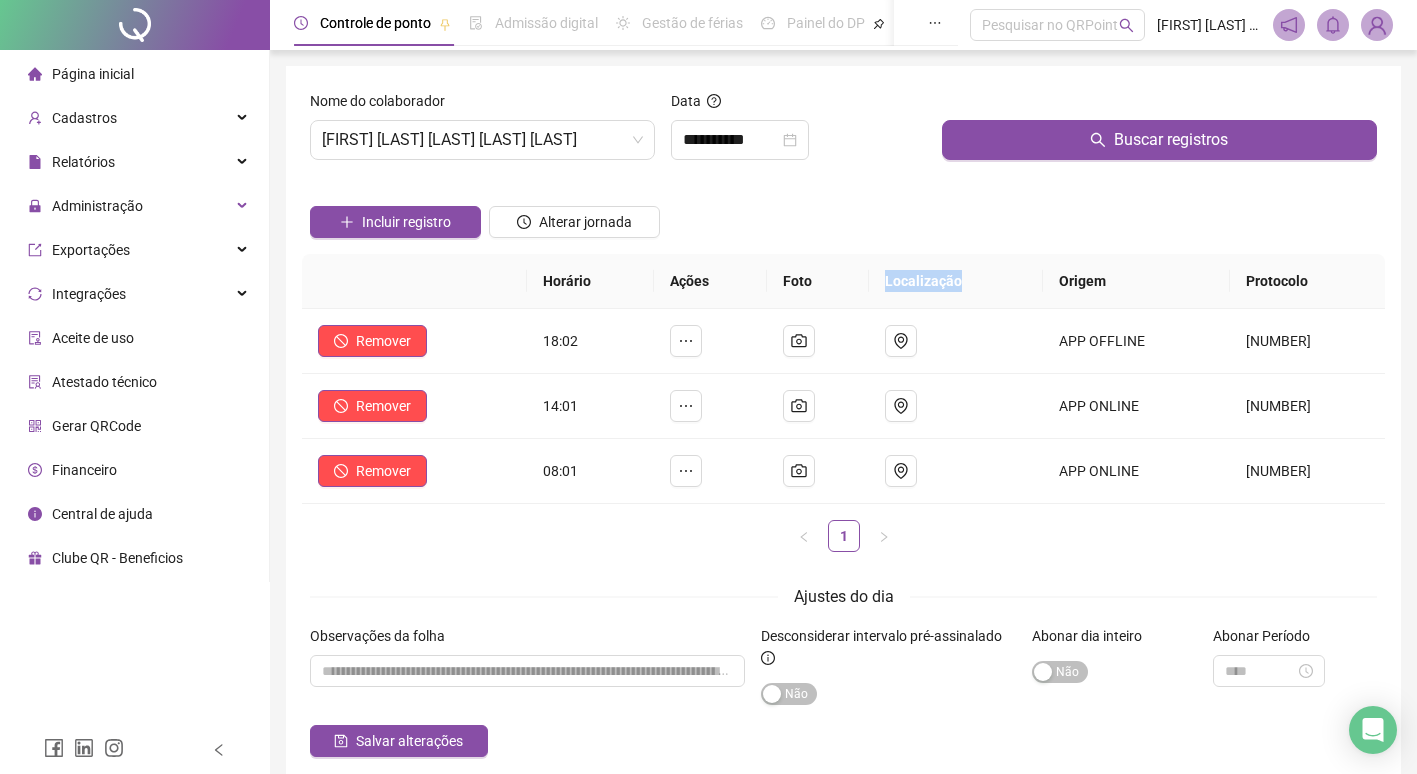 click on "Localização" at bounding box center (956, 281) 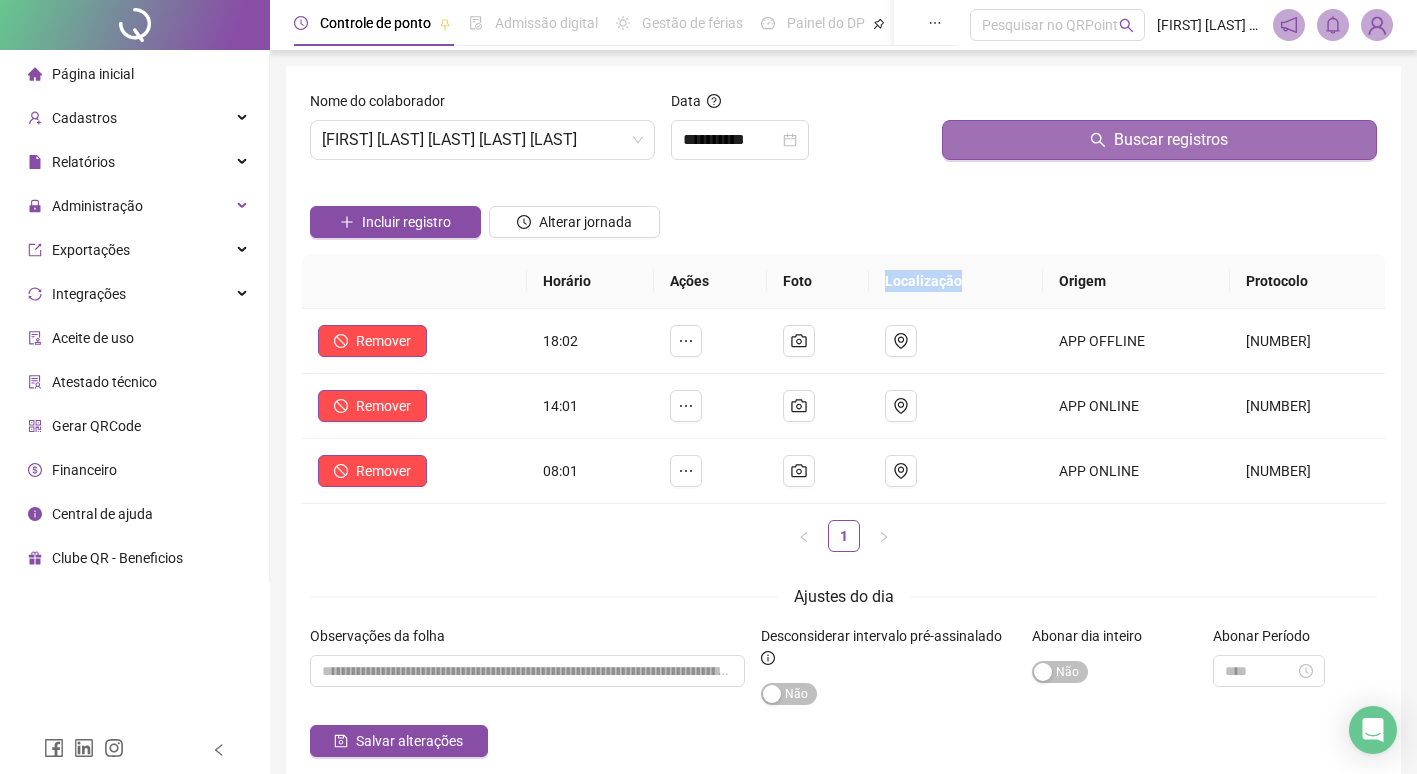 click on "Buscar registros" at bounding box center (1171, 140) 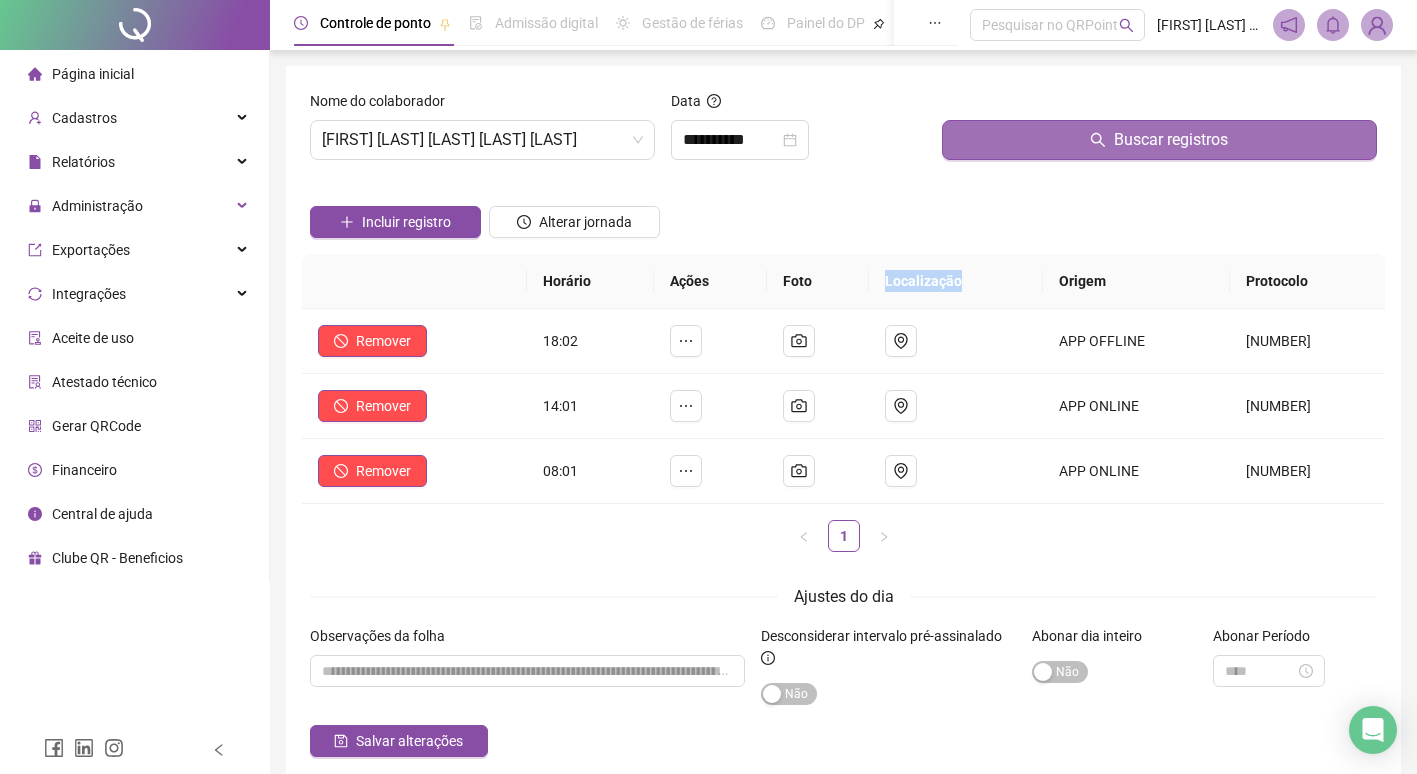 click on "Buscar registros" at bounding box center [1159, 140] 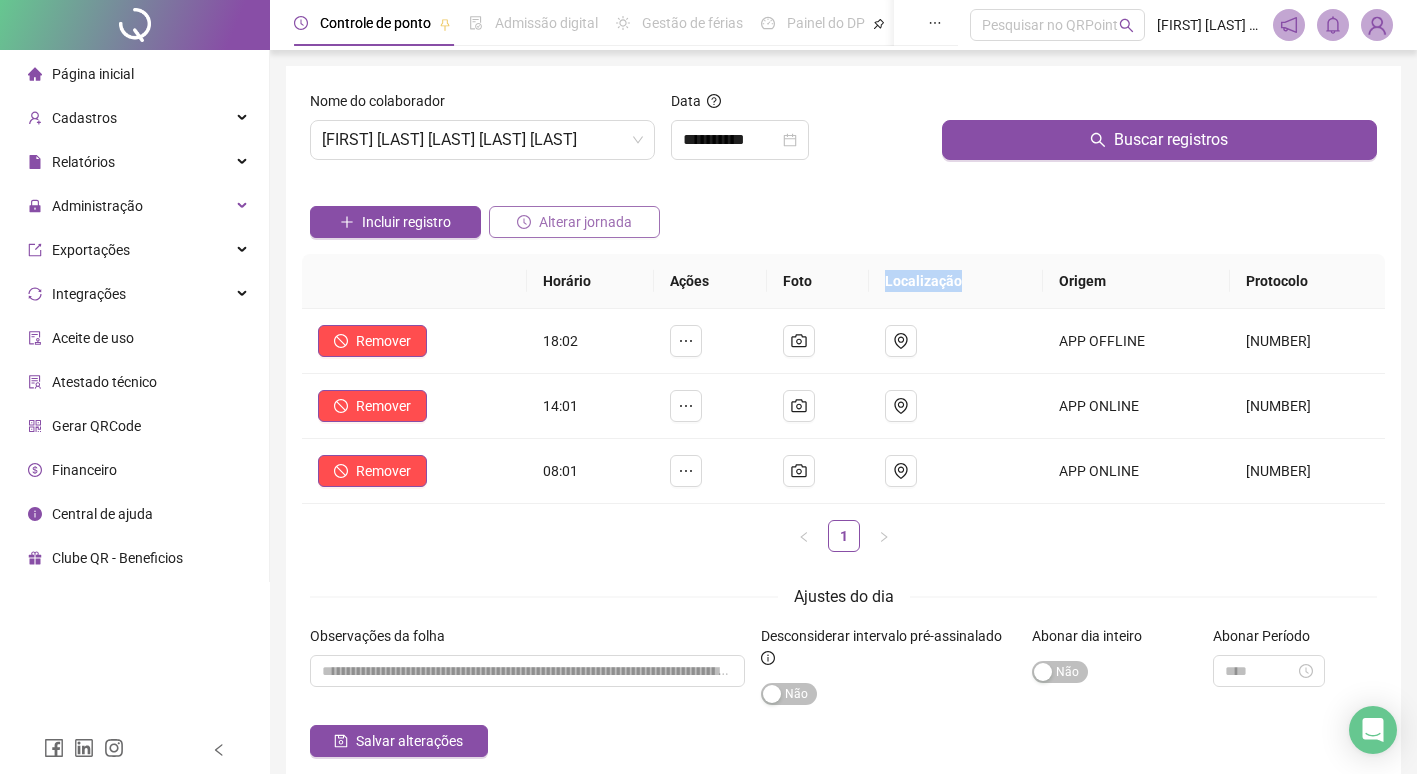 click on "Alterar jornada" at bounding box center [585, 222] 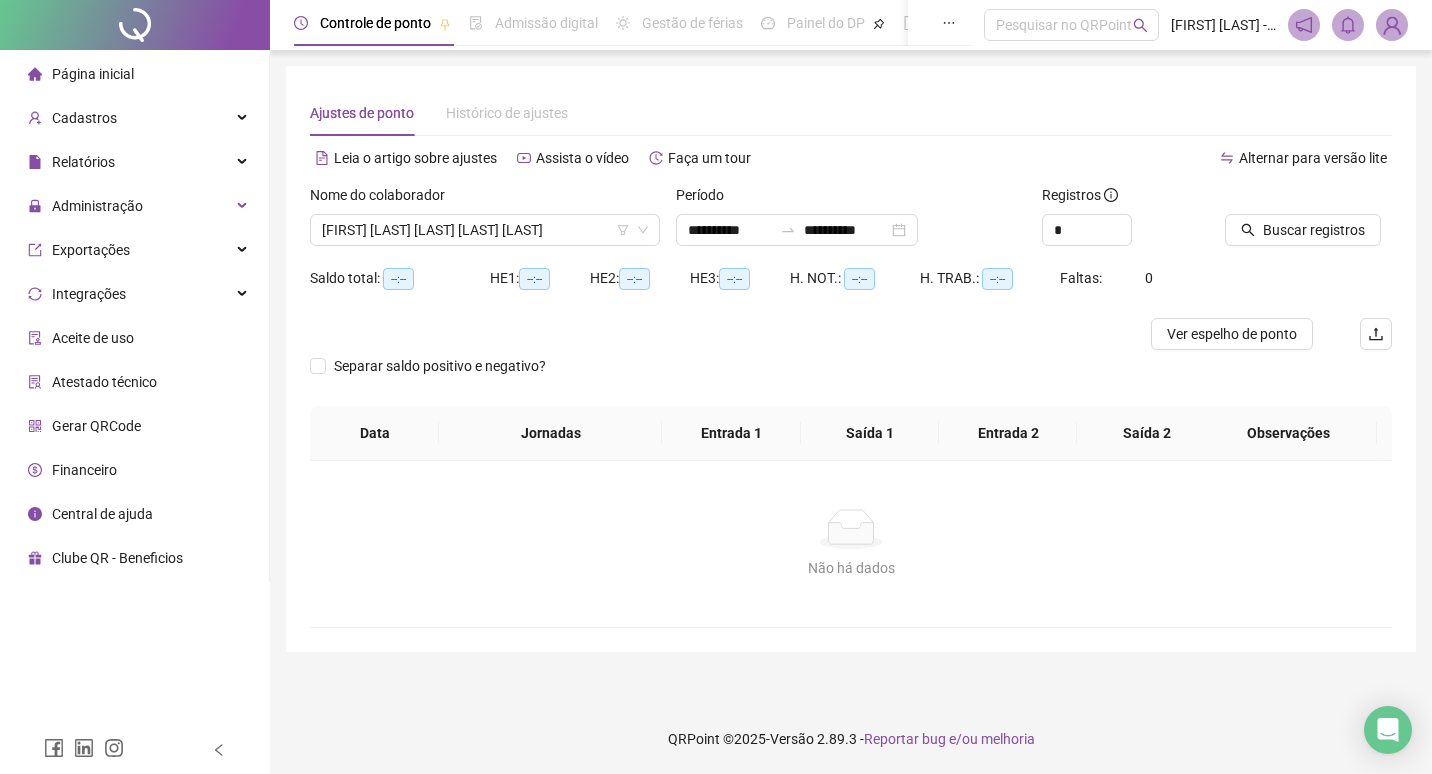 type on "**********" 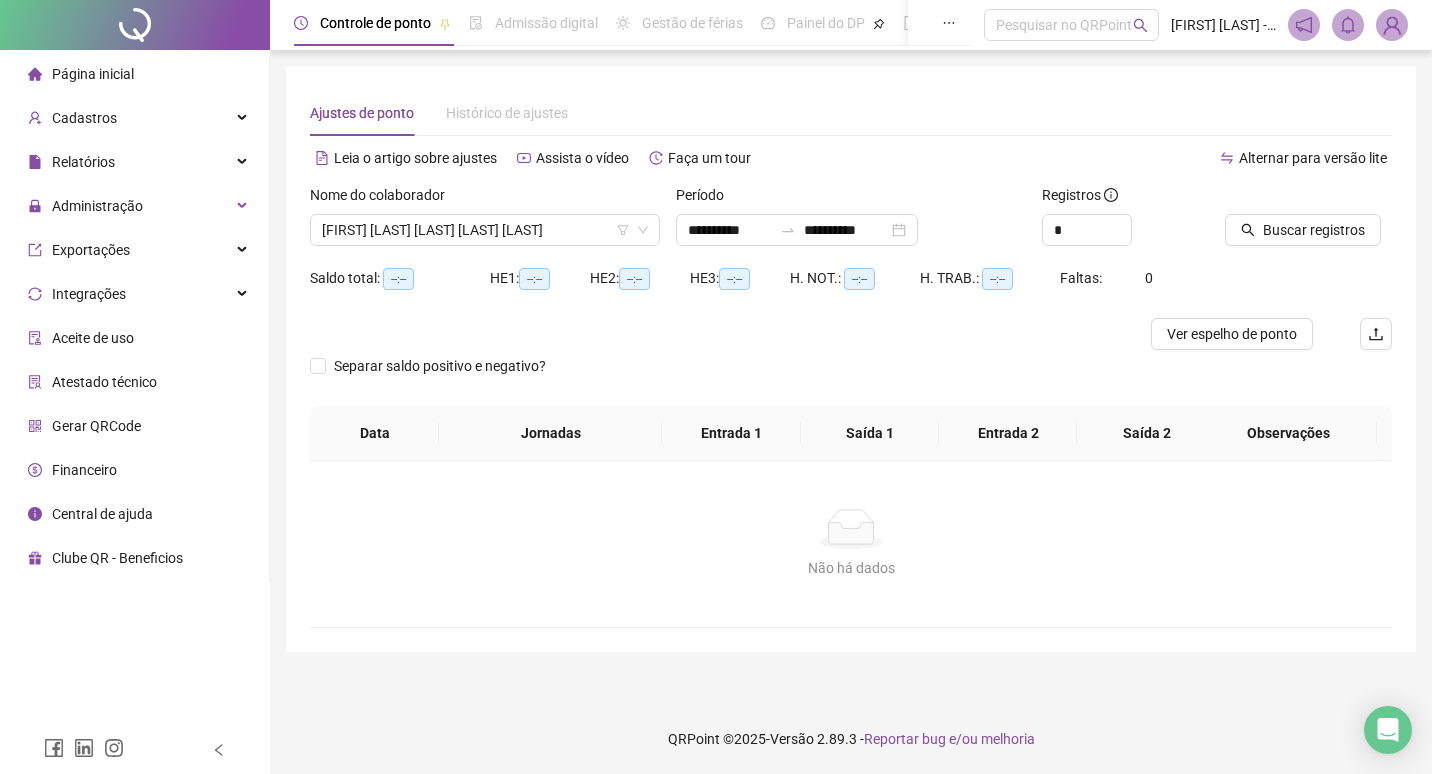 click on "Página inicial" at bounding box center [93, 74] 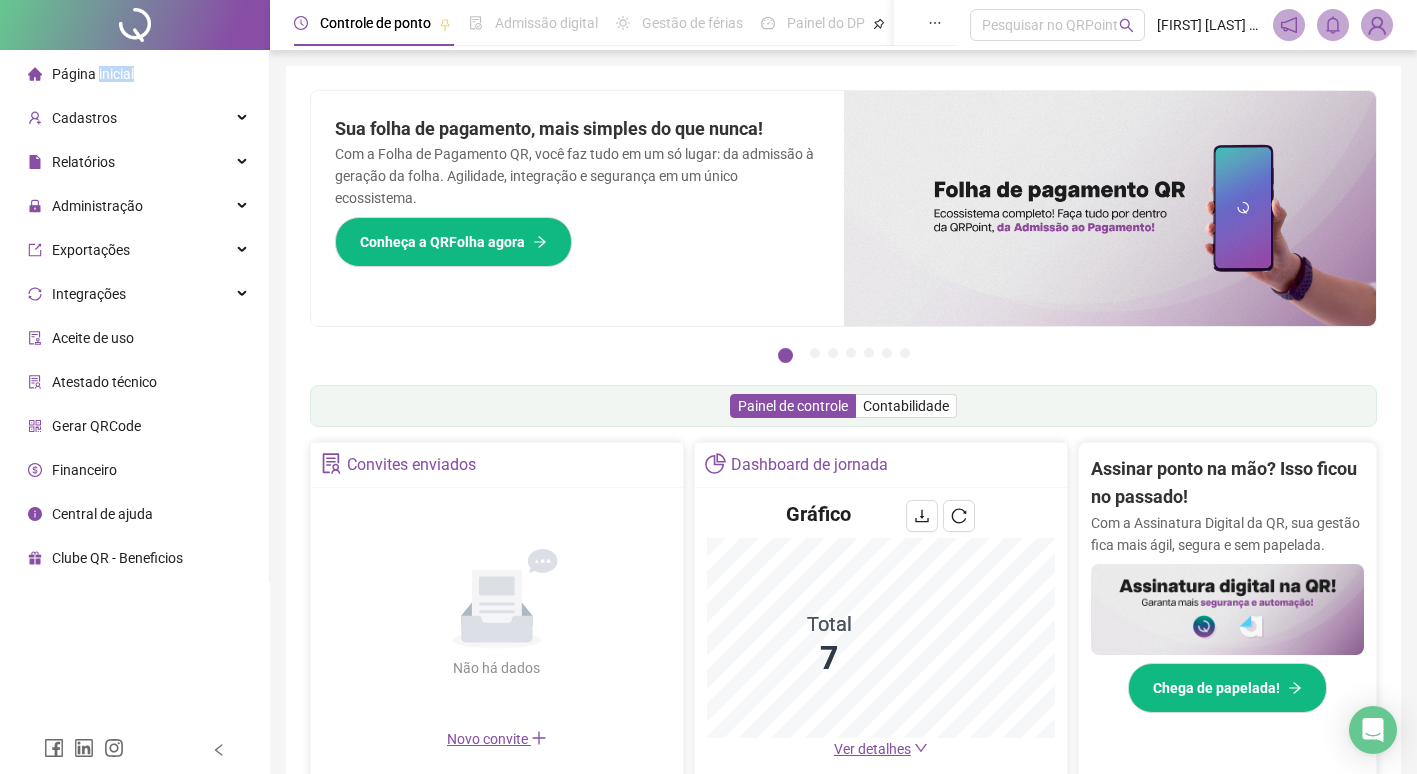 scroll, scrollTop: 200, scrollLeft: 0, axis: vertical 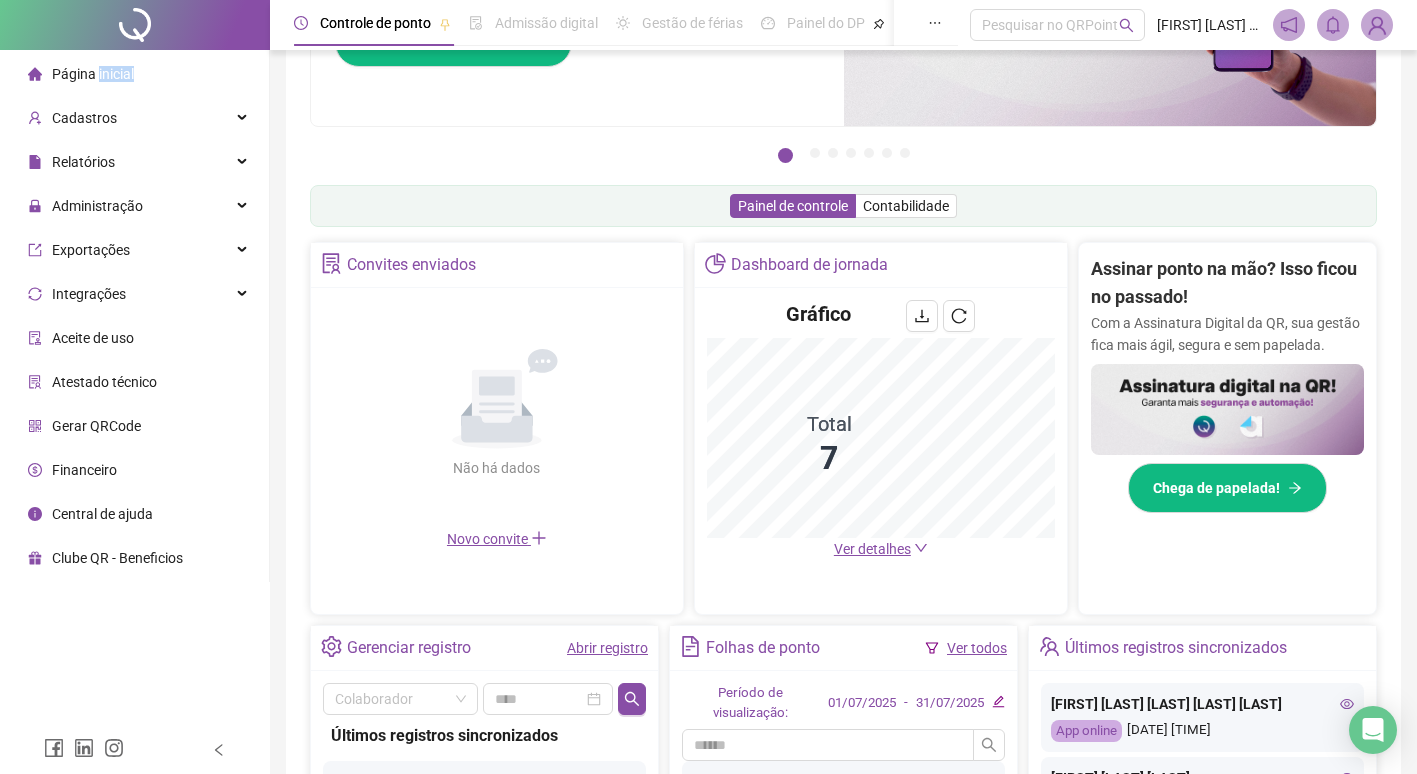 click on "Abrir registro" at bounding box center [607, 648] 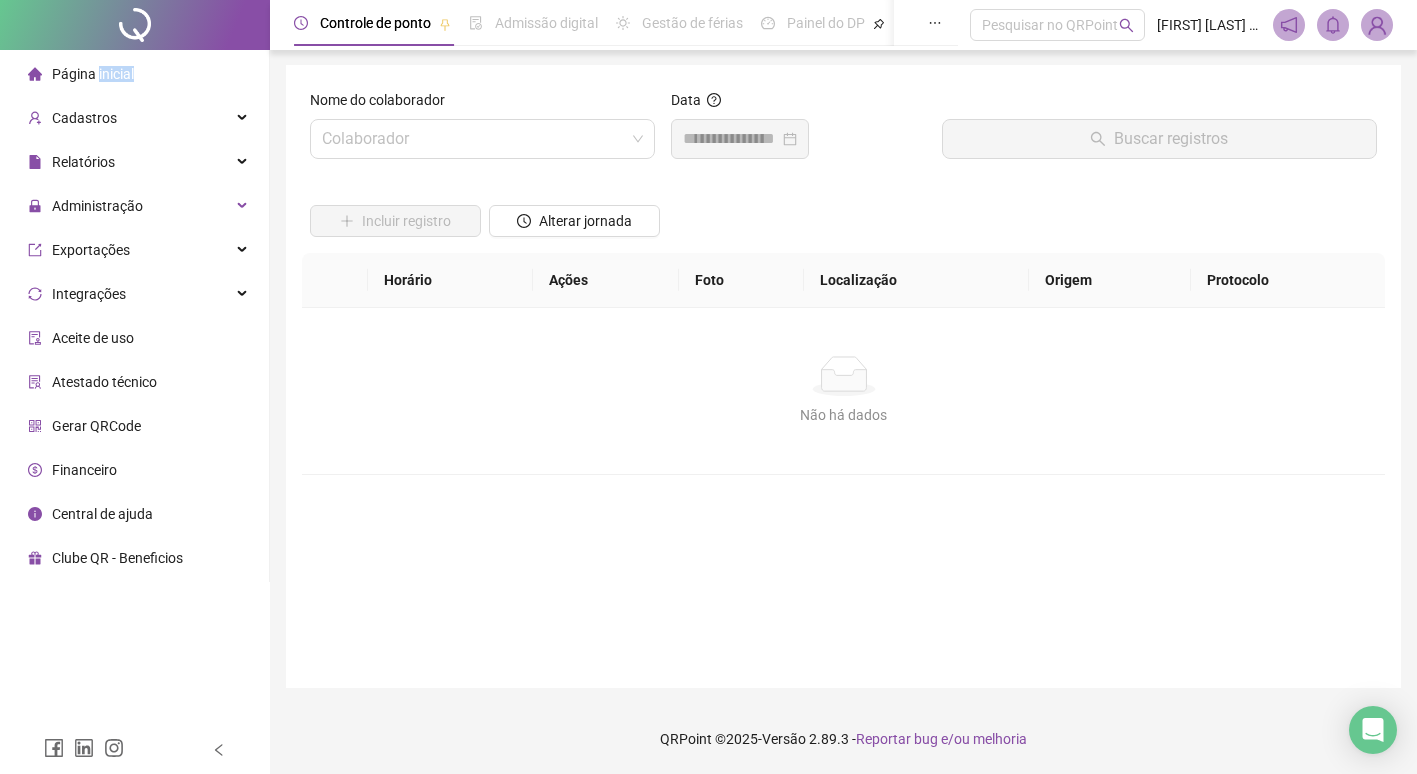 scroll, scrollTop: 1, scrollLeft: 0, axis: vertical 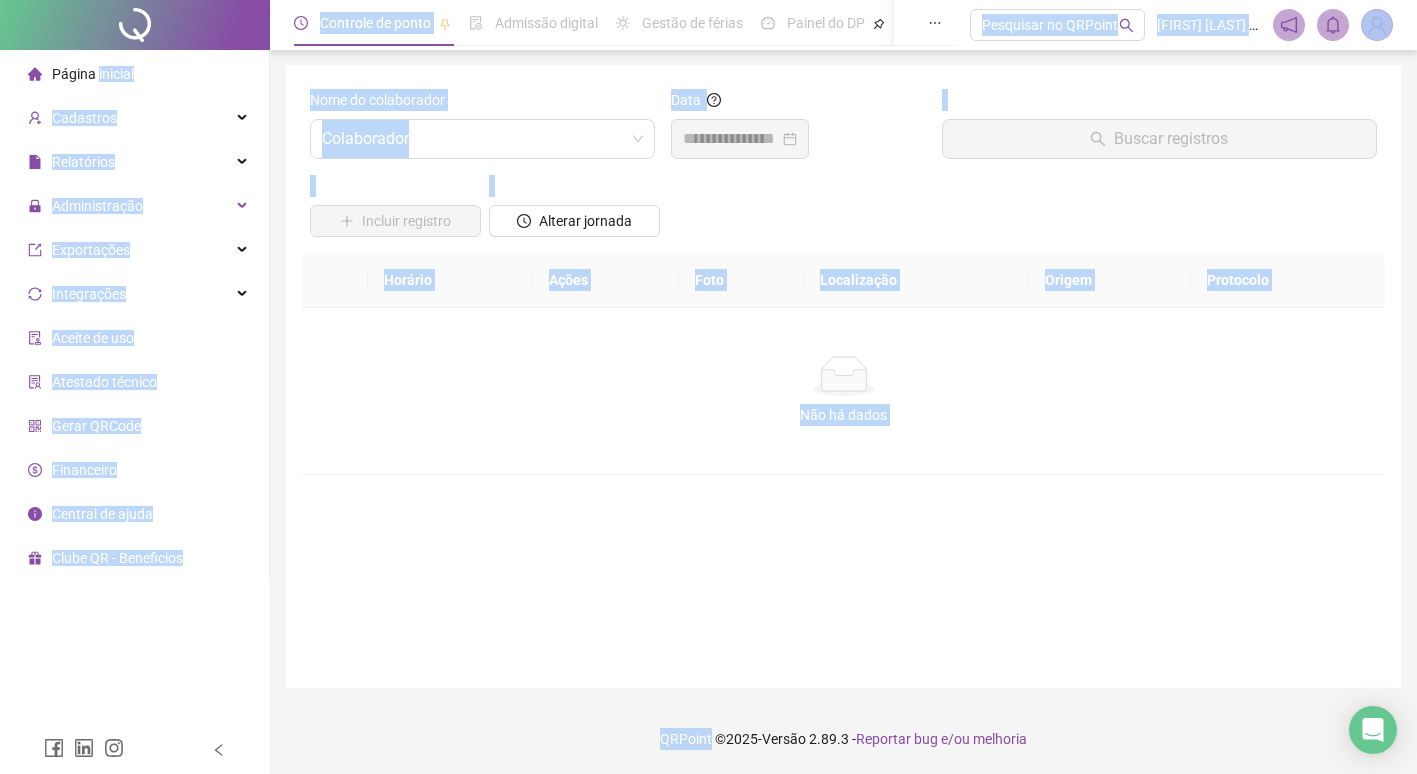 click on "Nome do colaborador Colaborador Data      Buscar registros   Incluir registro   Alterar jornada Horário Ações Foto Localização Origem Protocolo               Não há dados Não há dados Ajustes do dia Observações da folha Desconsiderar intervalo pré-assinalado   Sim Não Abonar dia inteiro Sim Não Abonar Período Salvar alterações" at bounding box center (843, 376) 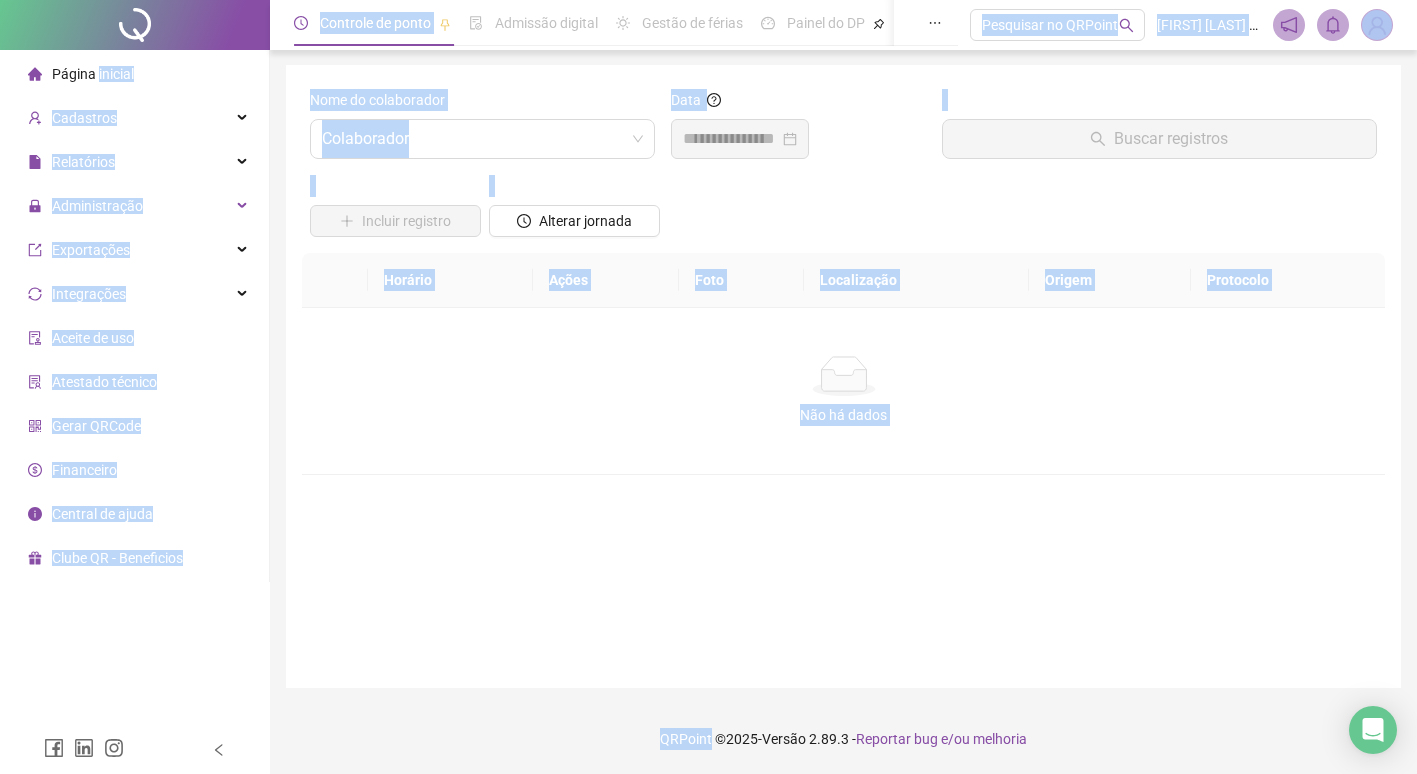 click on "Nome do colaborador Colaborador Data      Buscar registros   Incluir registro   Alterar jornada Horário Ações Foto Localização Origem Protocolo               Não há dados Não há dados Ajustes do dia Observações da folha Desconsiderar intervalo pré-assinalado   Sim Não Abonar dia inteiro Sim Não Abonar Período Salvar alterações" at bounding box center [843, 376] 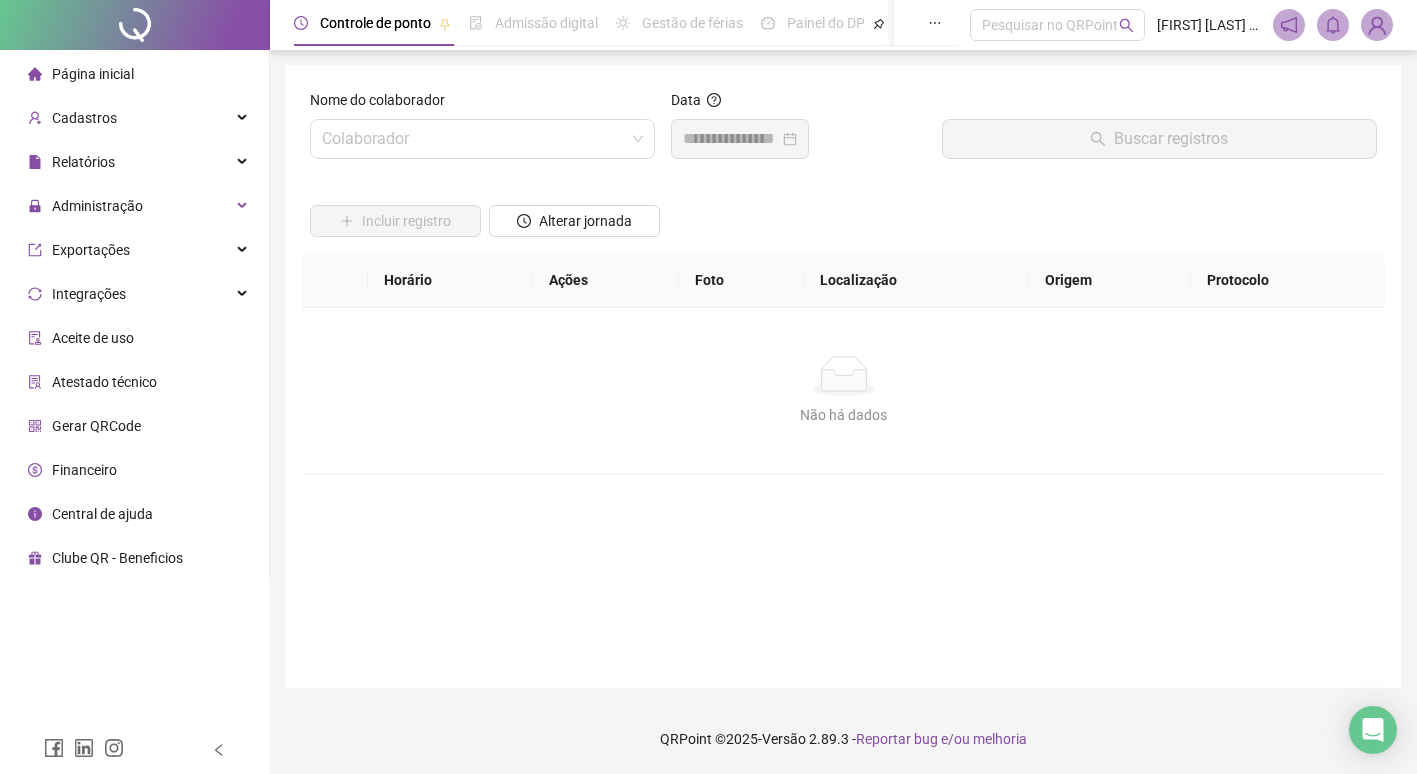 click on "Nome do colaborador Colaborador Data      Buscar registros   Incluir registro   Alterar jornada Horário Ações Foto Localização Origem Protocolo               Não há dados Não há dados Ajustes do dia Observações da folha Desconsiderar intervalo pré-assinalado   Sim Não Abonar dia inteiro Sim Não Abonar Período Salvar alterações" at bounding box center [843, 376] 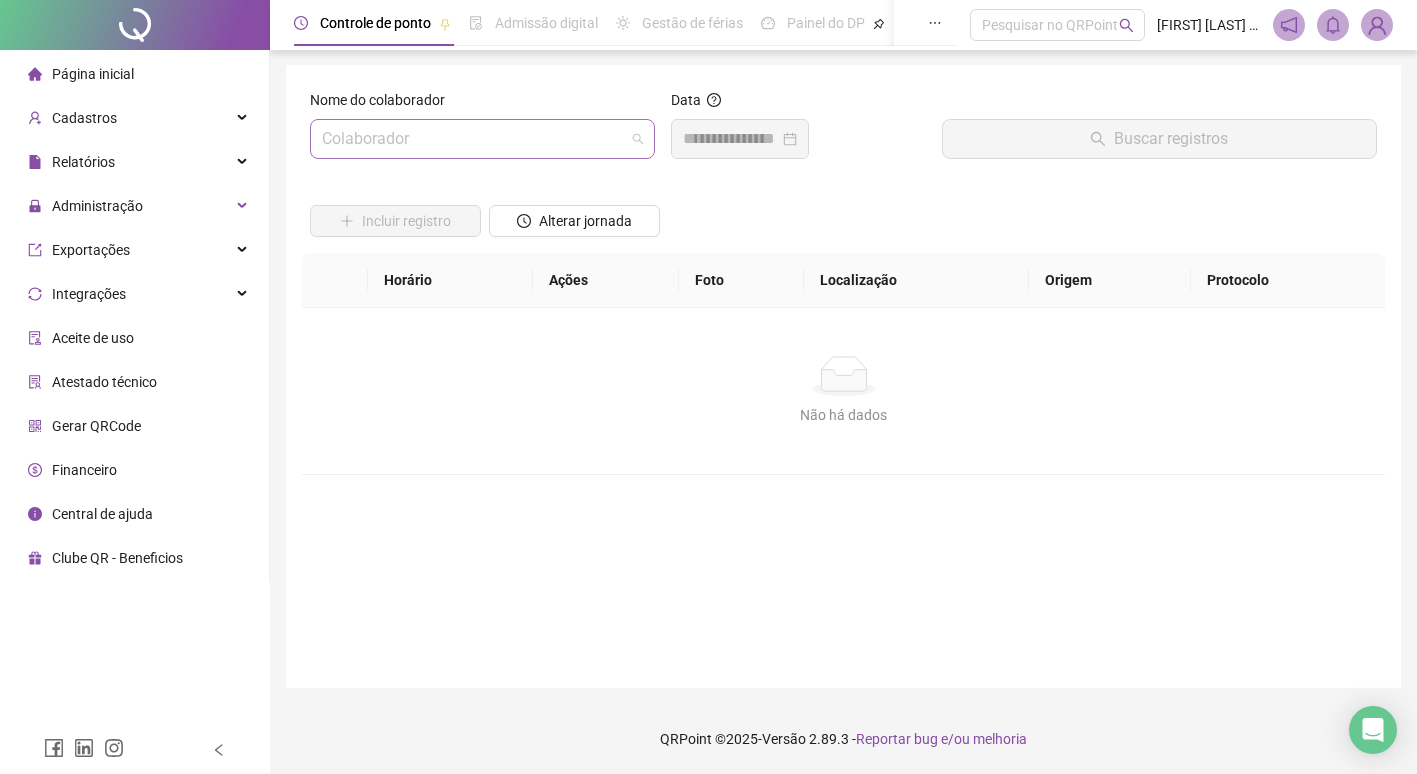 drag, startPoint x: 586, startPoint y: 136, endPoint x: 578, endPoint y: 158, distance: 23.409399 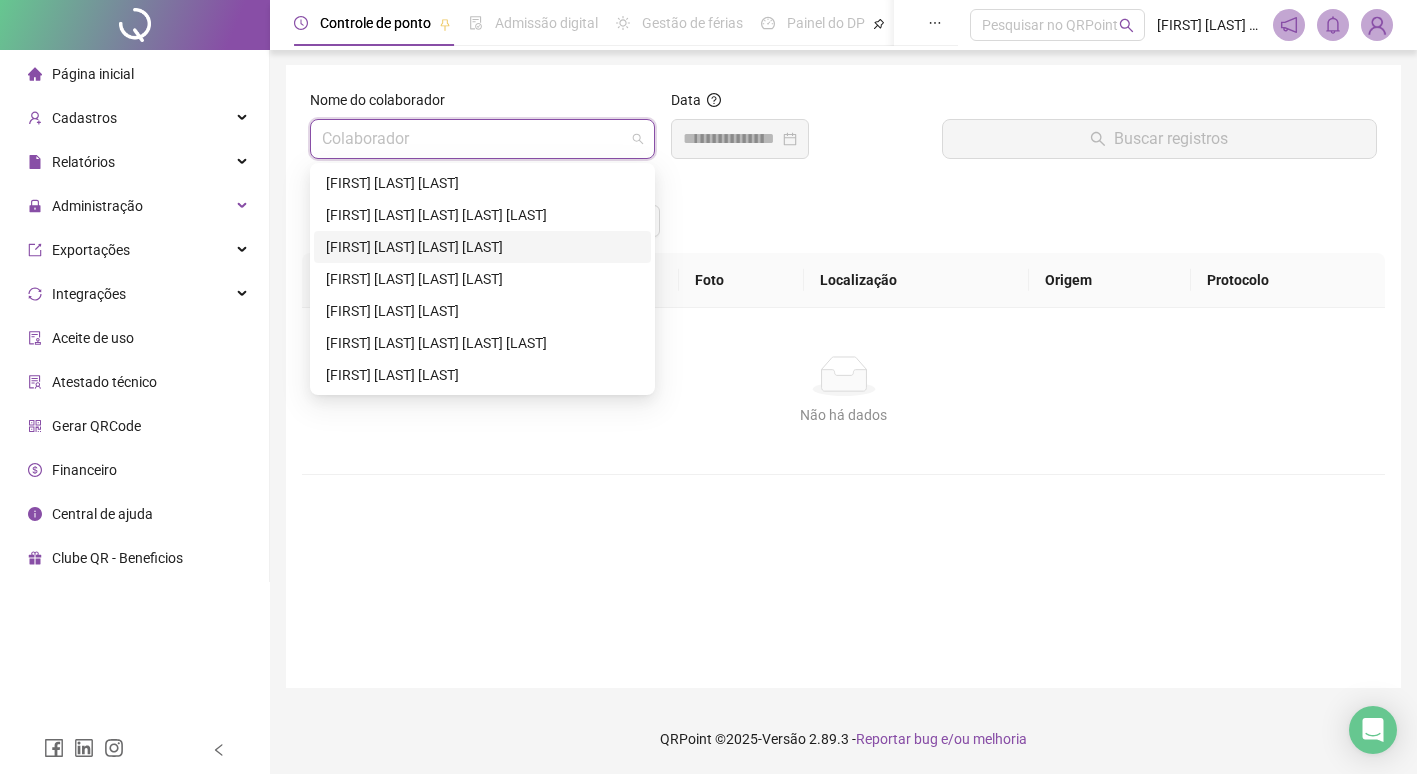 click on "JORGE LINCOLN VITORIO SANTOS" at bounding box center [482, 247] 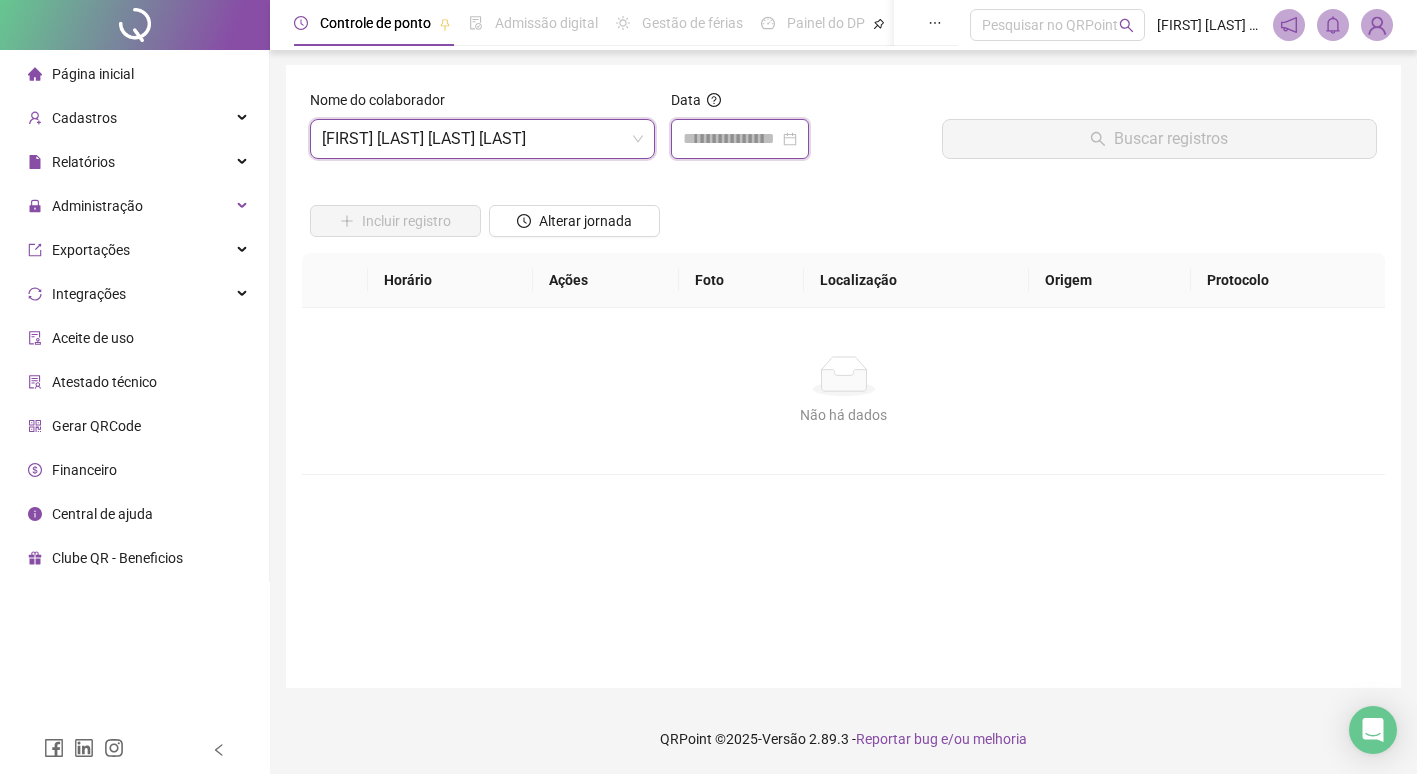 click at bounding box center (731, 139) 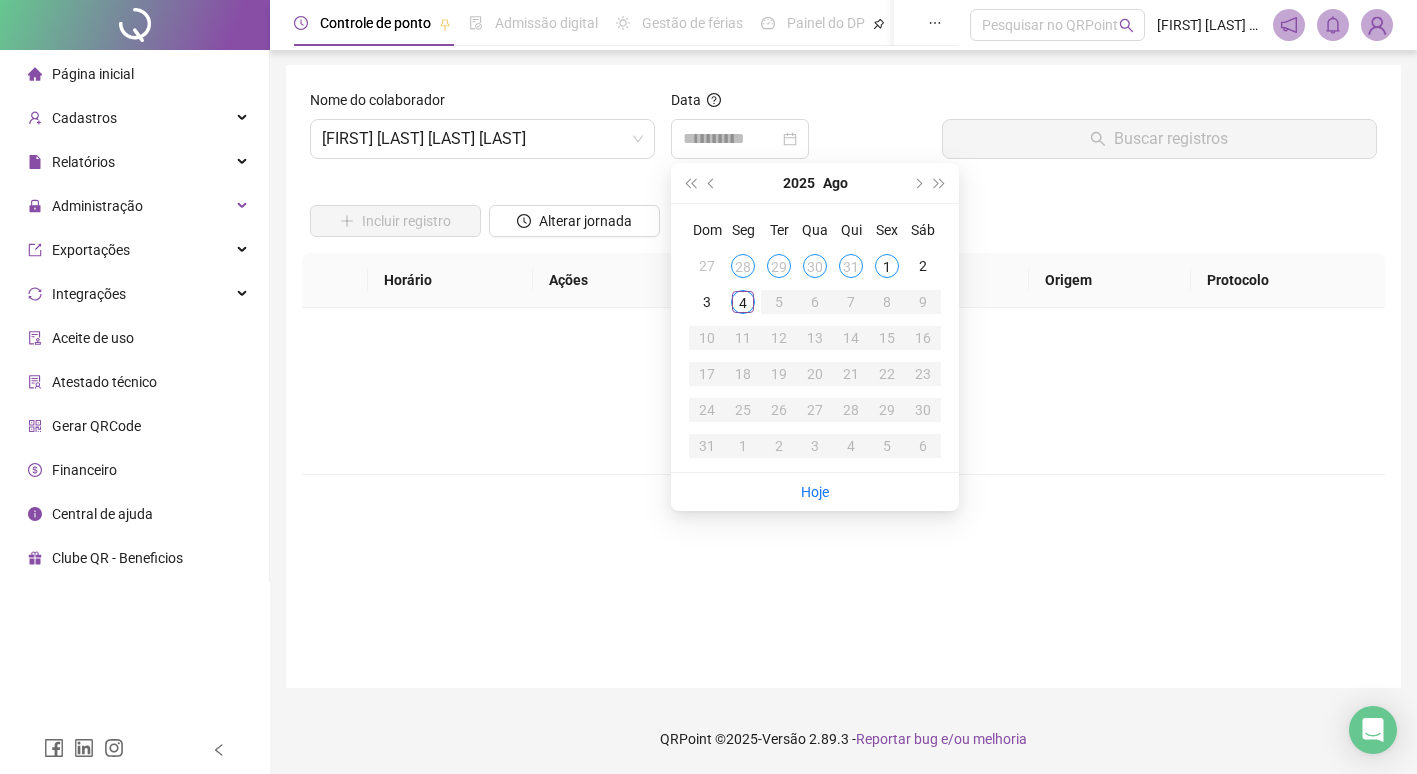 click on "1" at bounding box center [887, 266] 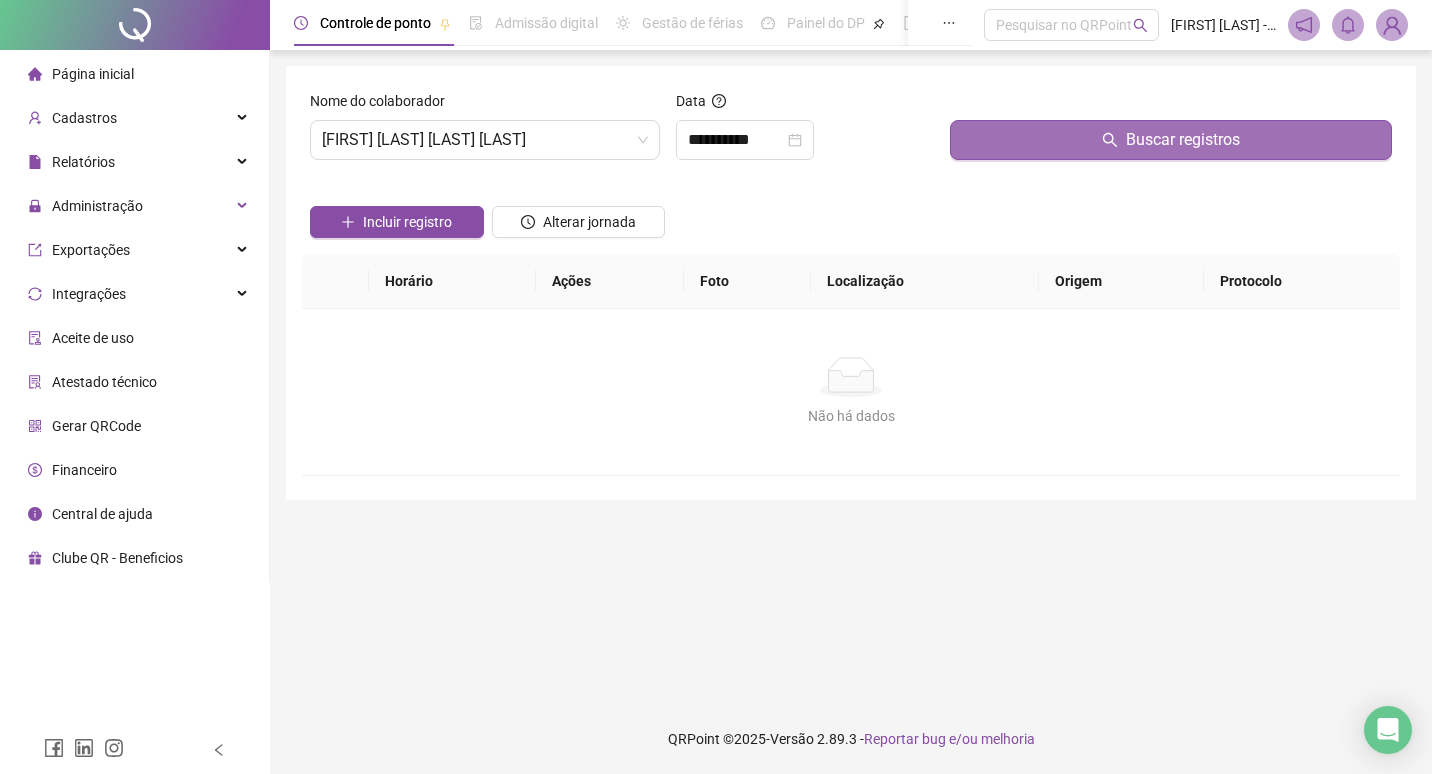 click on "Buscar registros" at bounding box center (1171, 140) 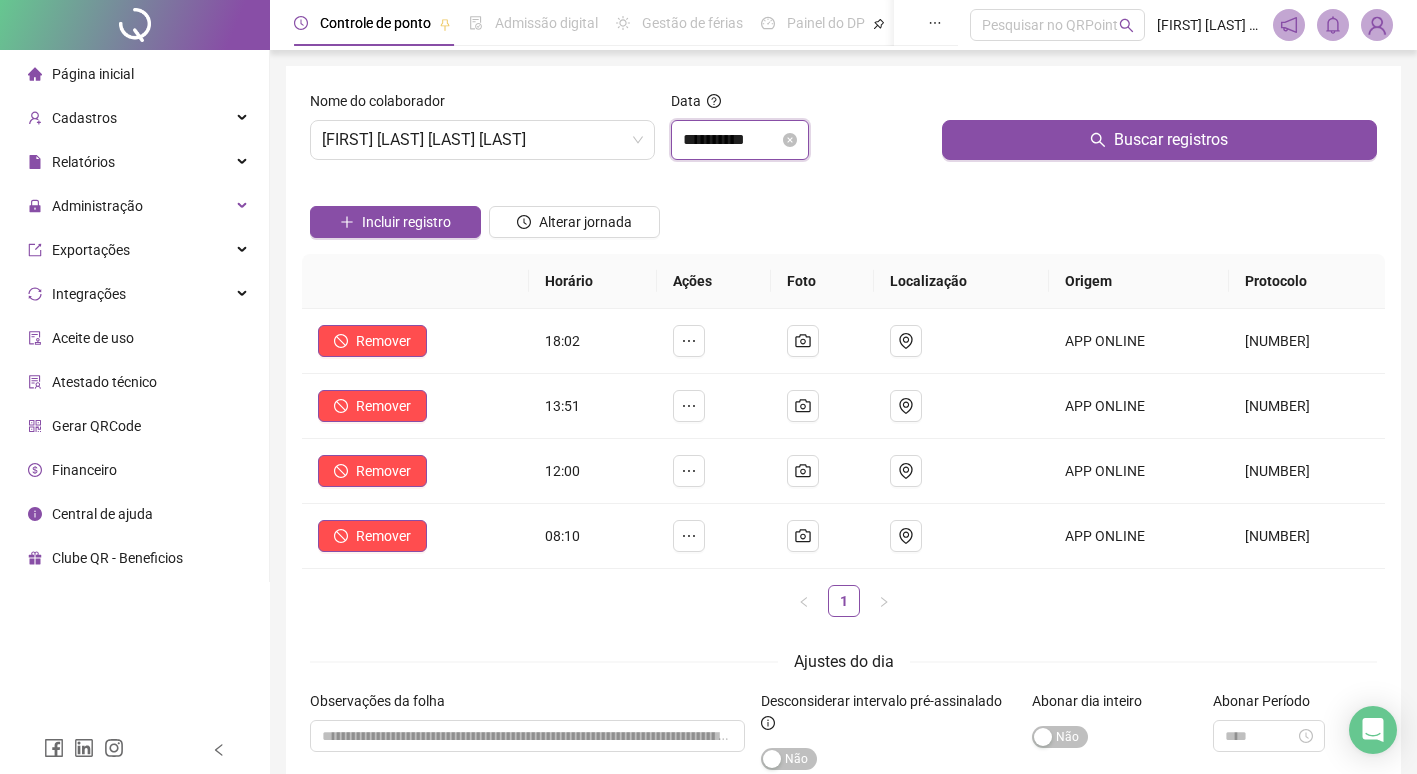 click on "**********" at bounding box center [731, 140] 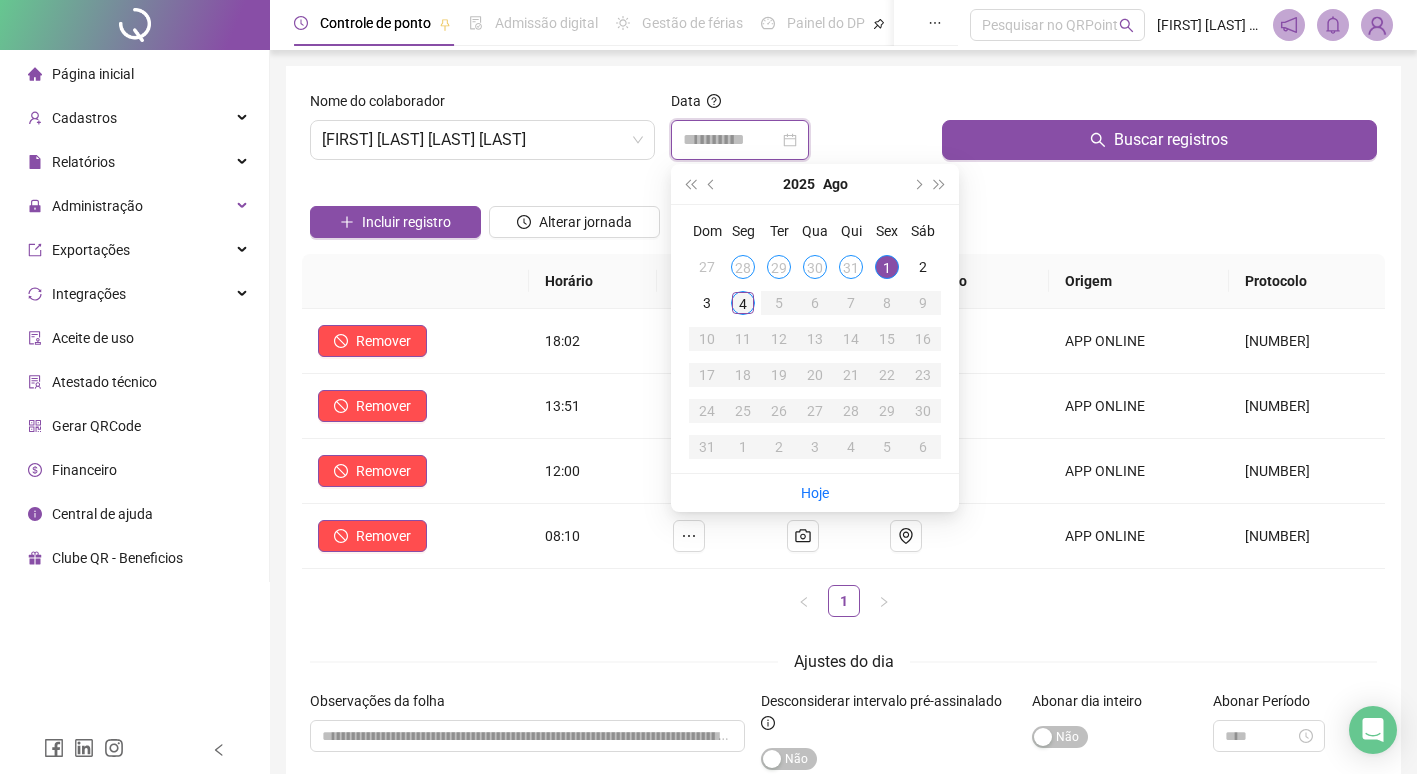 type on "**********" 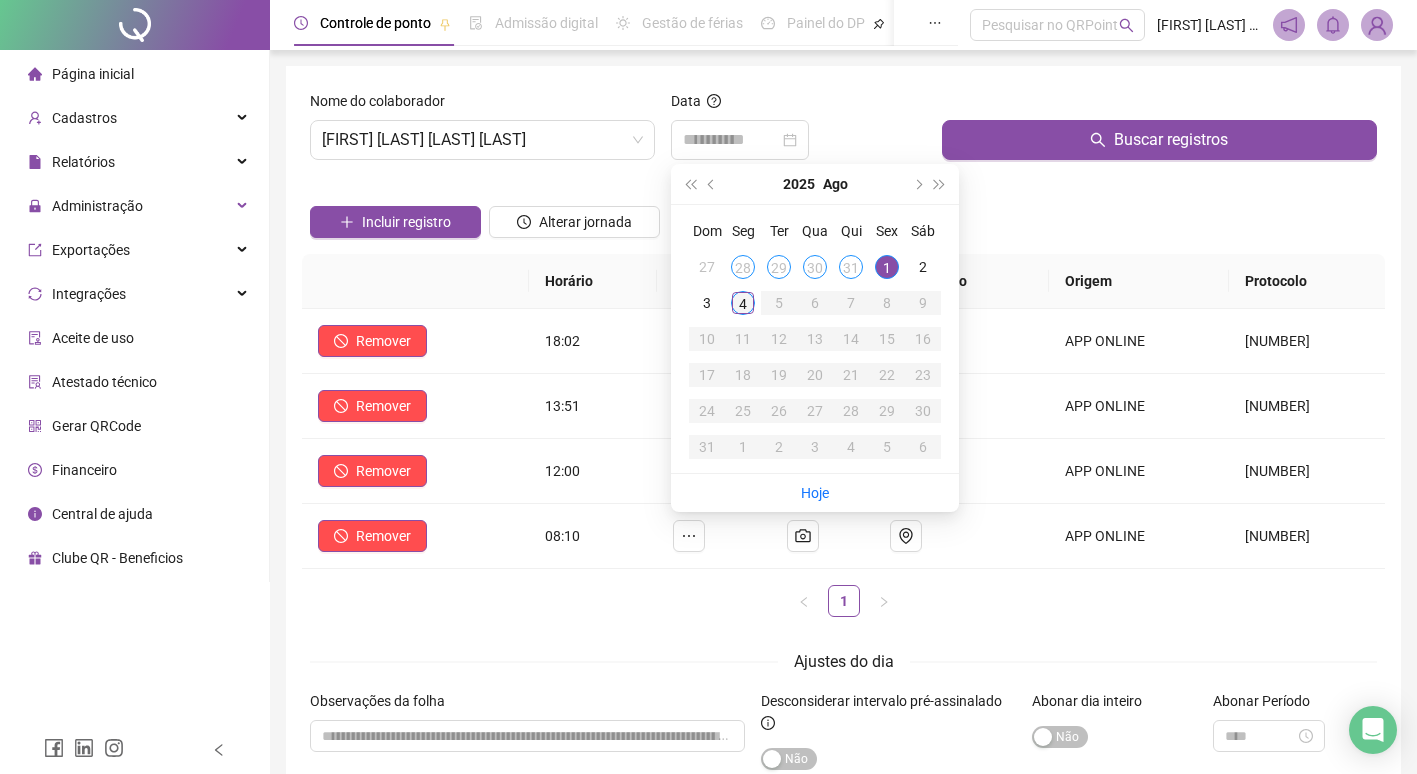 click on "4" at bounding box center (743, 303) 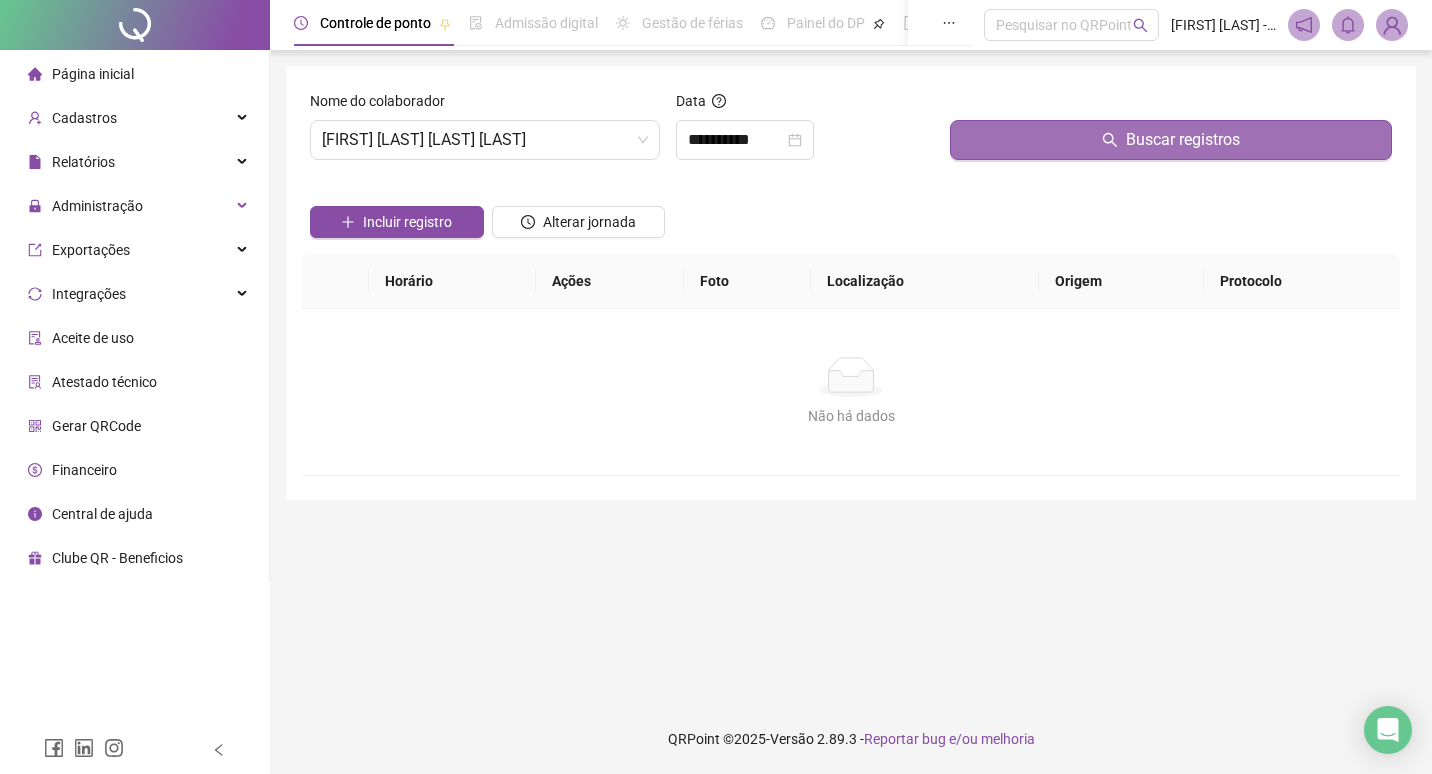 click on "Buscar registros" at bounding box center [1171, 140] 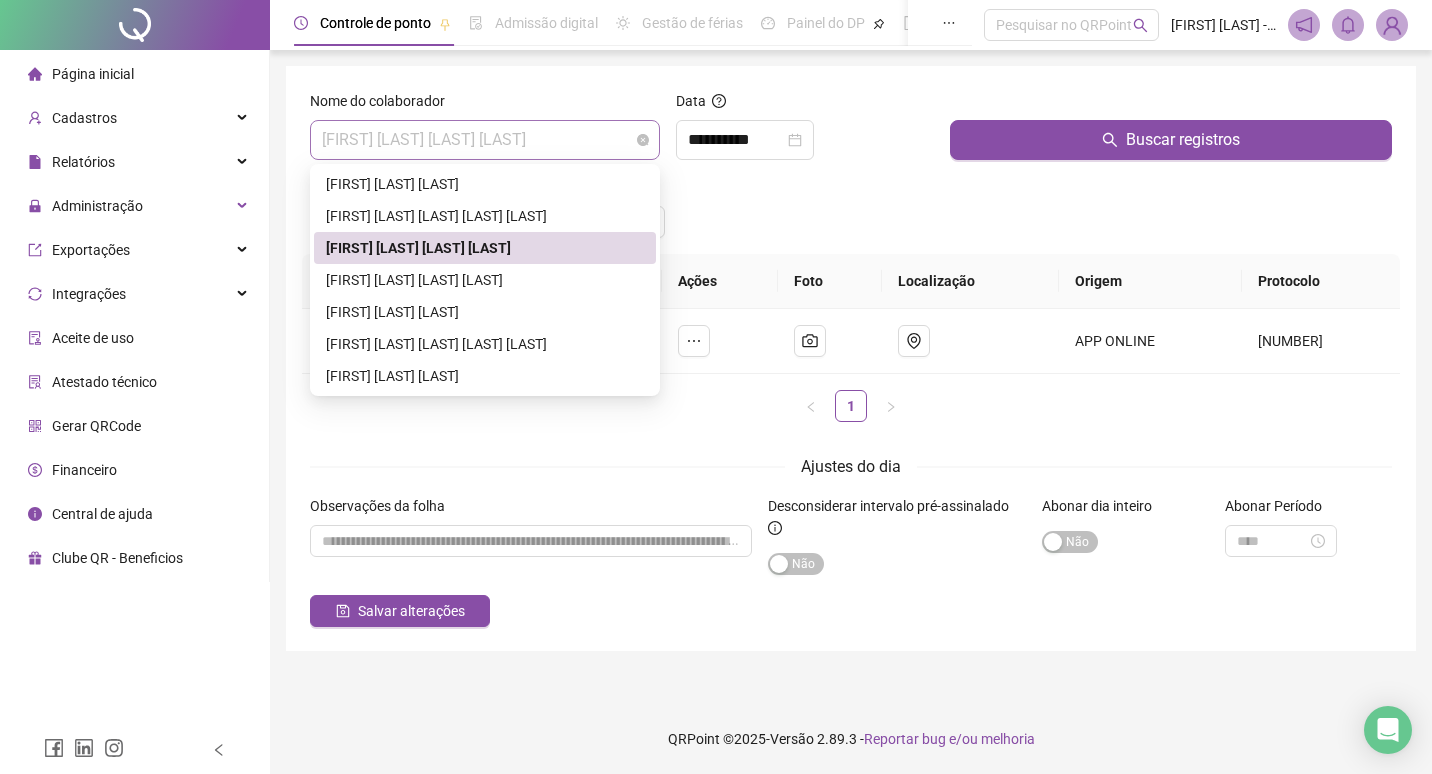 click on "JORGE LINCOLN VITORIO SANTOS" at bounding box center (485, 140) 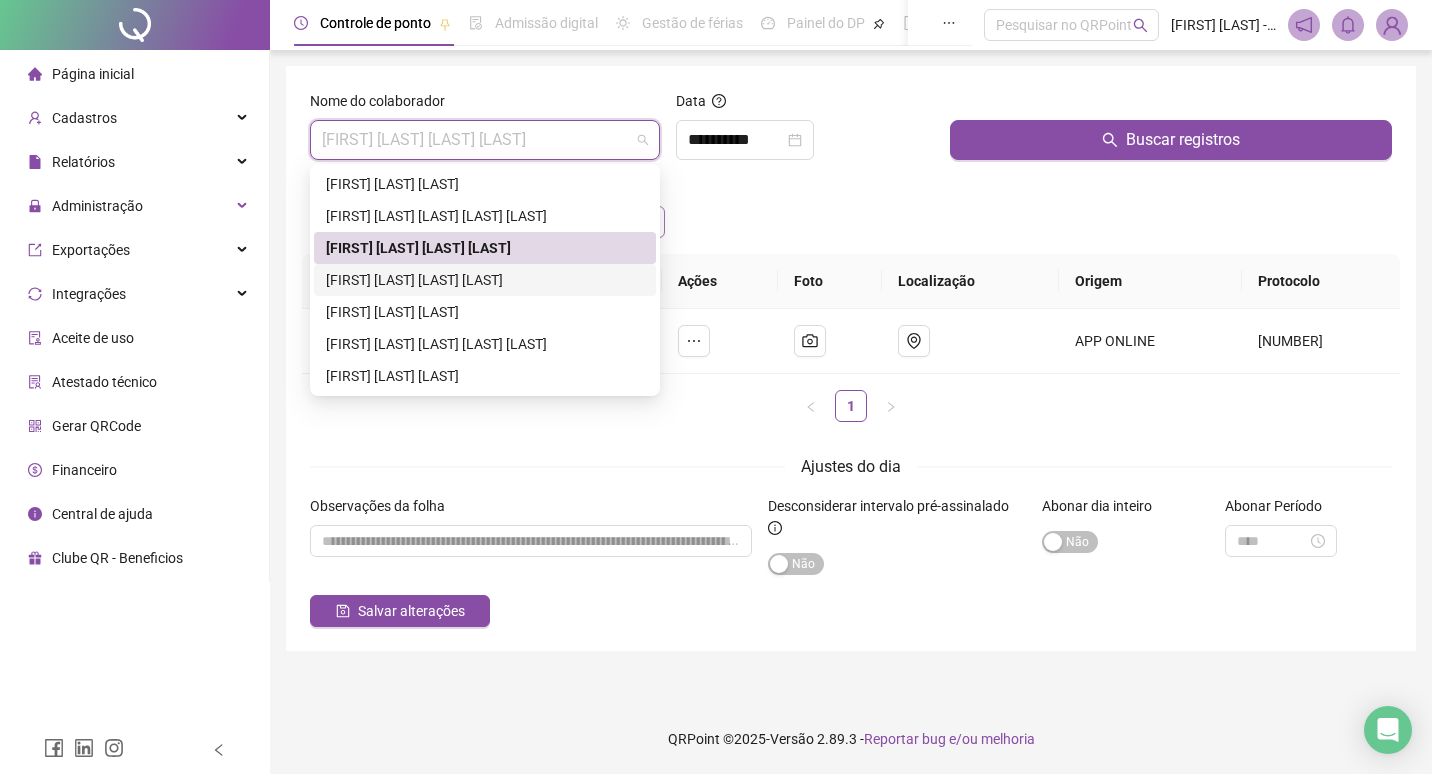 drag, startPoint x: 484, startPoint y: 275, endPoint x: 552, endPoint y: 234, distance: 79.40403 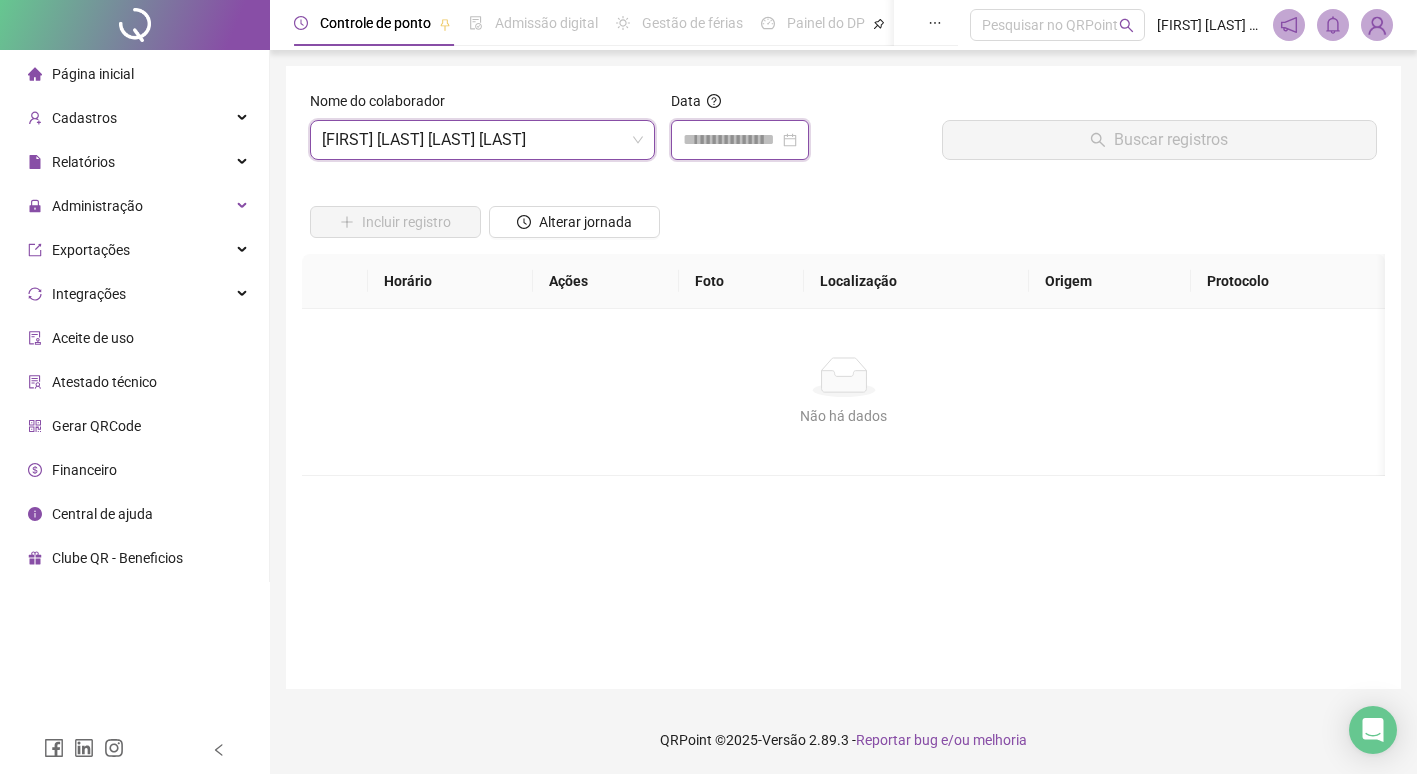 click at bounding box center (731, 140) 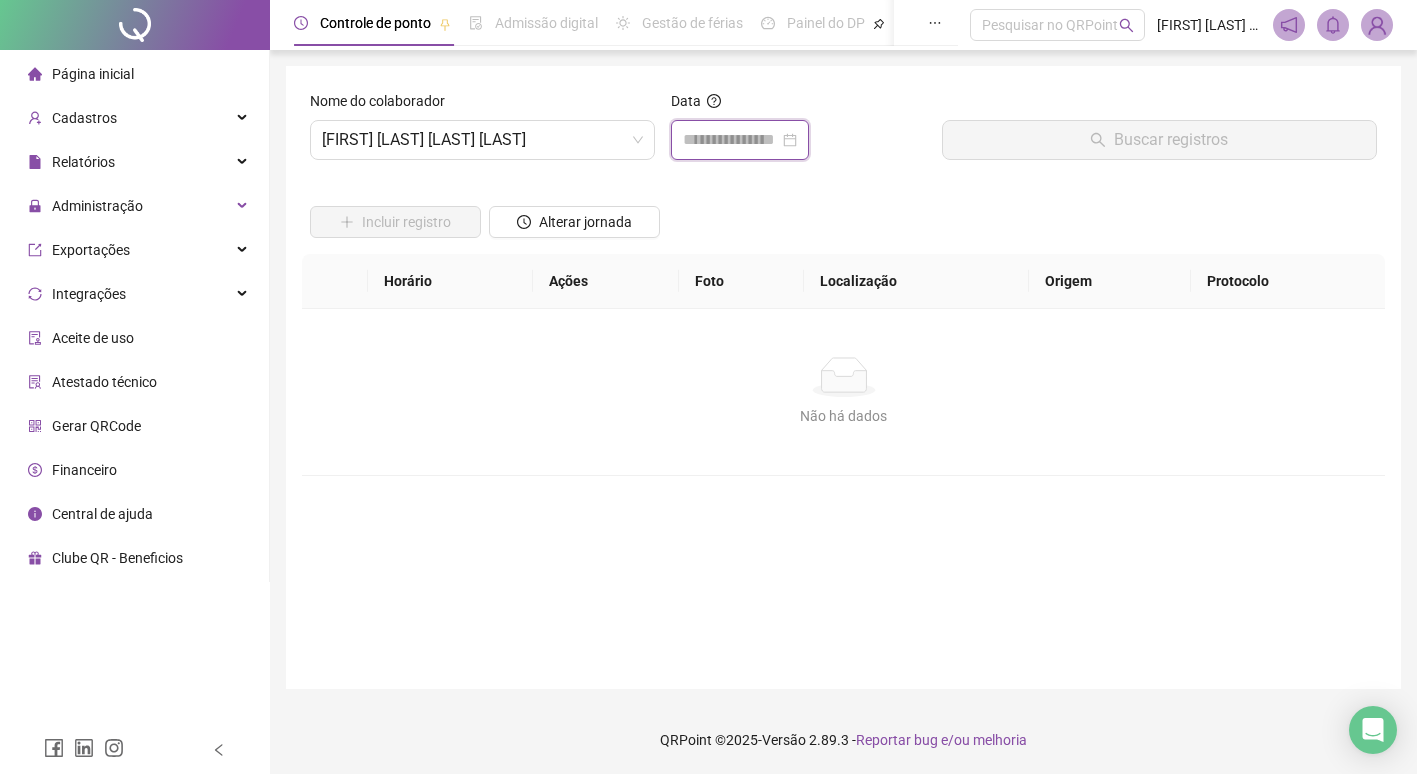 click at bounding box center (731, 140) 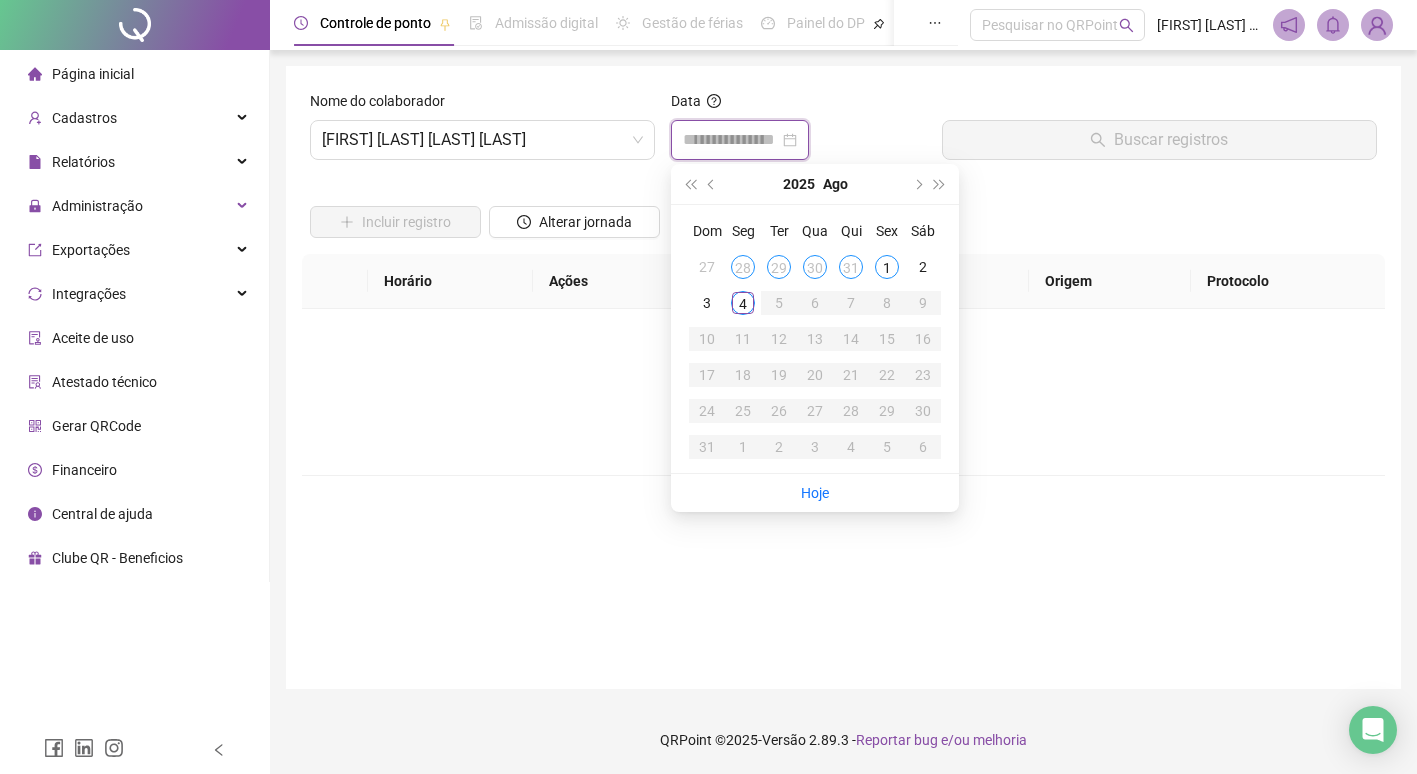 type on "**********" 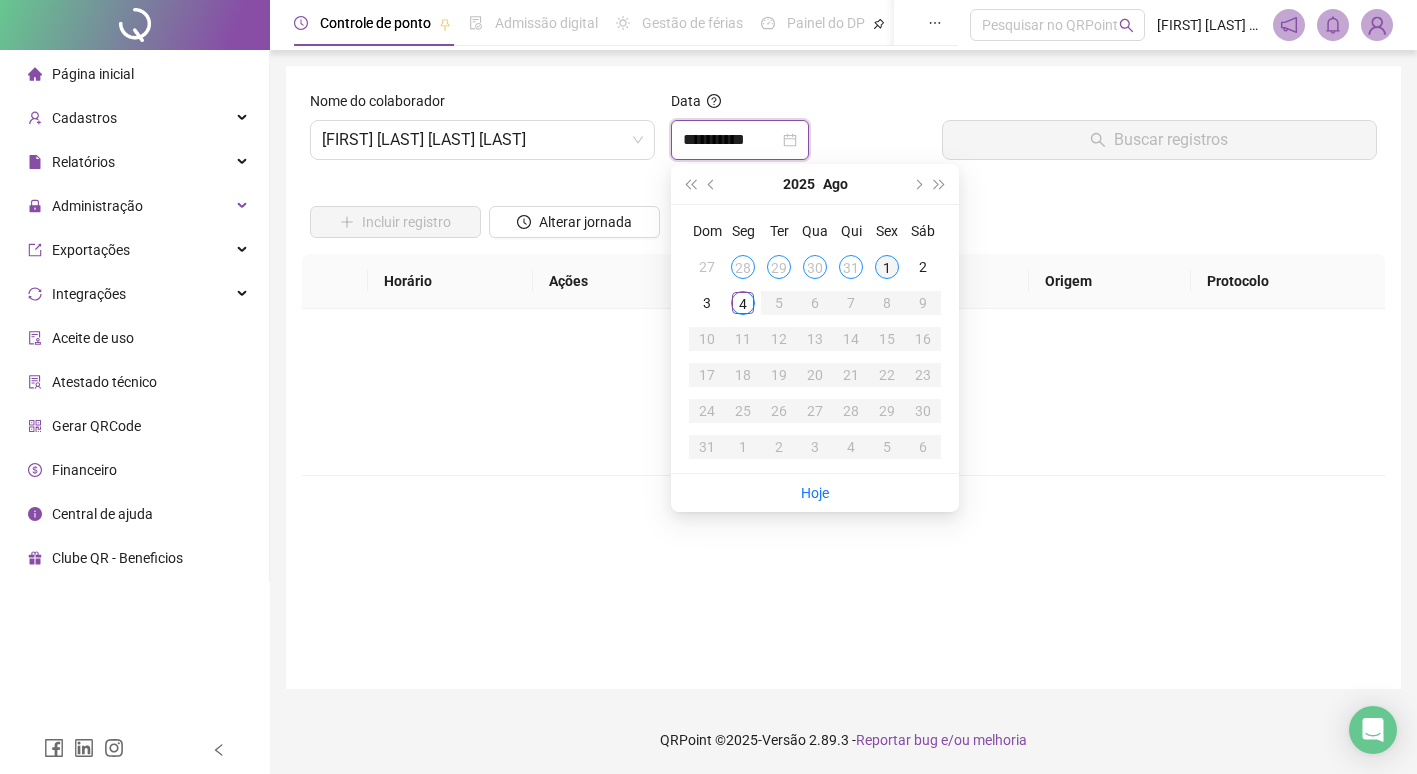 type on "**********" 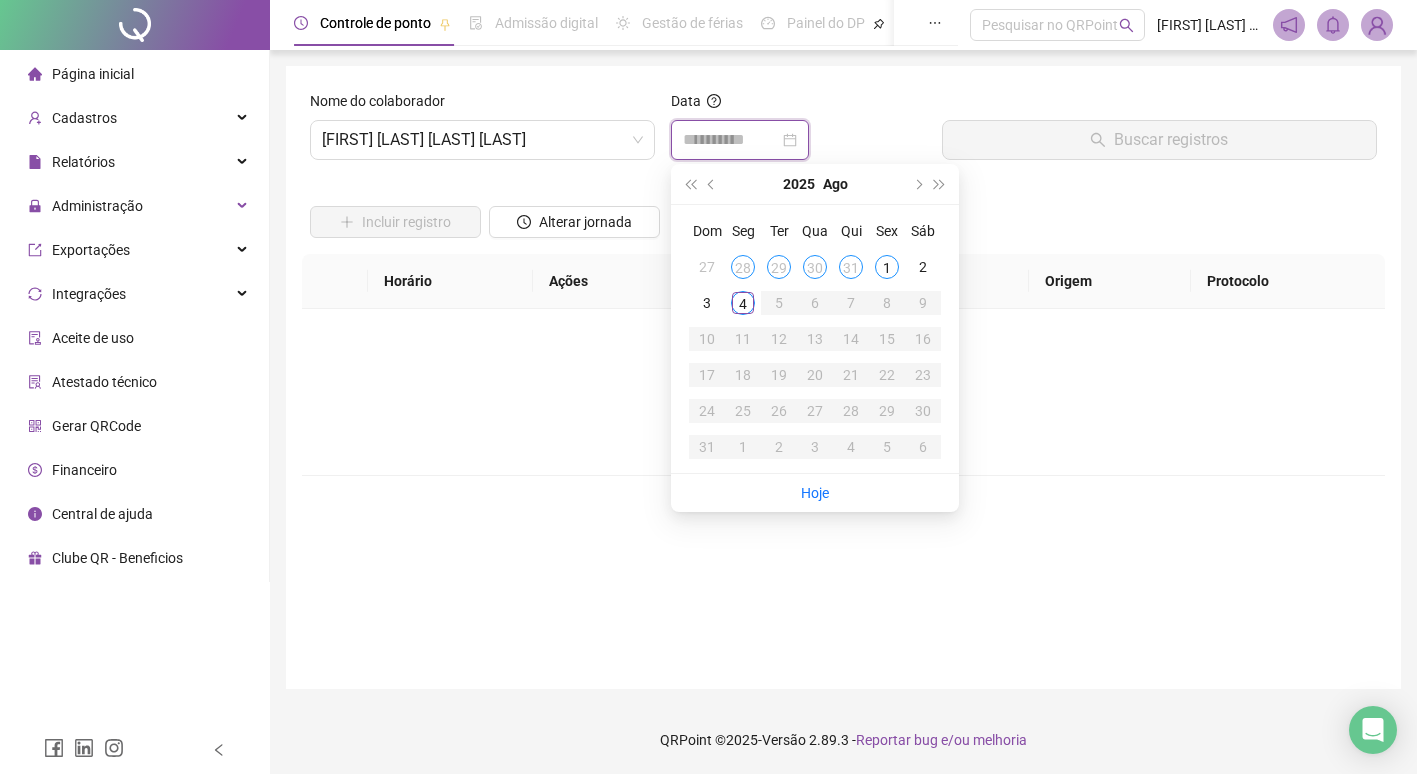 type on "**********" 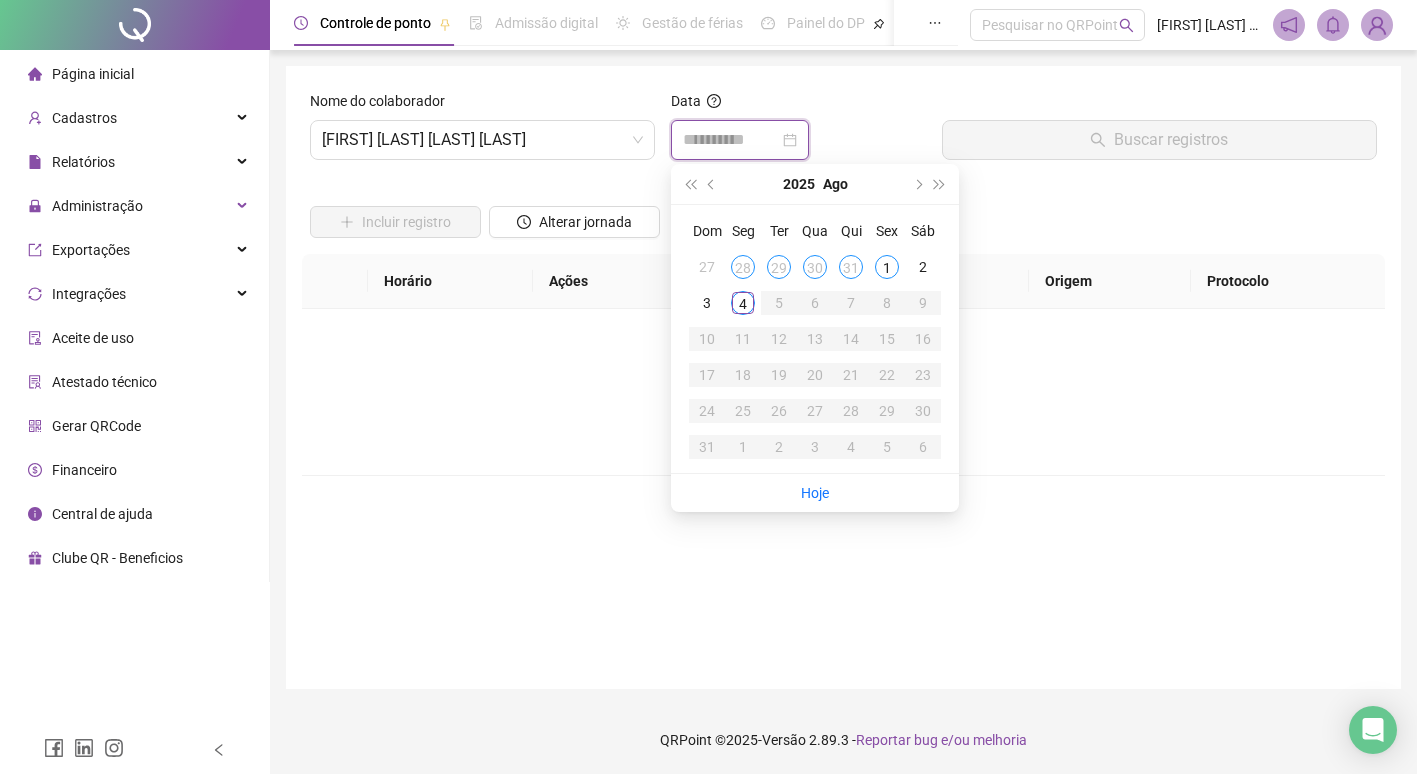 type on "**********" 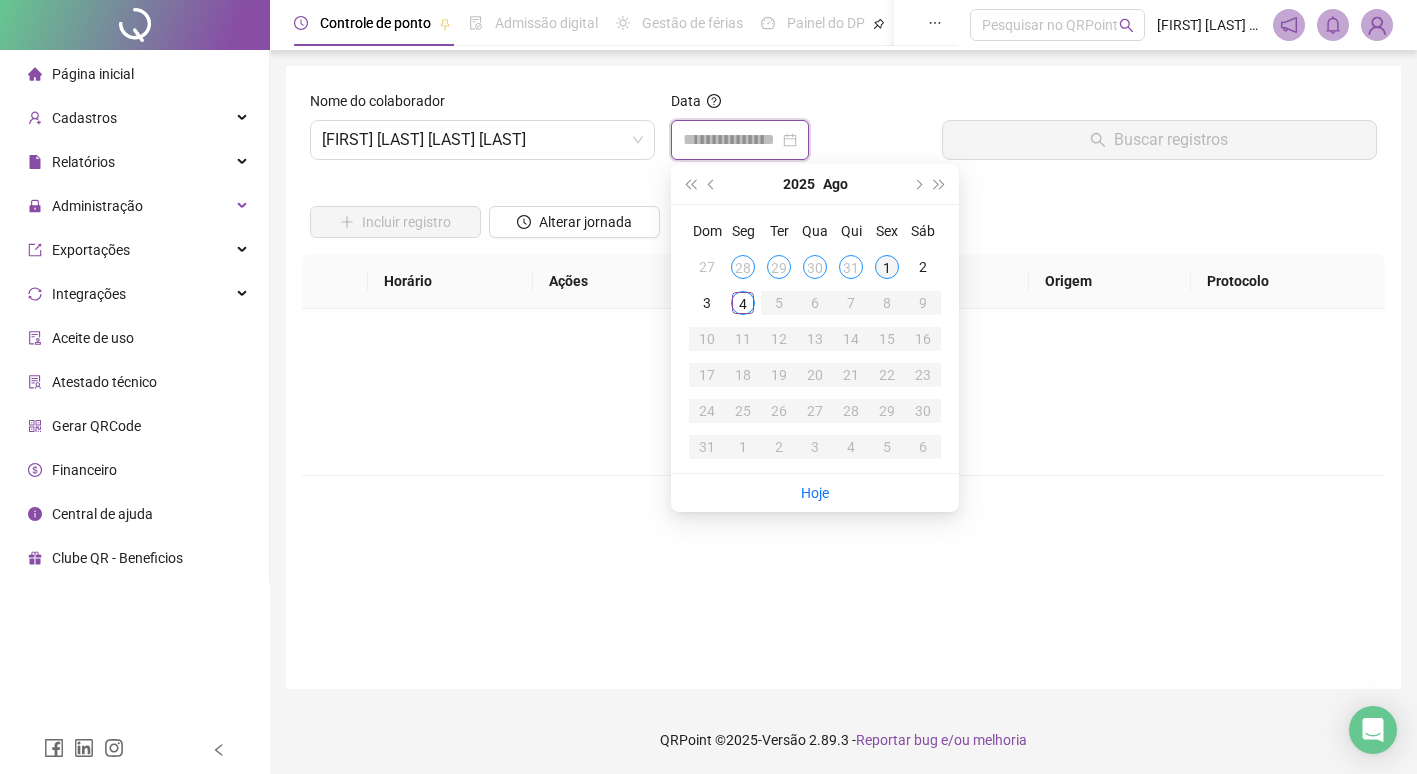 type on "**********" 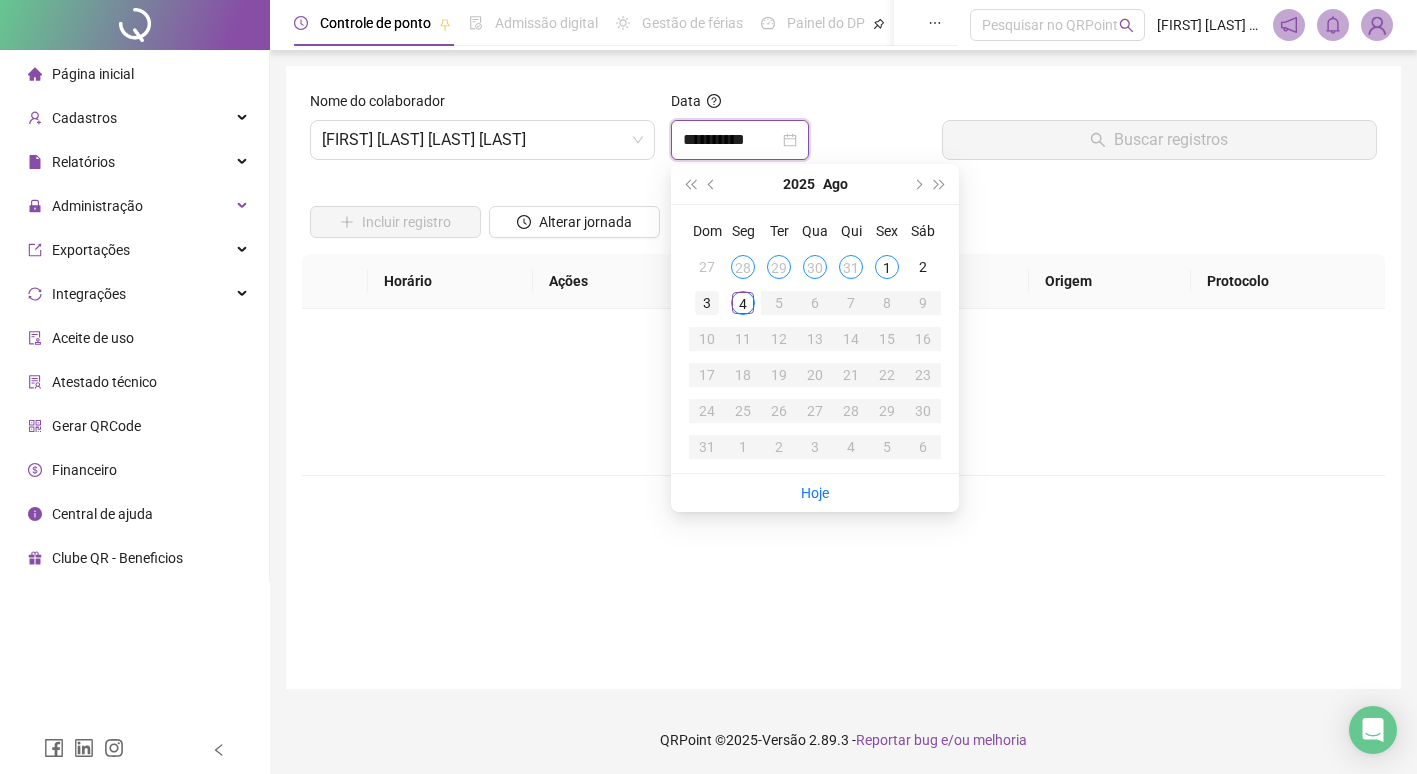 type on "**********" 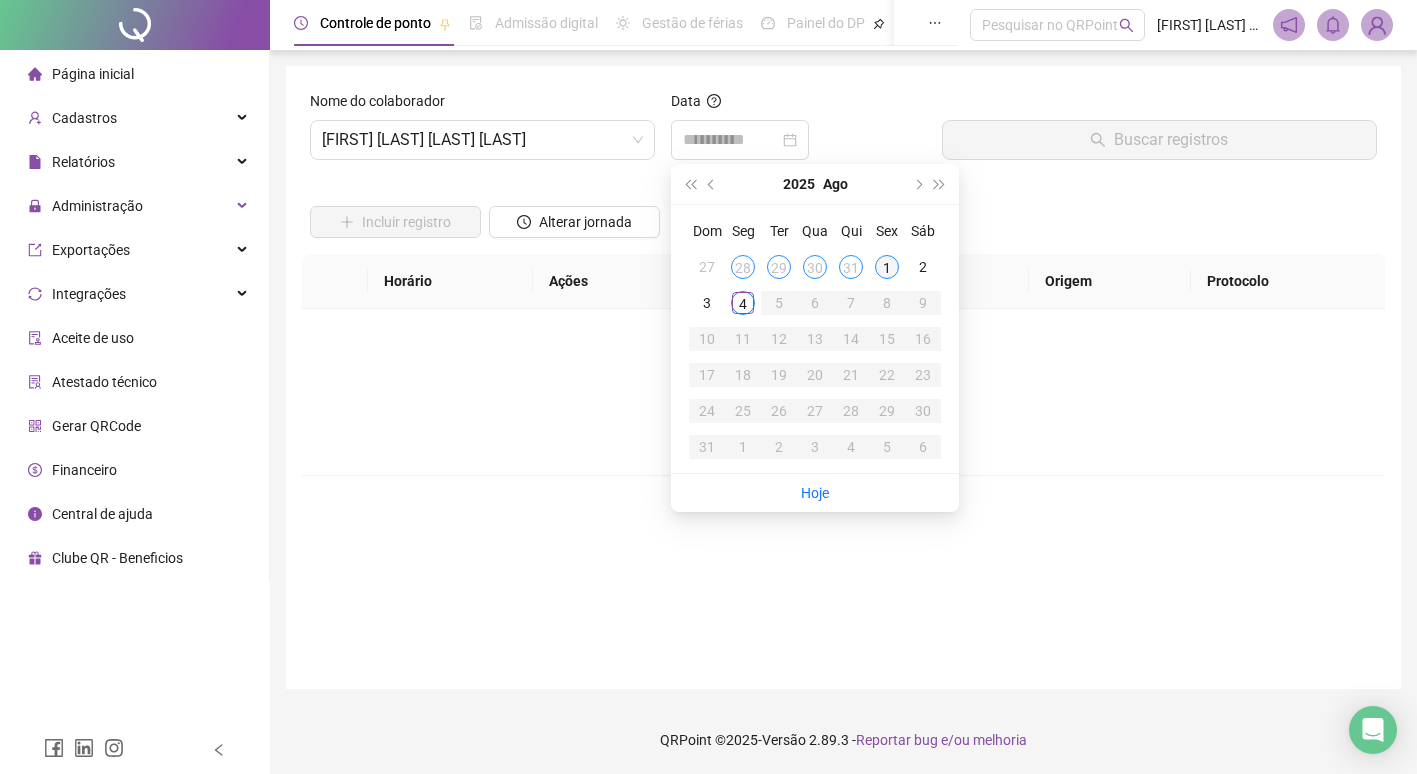 click on "1" at bounding box center (887, 267) 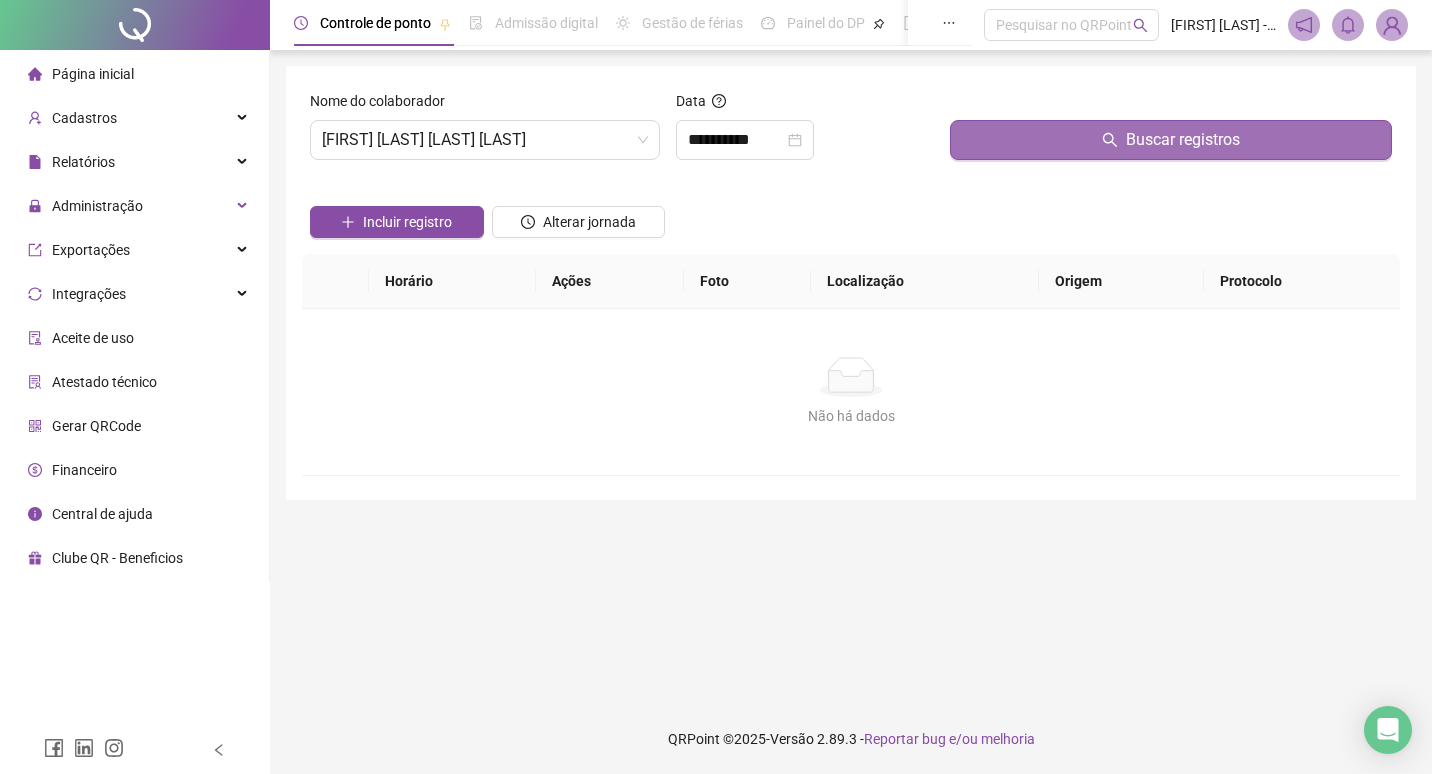click on "Buscar registros" at bounding box center [1171, 140] 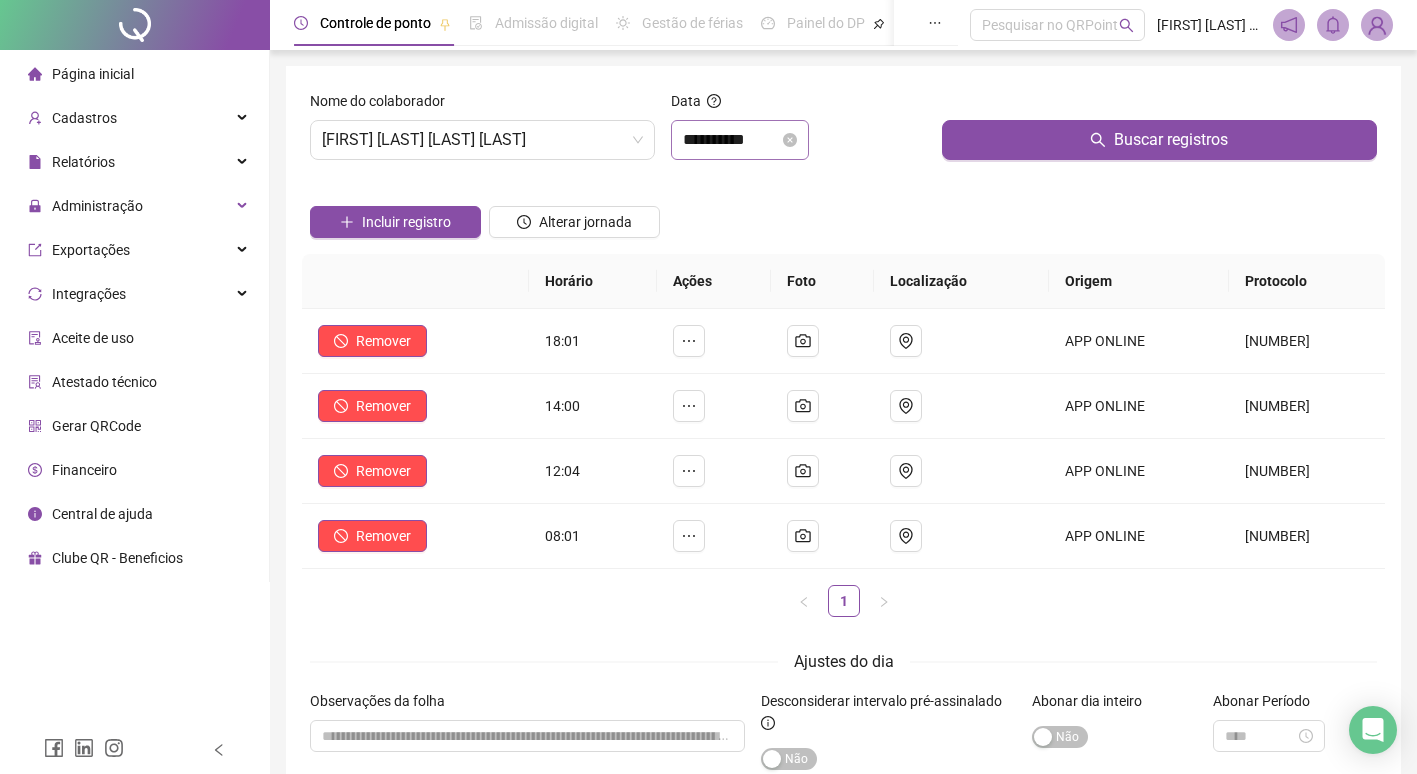 click on "**********" at bounding box center (740, 140) 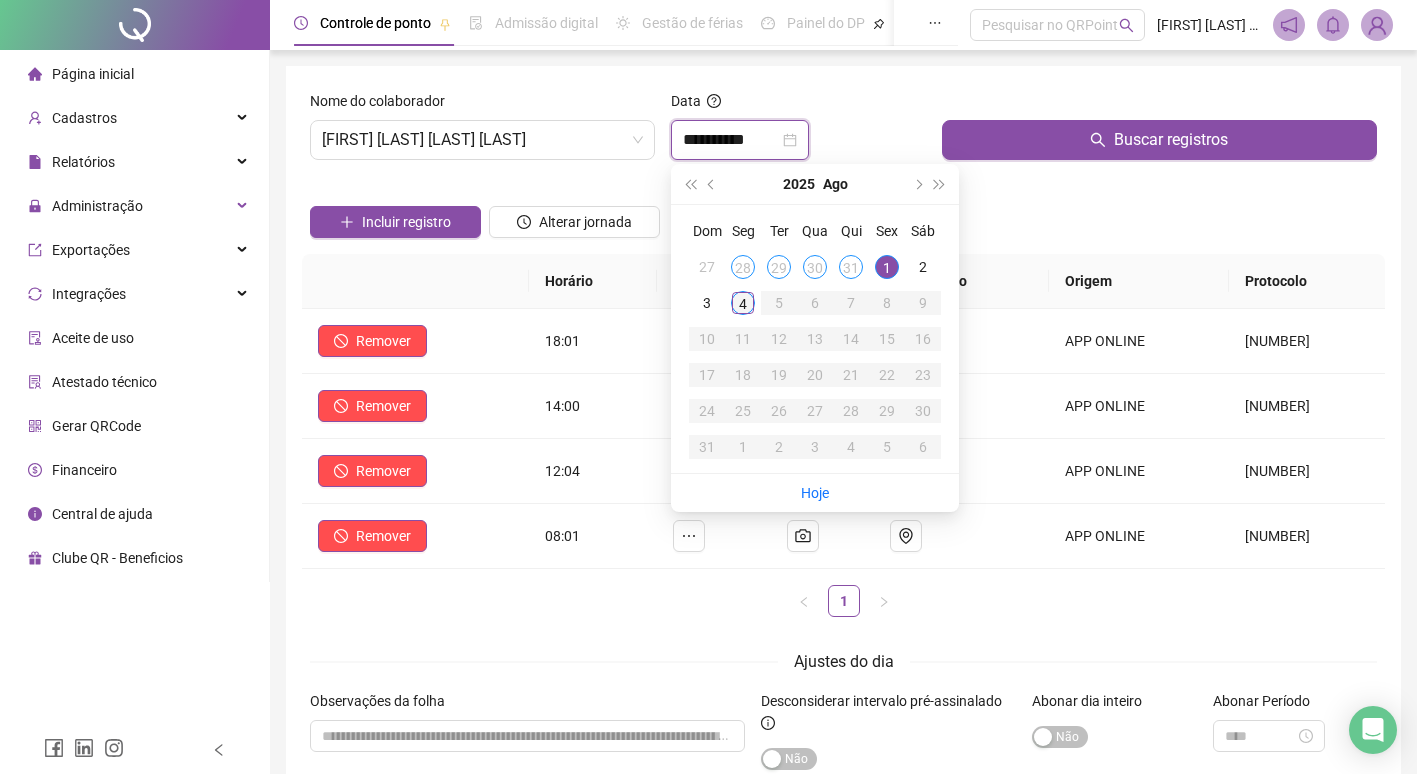 type on "**********" 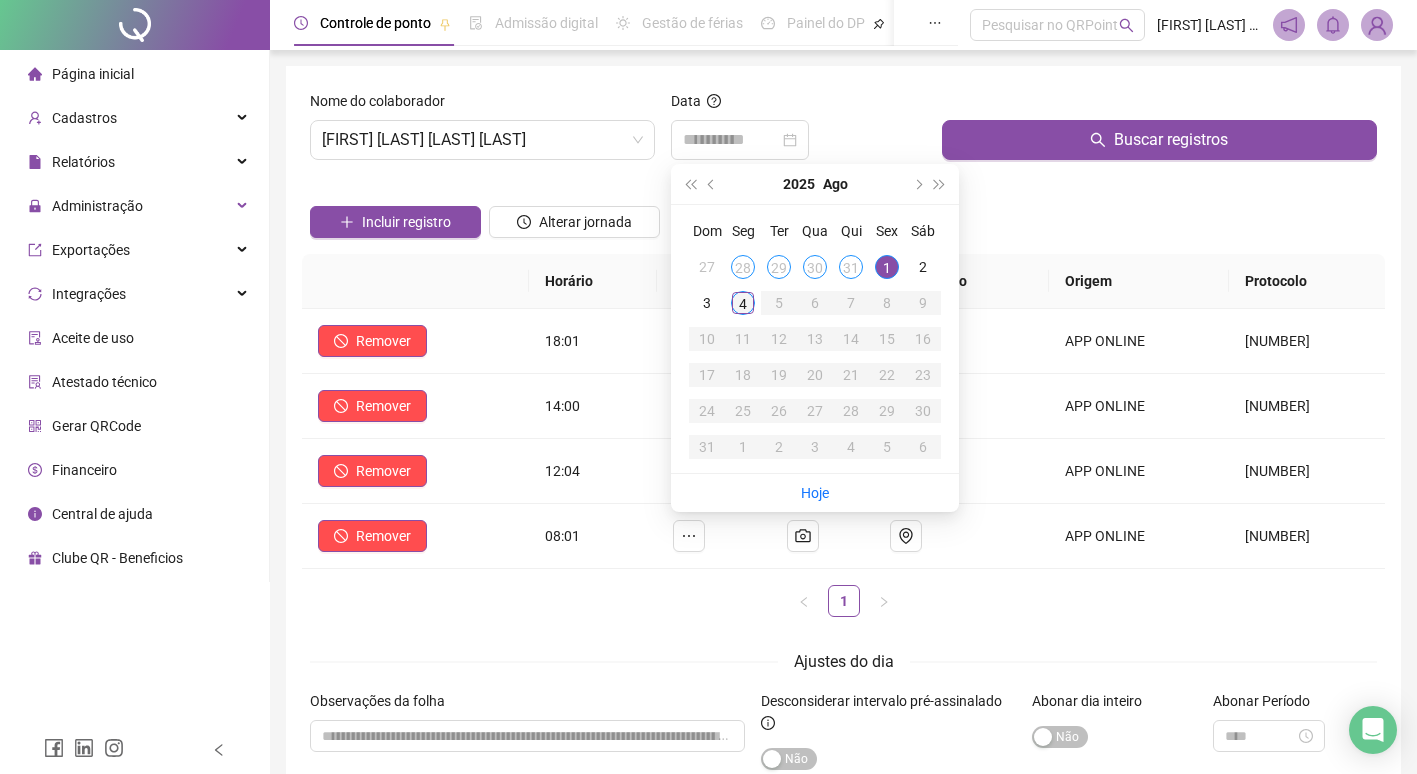 click on "4" at bounding box center (743, 303) 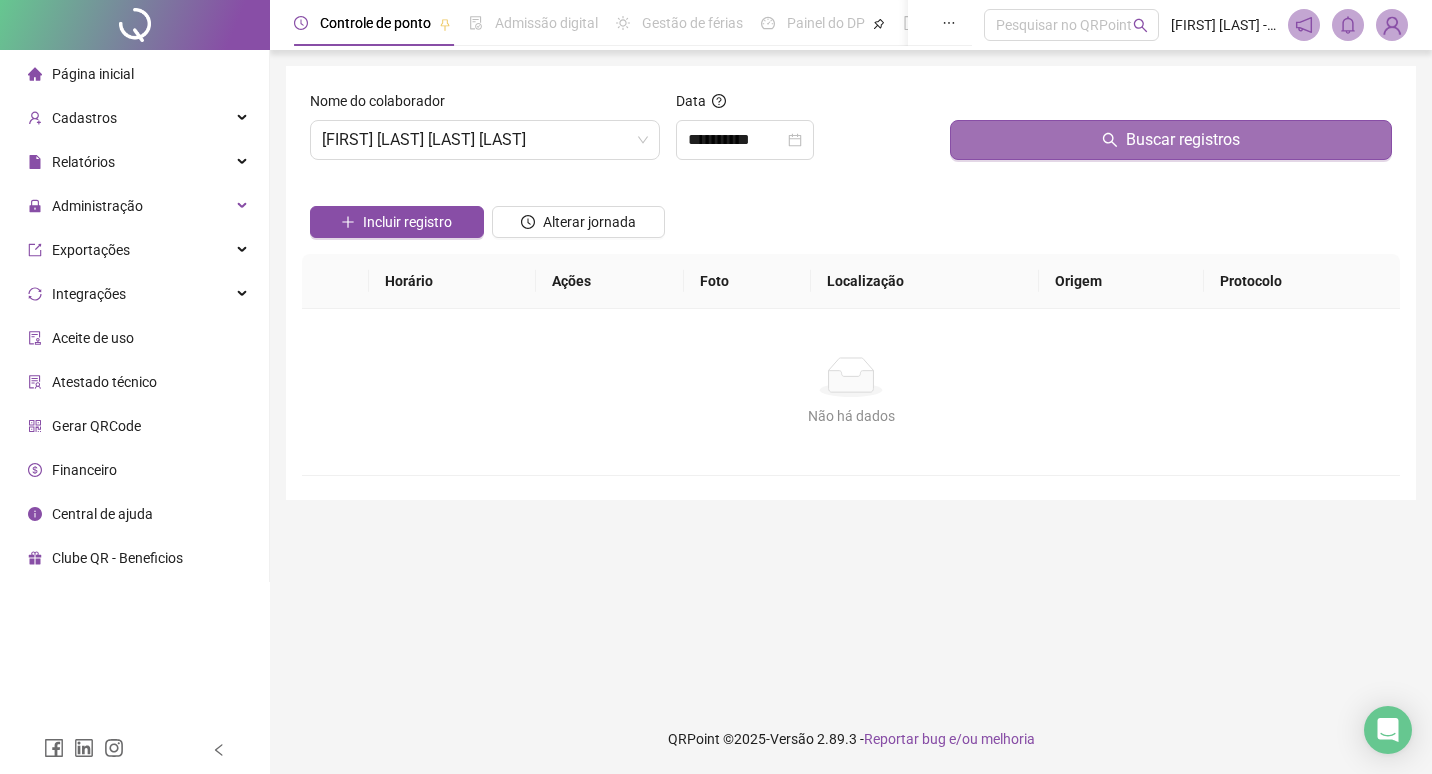click on "Buscar registros" at bounding box center [1183, 140] 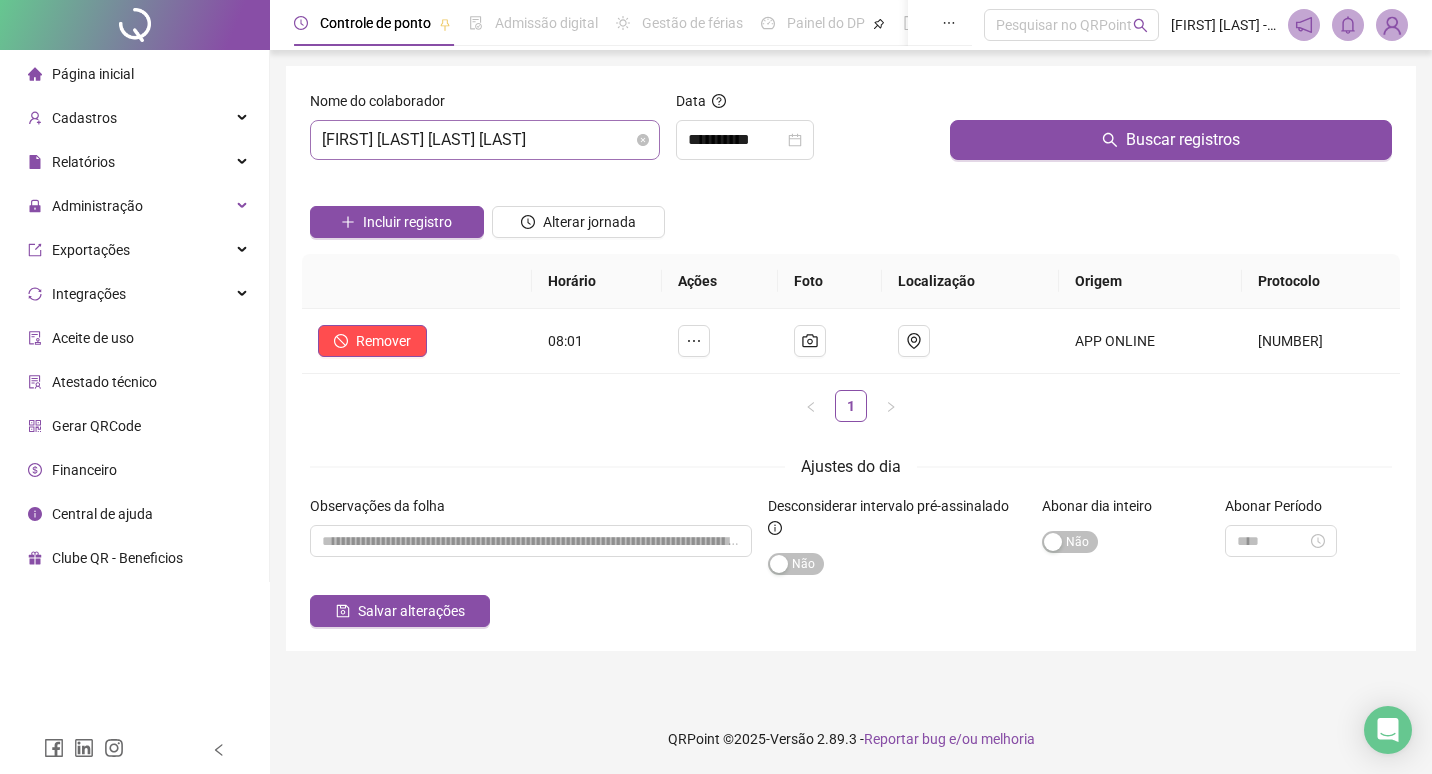 click on "LAYS SANTOS BRITO PEREIRA" at bounding box center [485, 140] 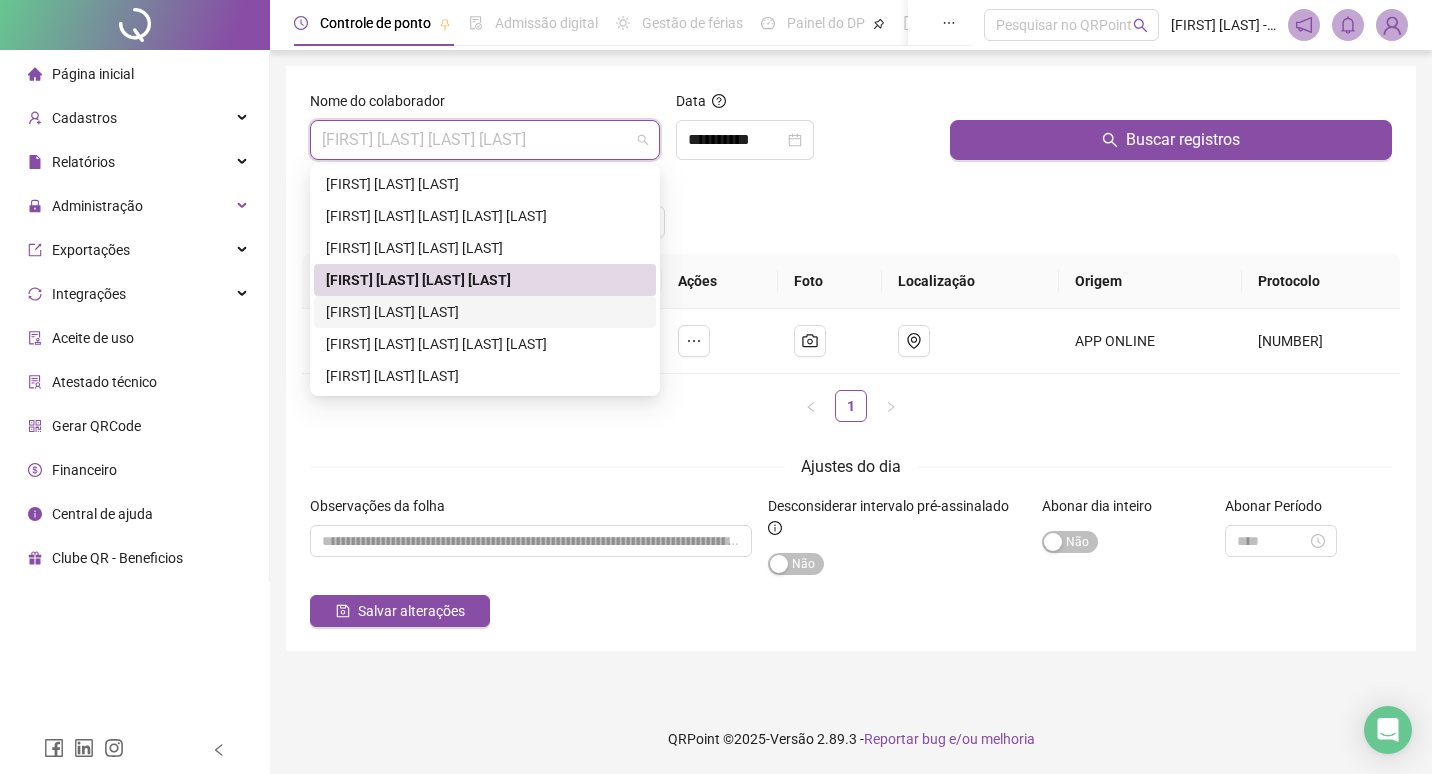 click on "LUCAS ARAUJO LEITE" at bounding box center (485, 312) 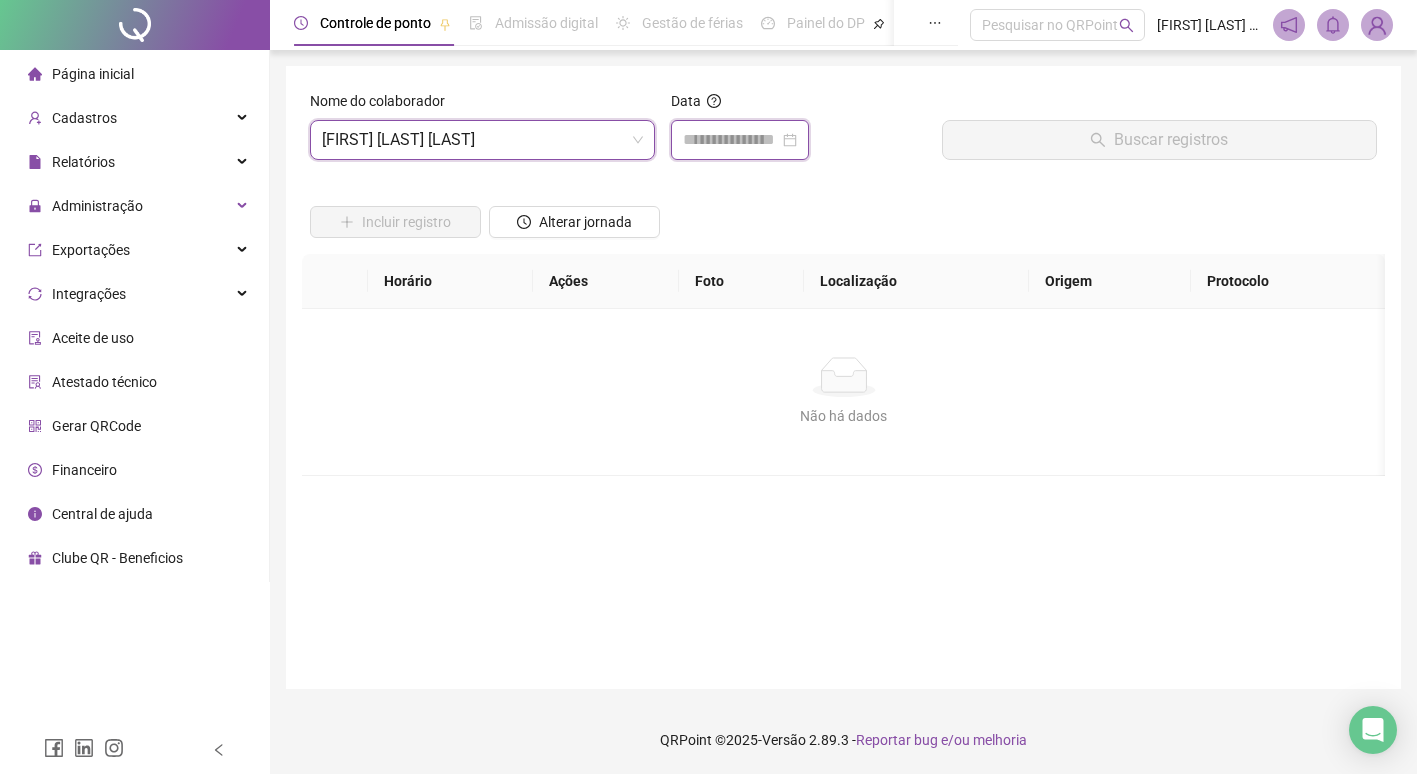 drag, startPoint x: 761, startPoint y: 134, endPoint x: 756, endPoint y: 164, distance: 30.413813 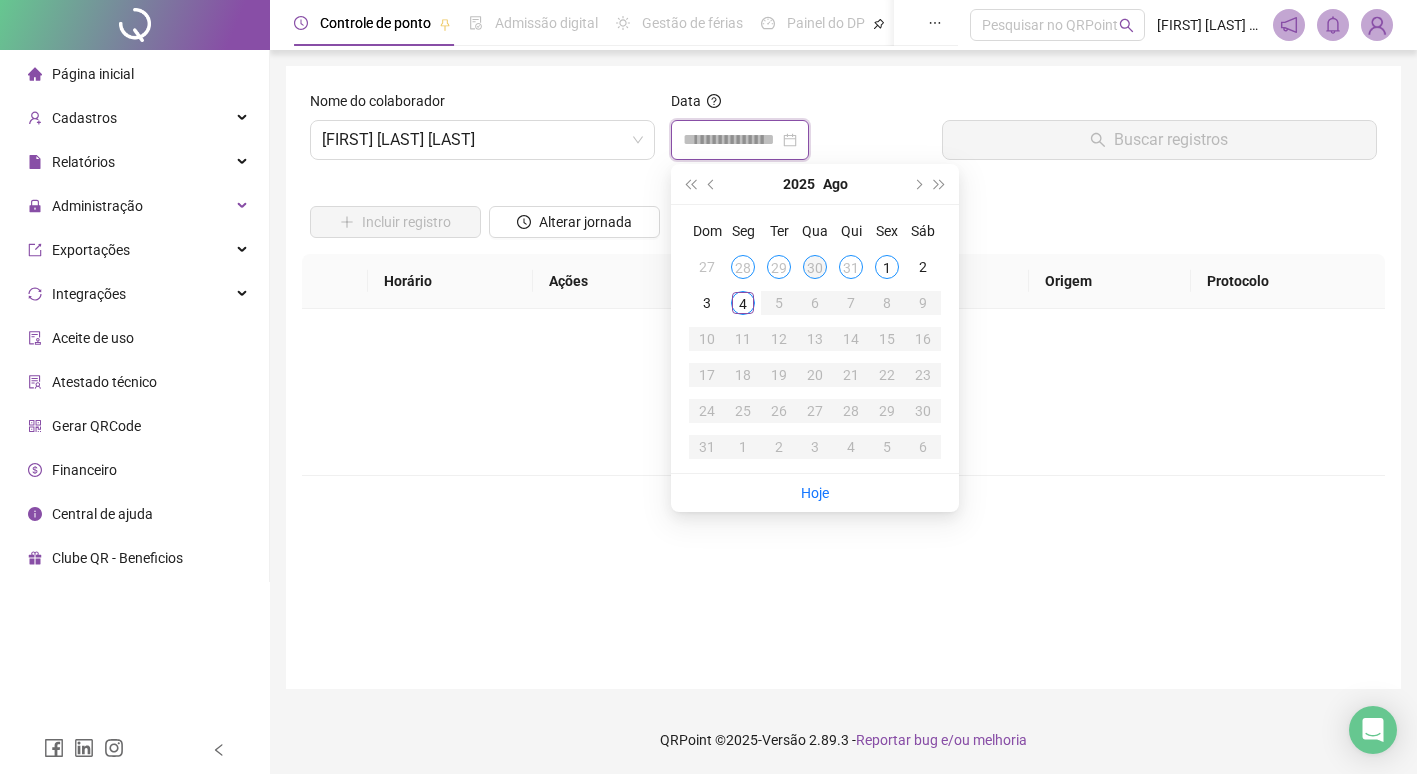 type on "**********" 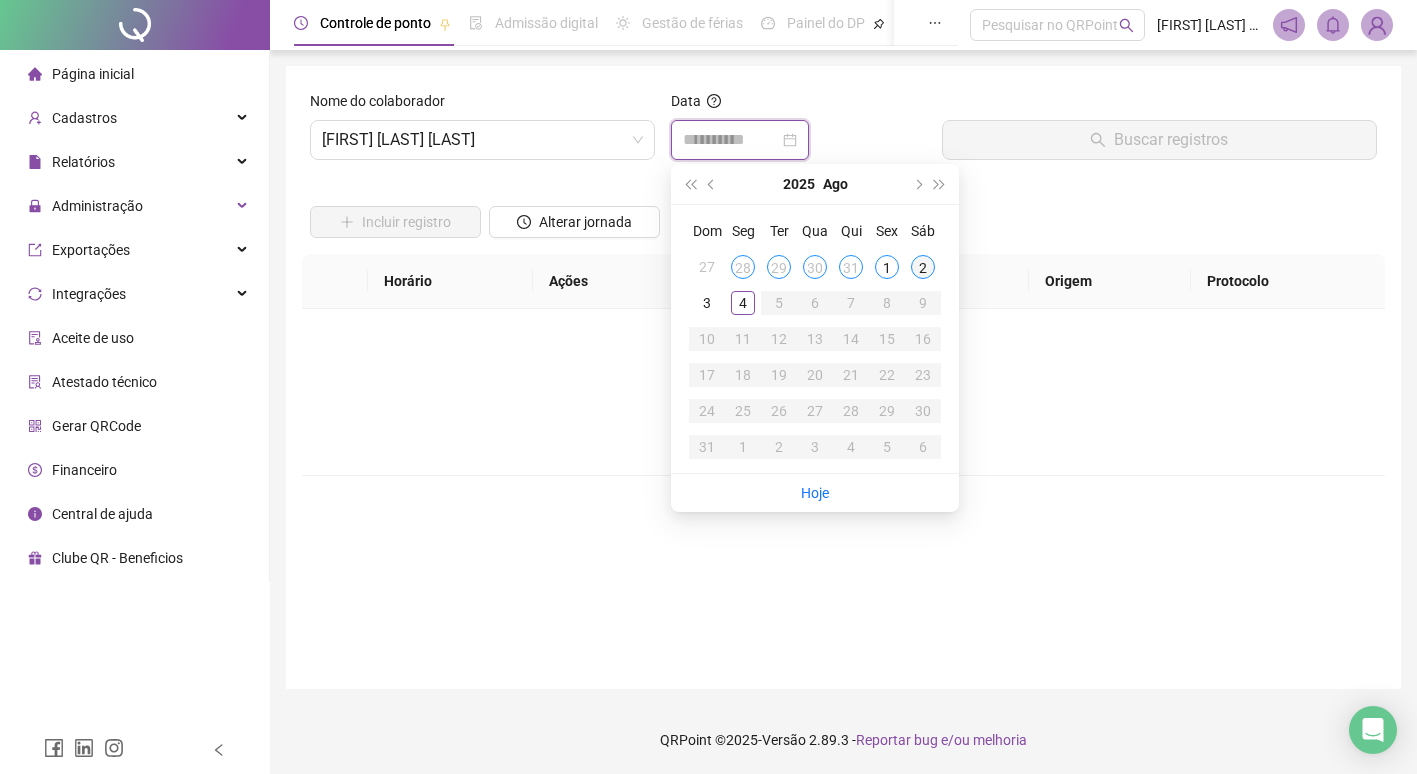 type on "**********" 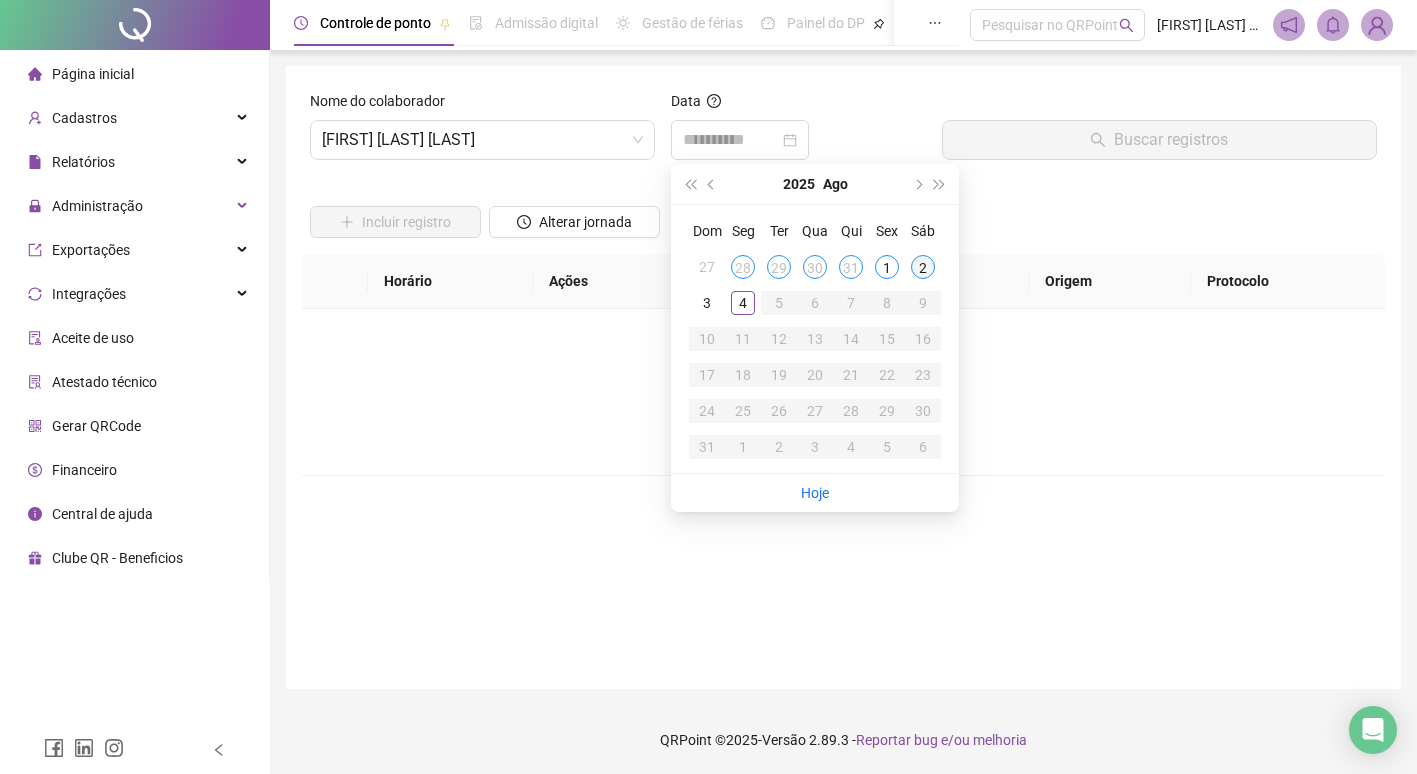 click on "2" at bounding box center [923, 267] 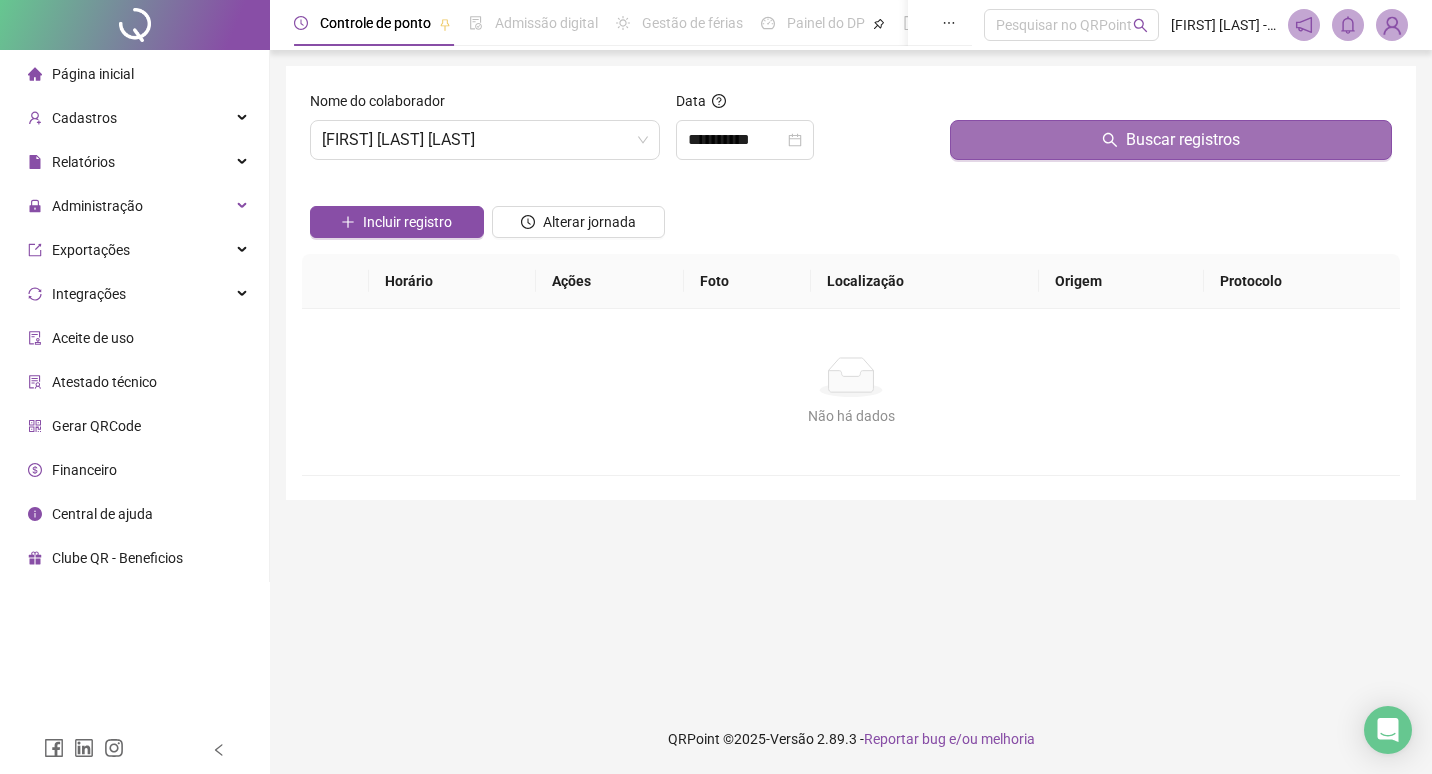 click on "Buscar registros" at bounding box center [1171, 140] 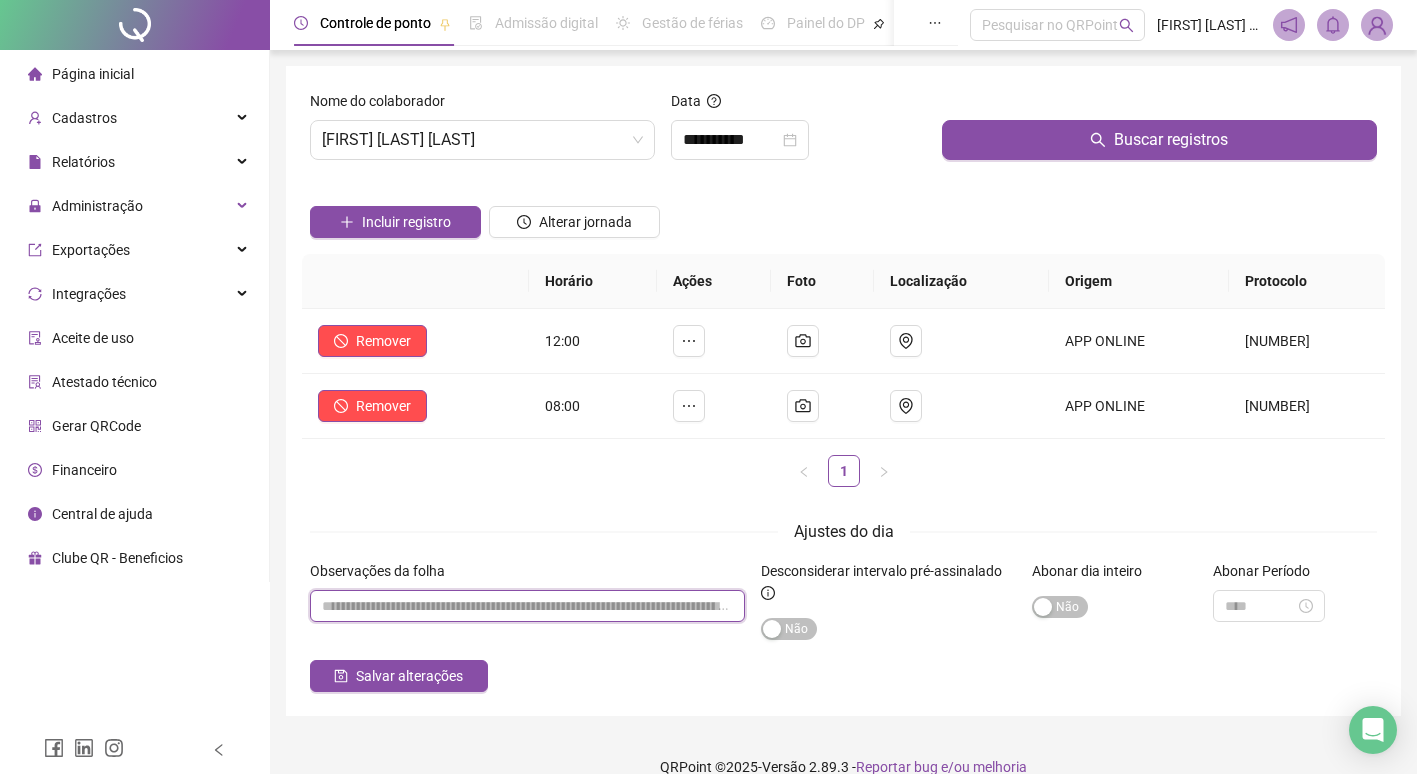 drag, startPoint x: 709, startPoint y: 618, endPoint x: 698, endPoint y: 612, distance: 12.529964 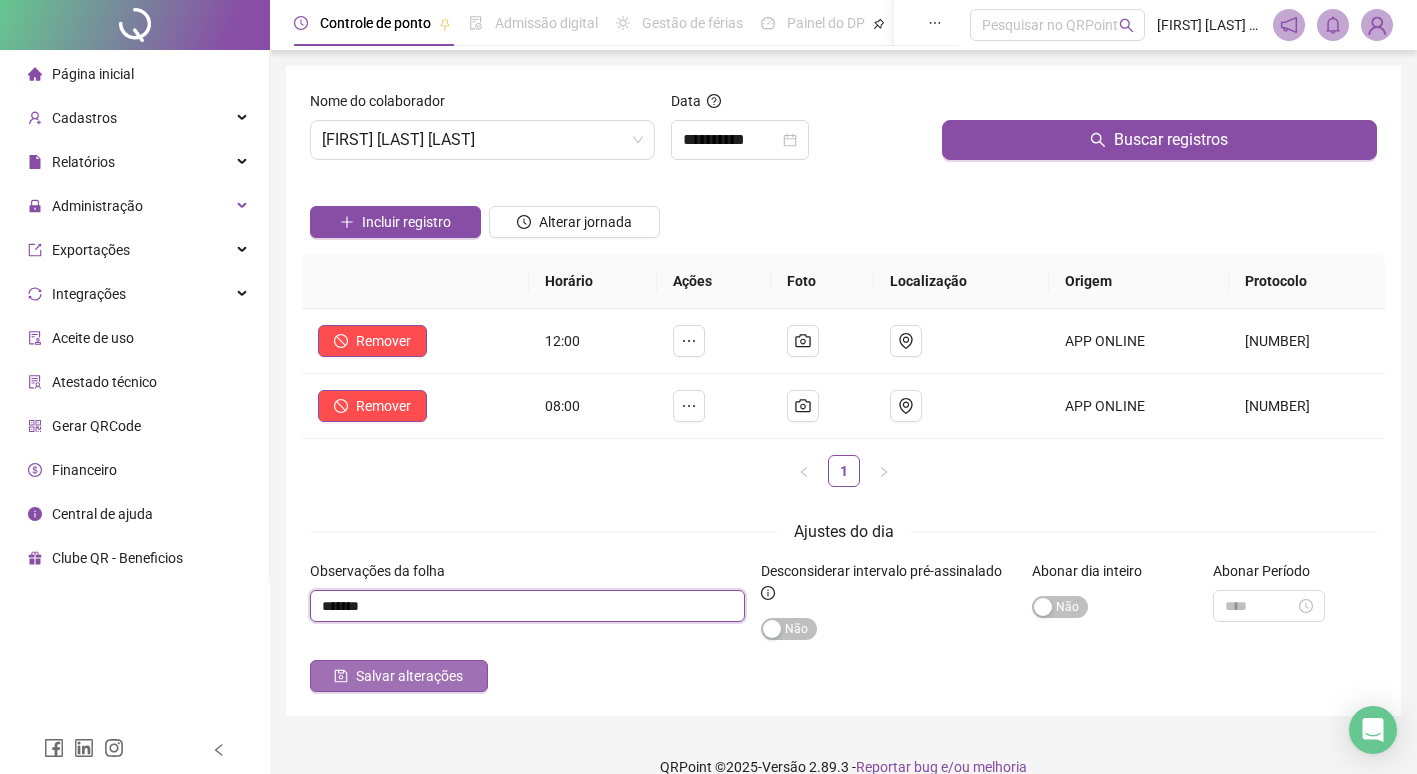 type on "*******" 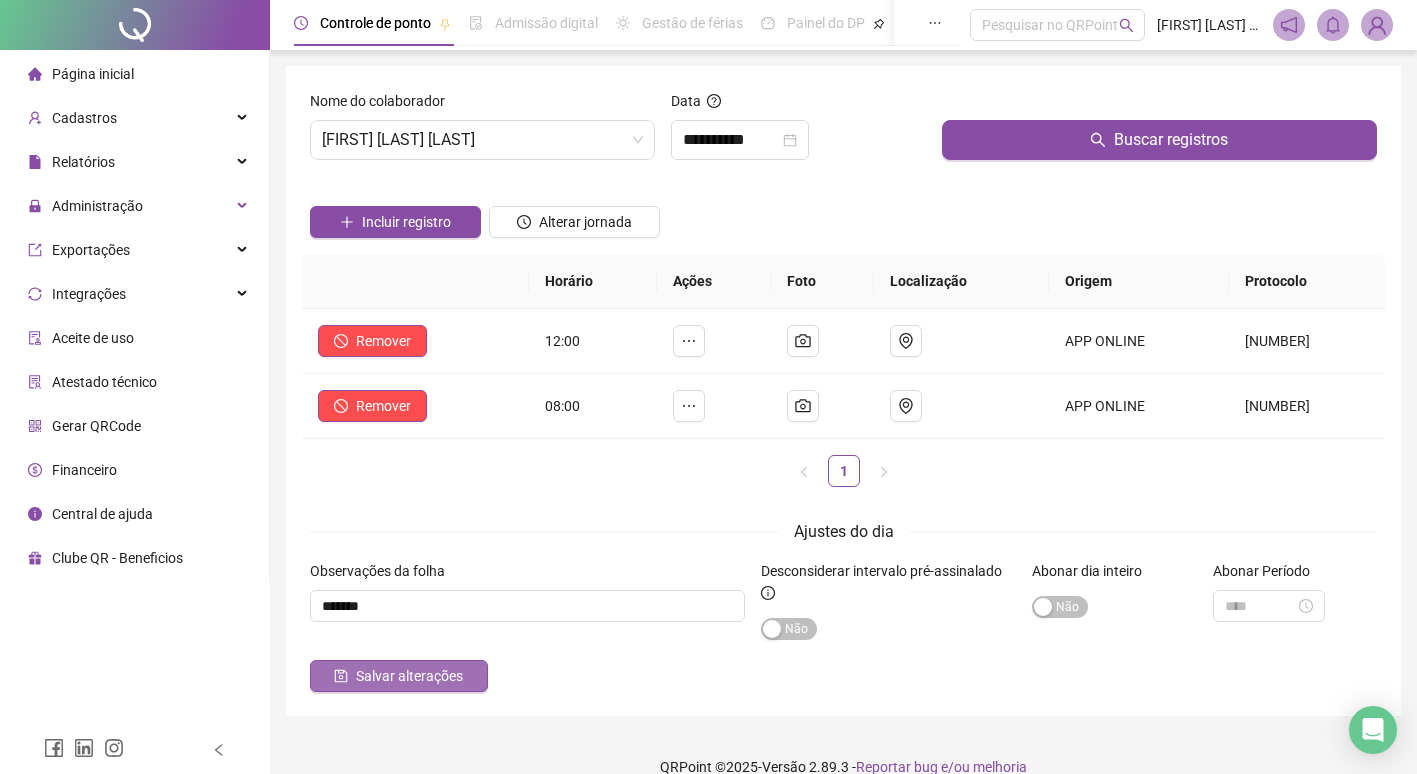 click on "Salvar alterações" at bounding box center (409, 676) 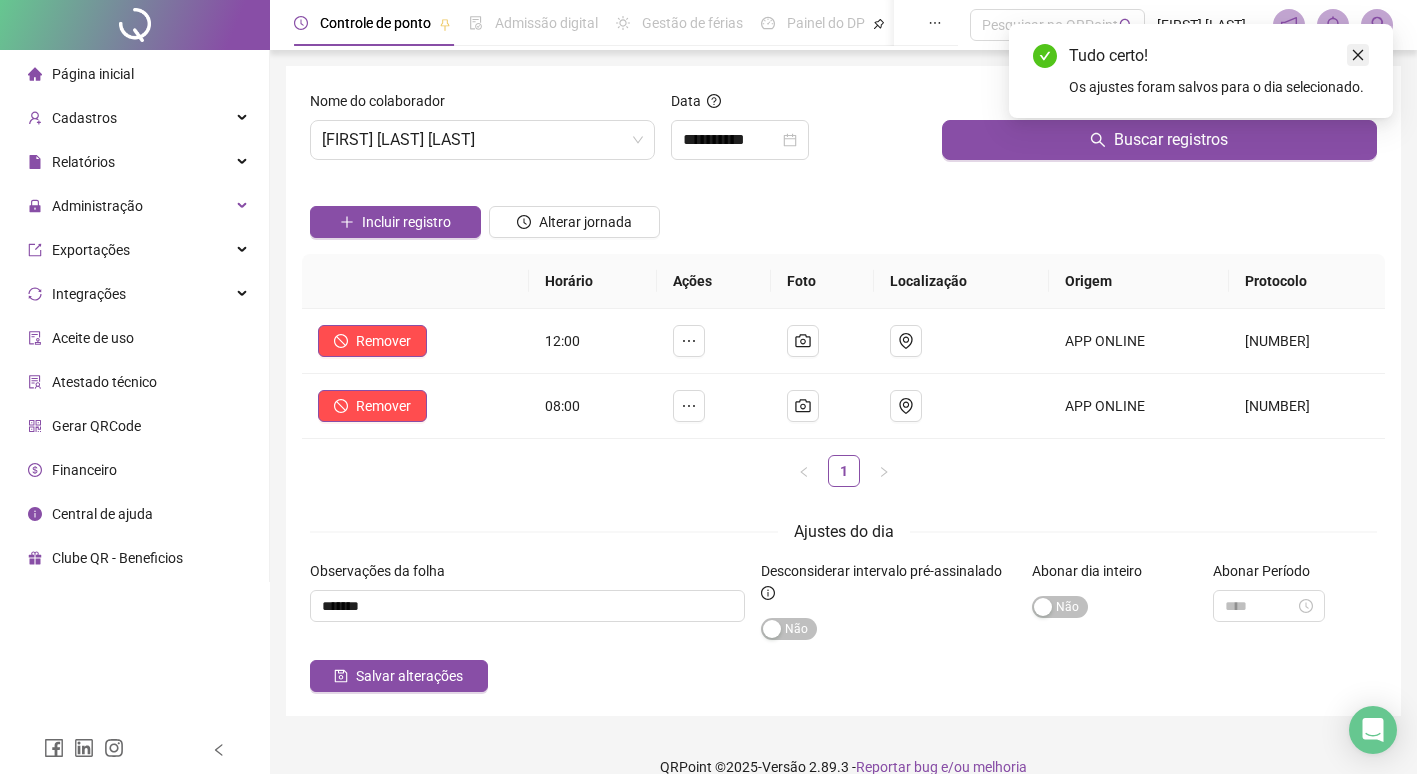 click 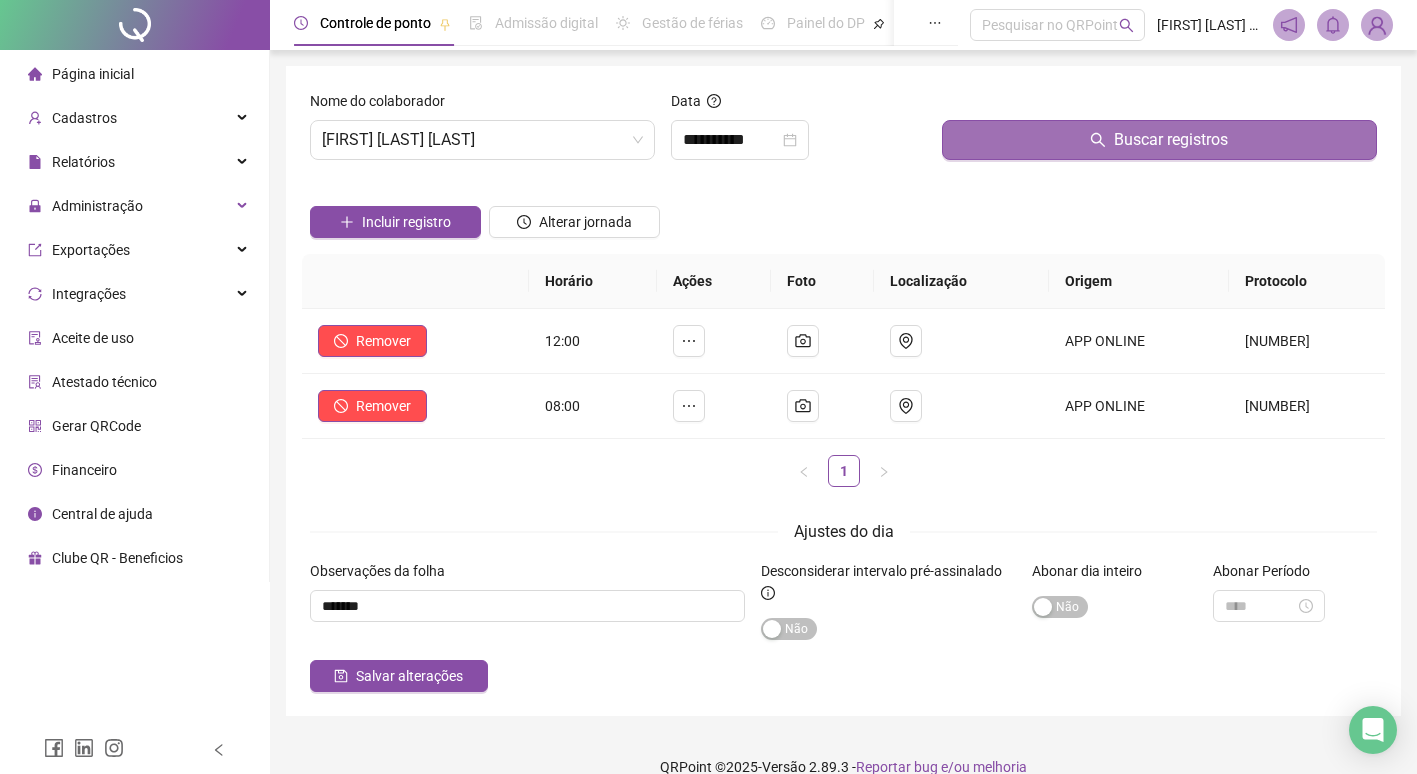 click on "Buscar registros" at bounding box center [1171, 140] 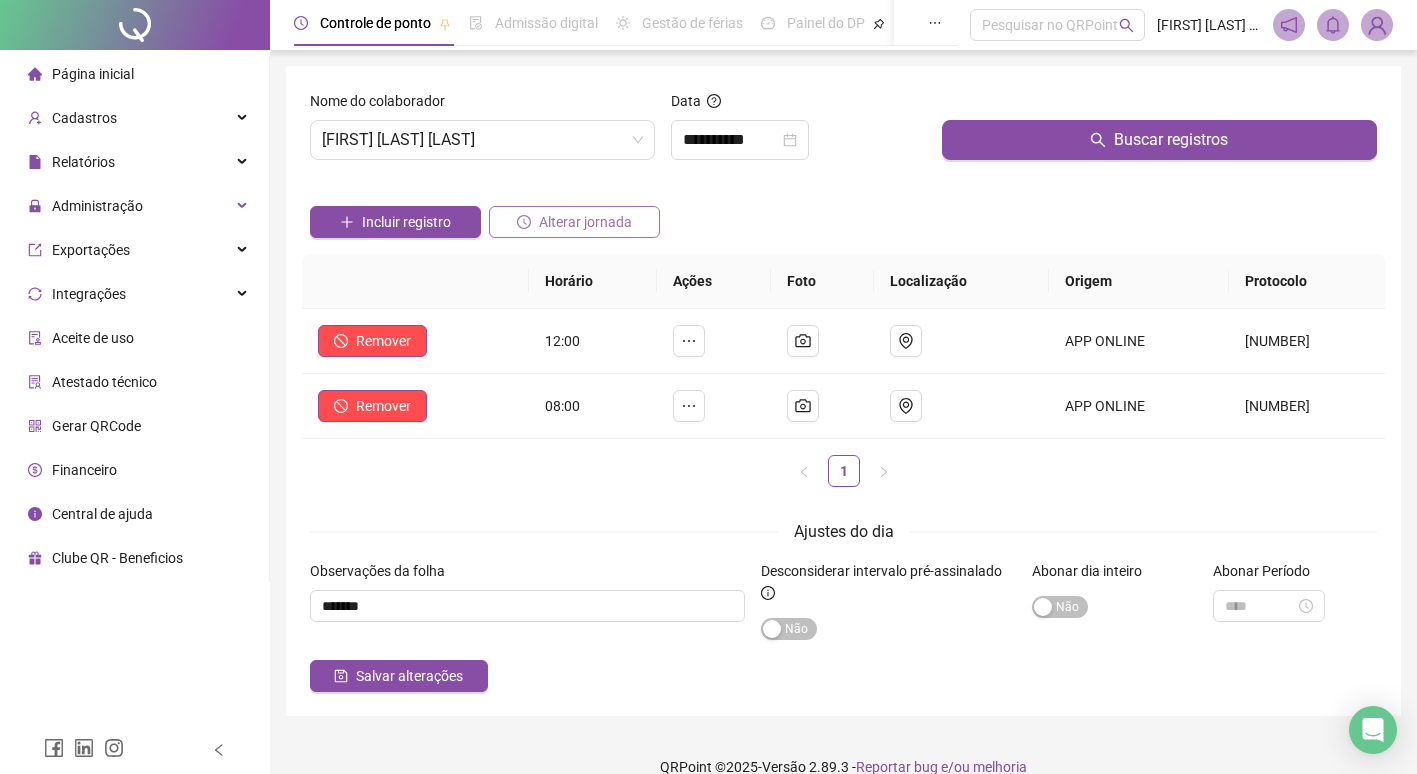 click on "Alterar jornada" at bounding box center [585, 222] 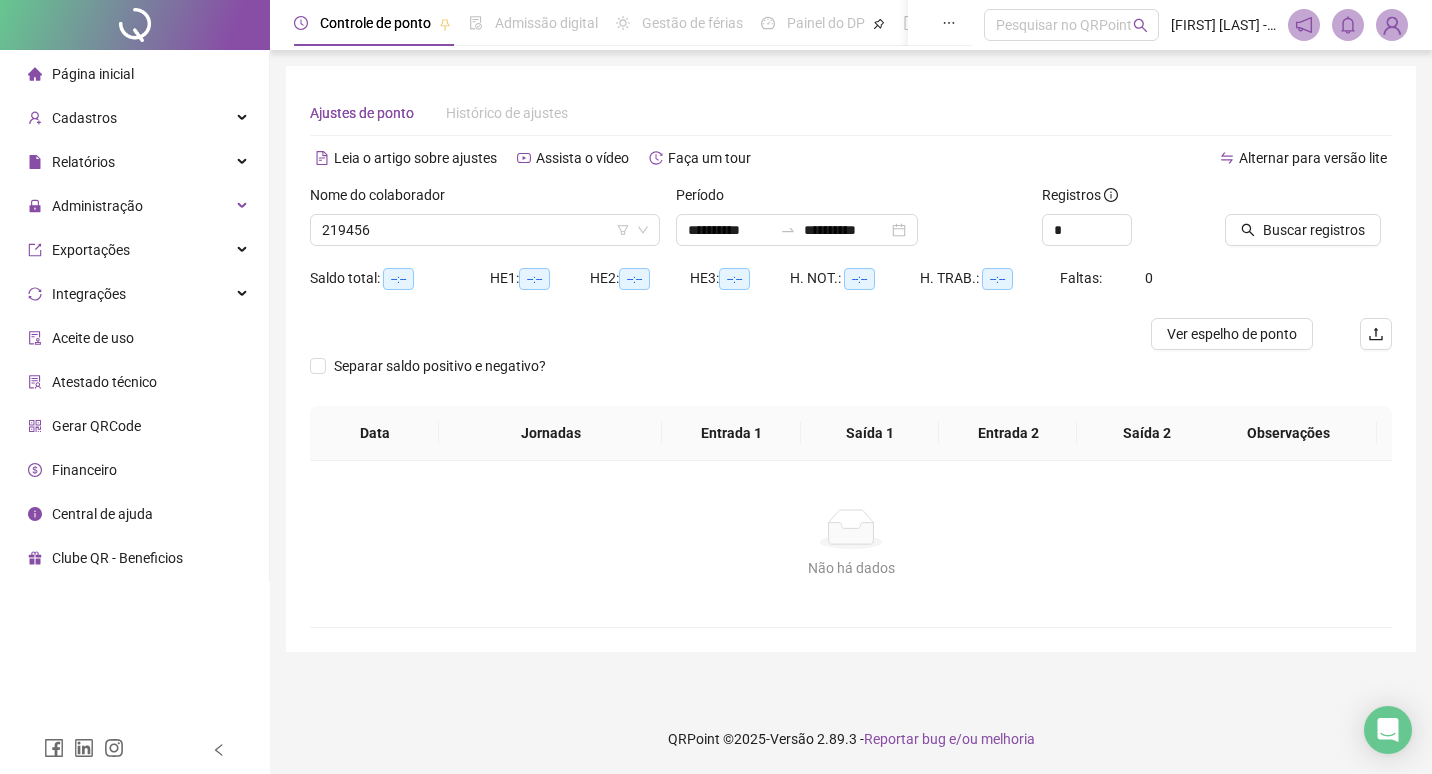 type on "**********" 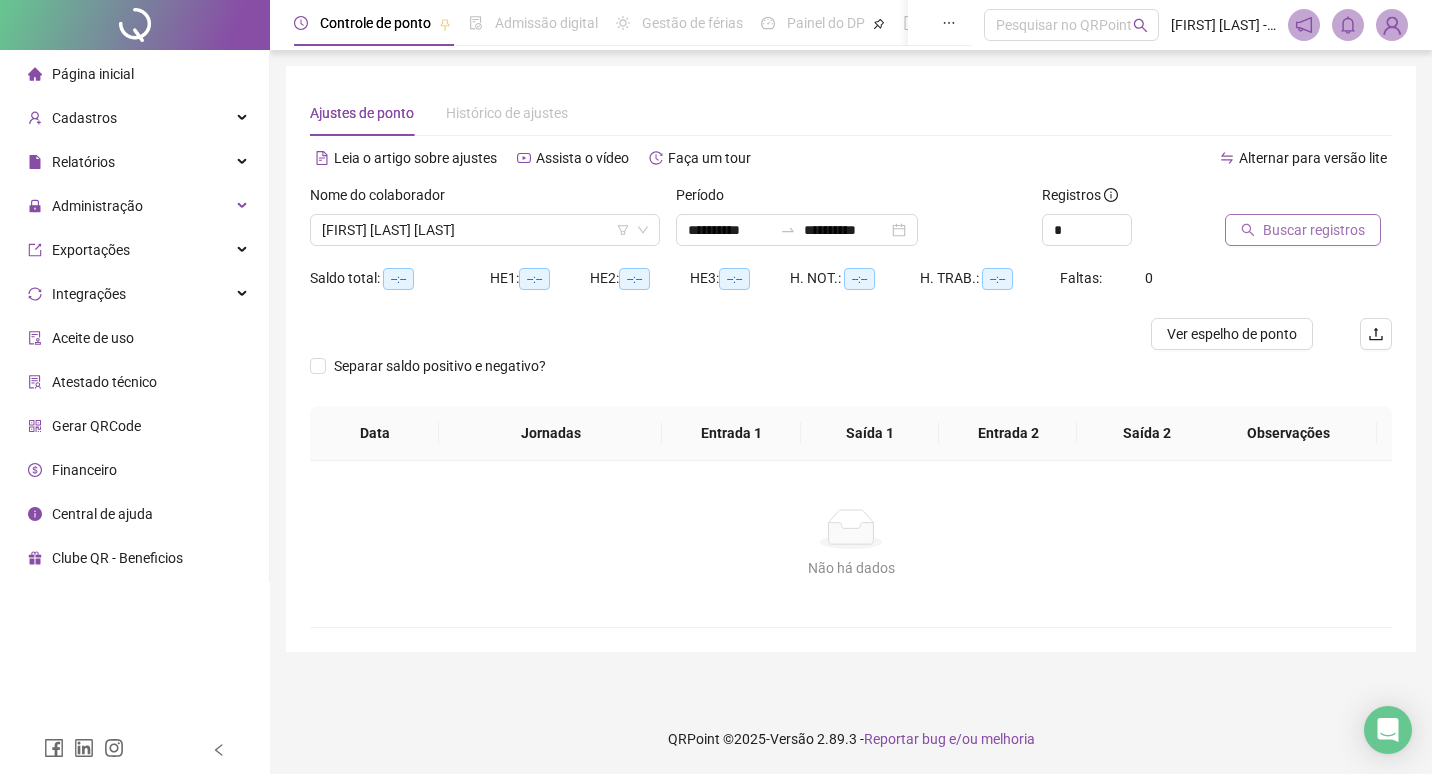 click on "Buscar registros" at bounding box center (1314, 230) 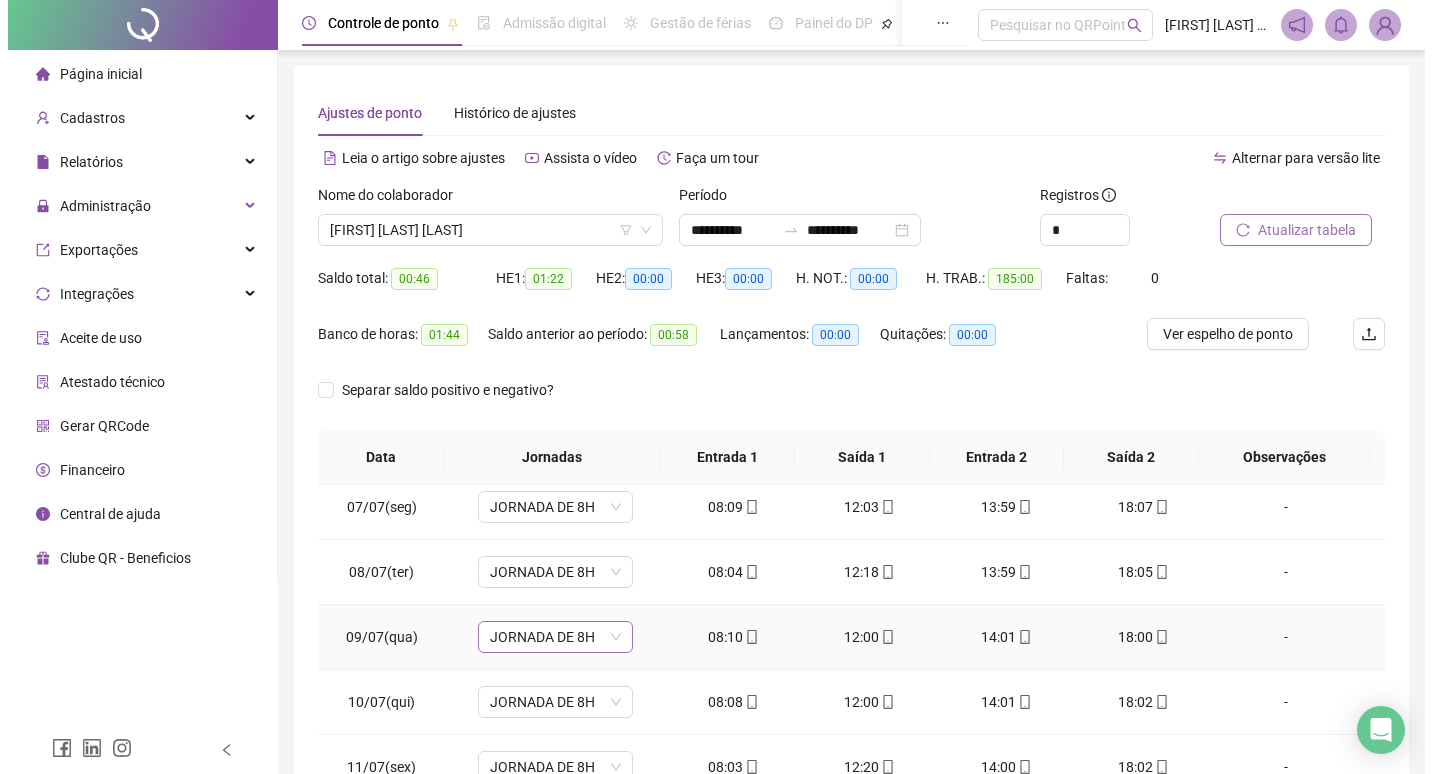 scroll, scrollTop: 0, scrollLeft: 0, axis: both 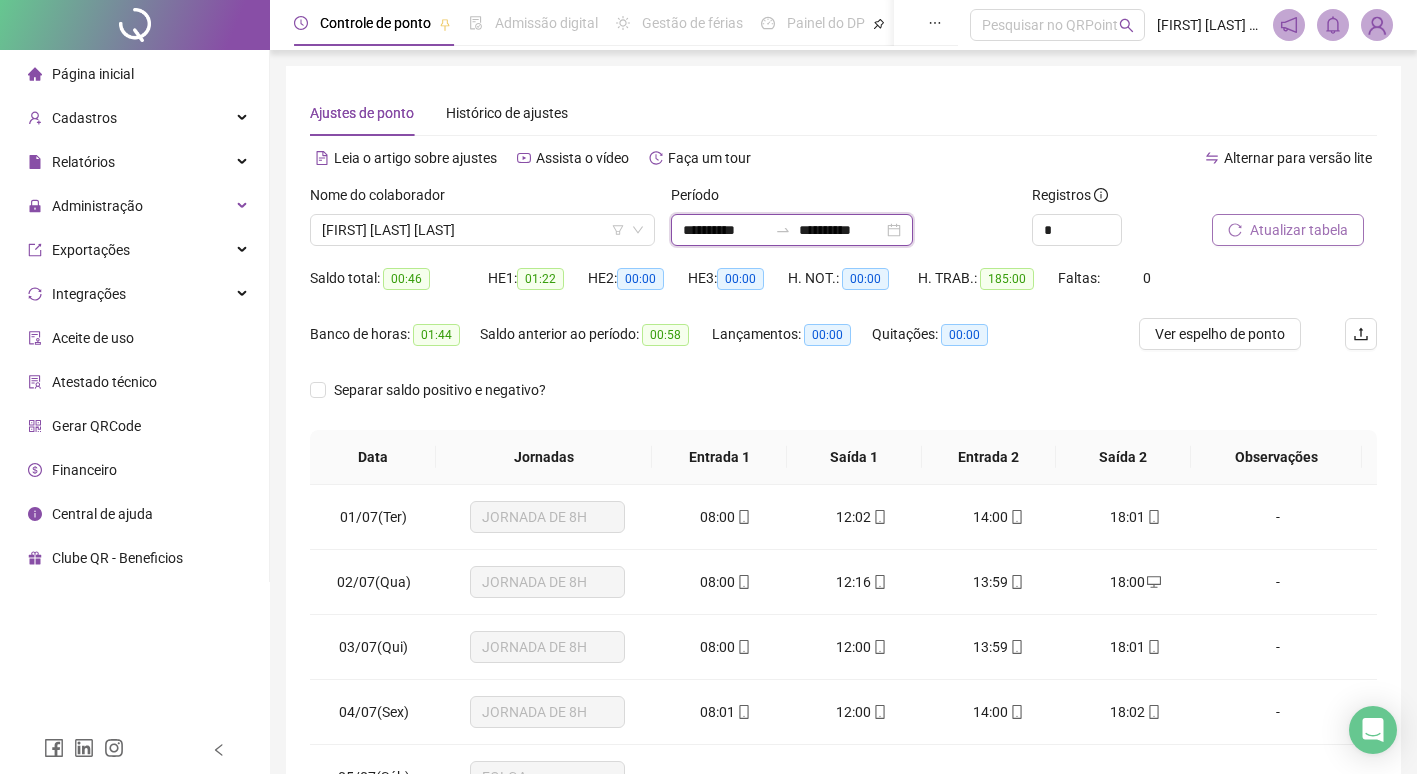 click on "**********" at bounding box center [725, 230] 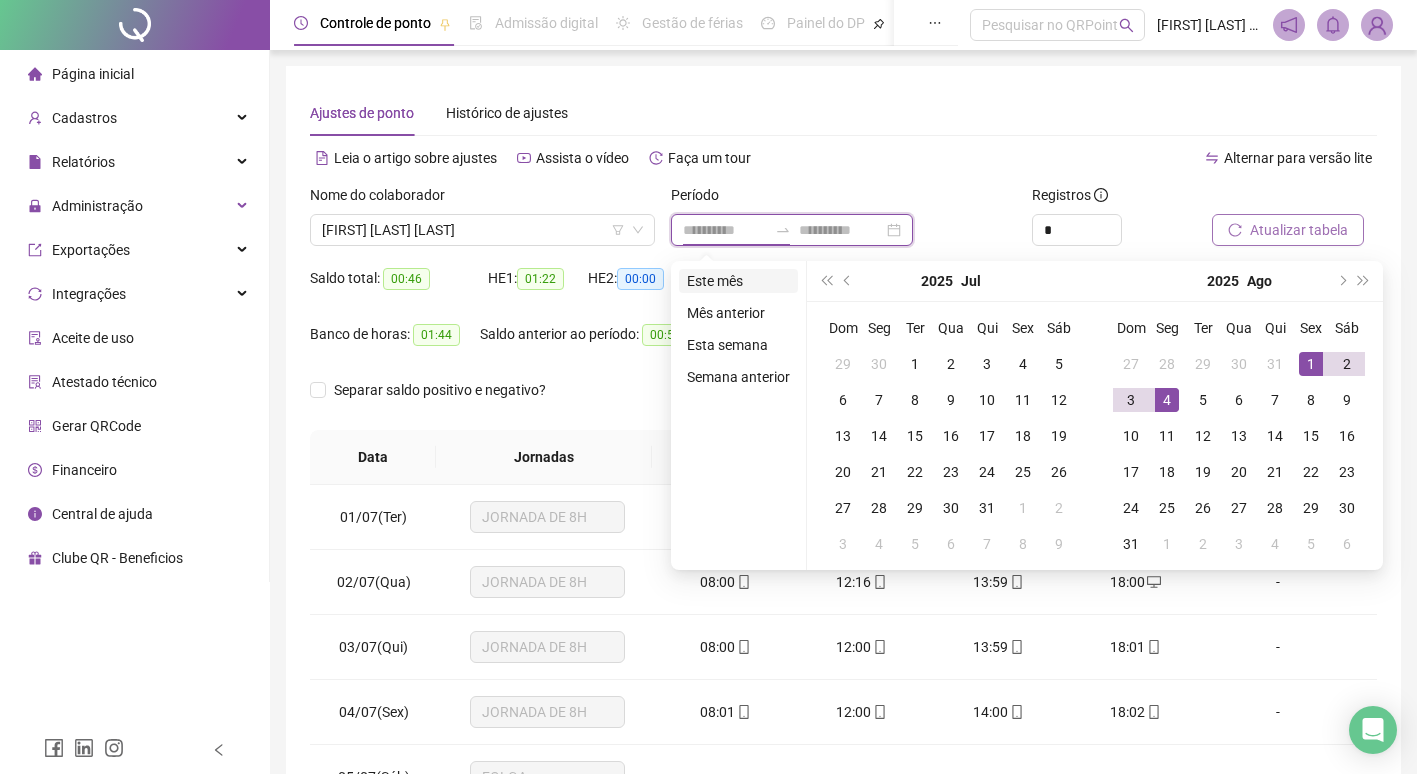 type on "**********" 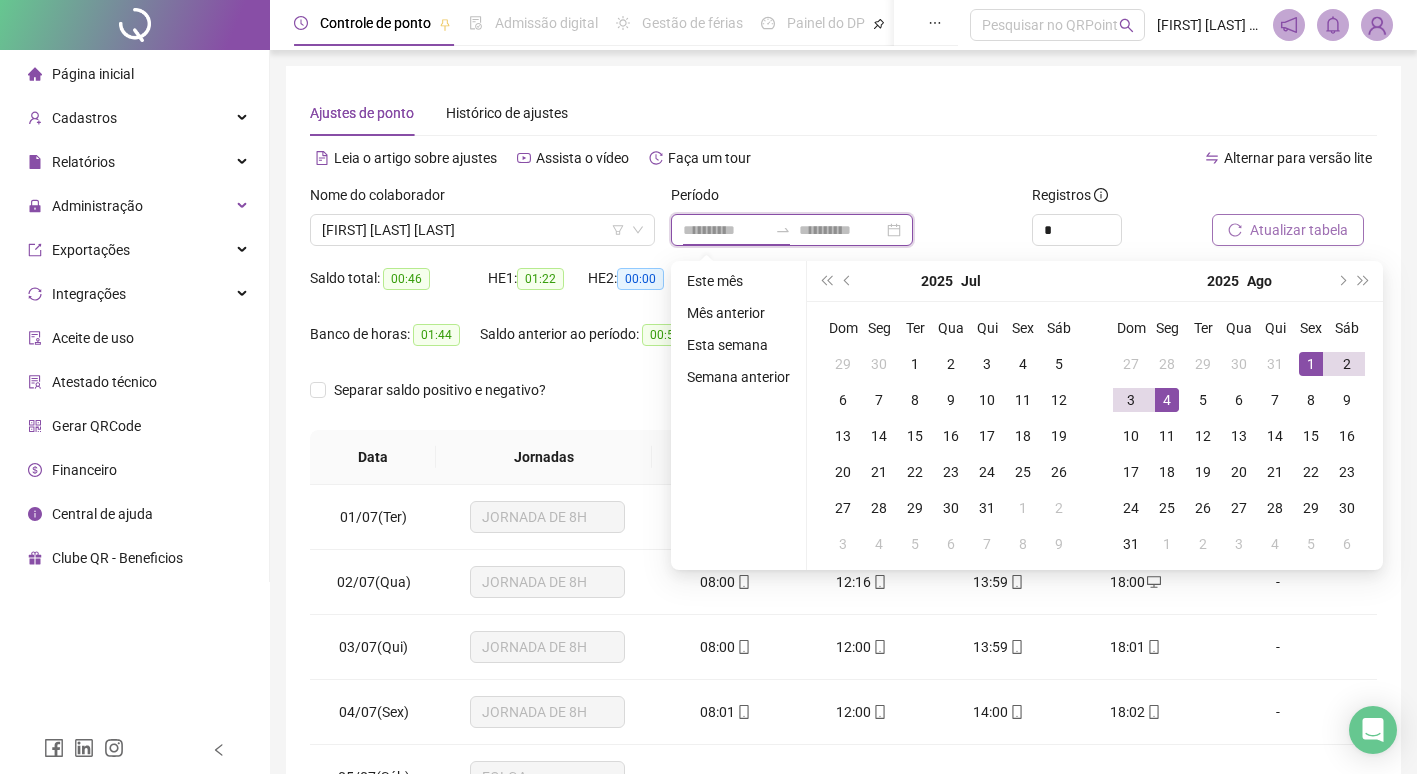 type on "**********" 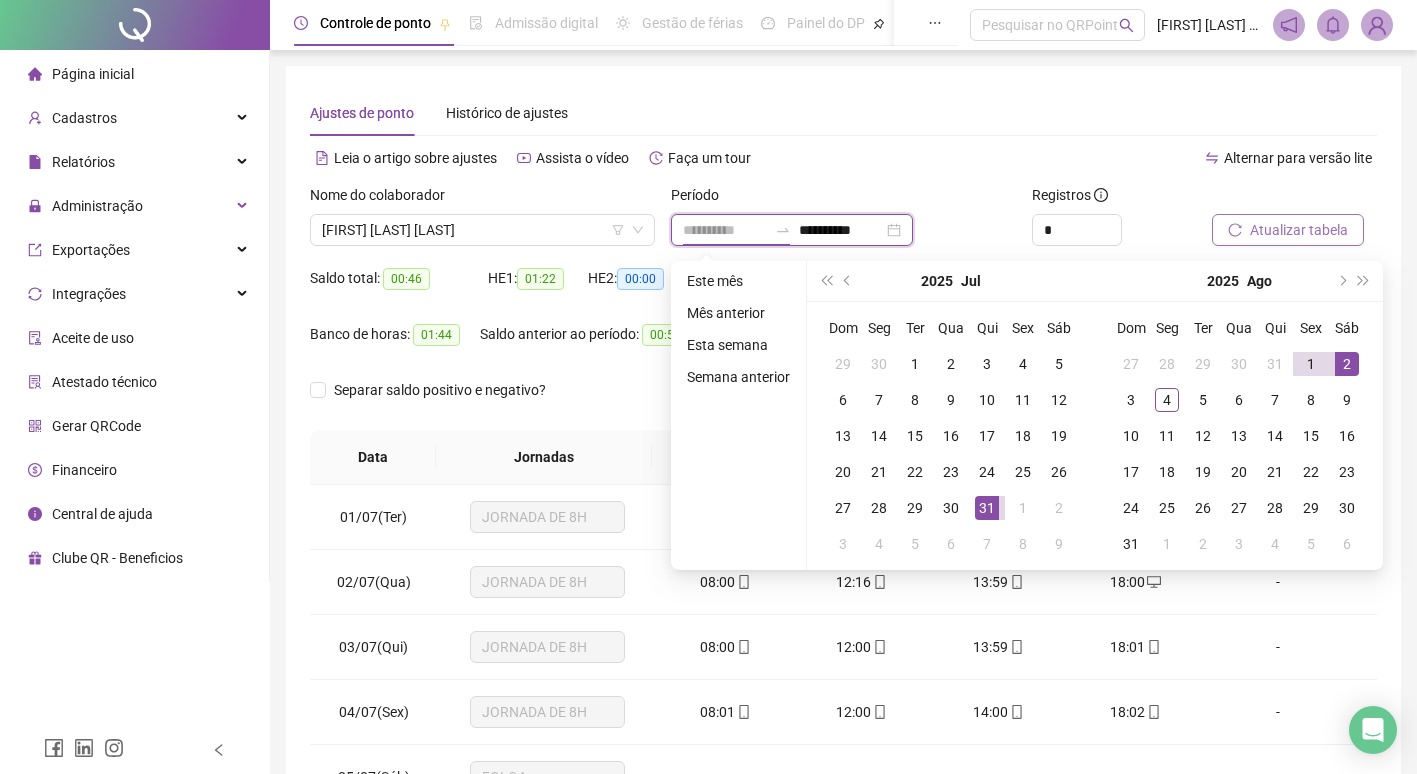 type on "**********" 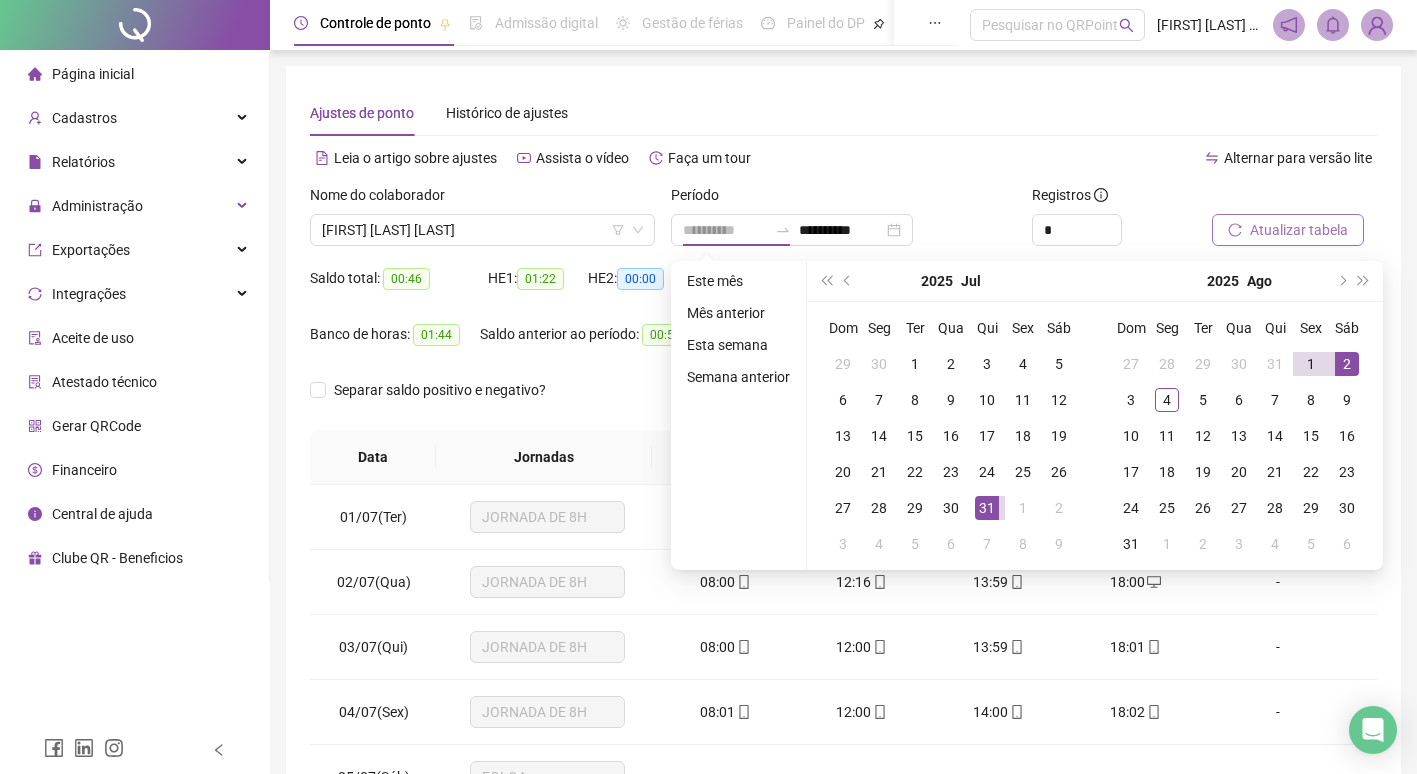 click on "2" at bounding box center [1347, 364] 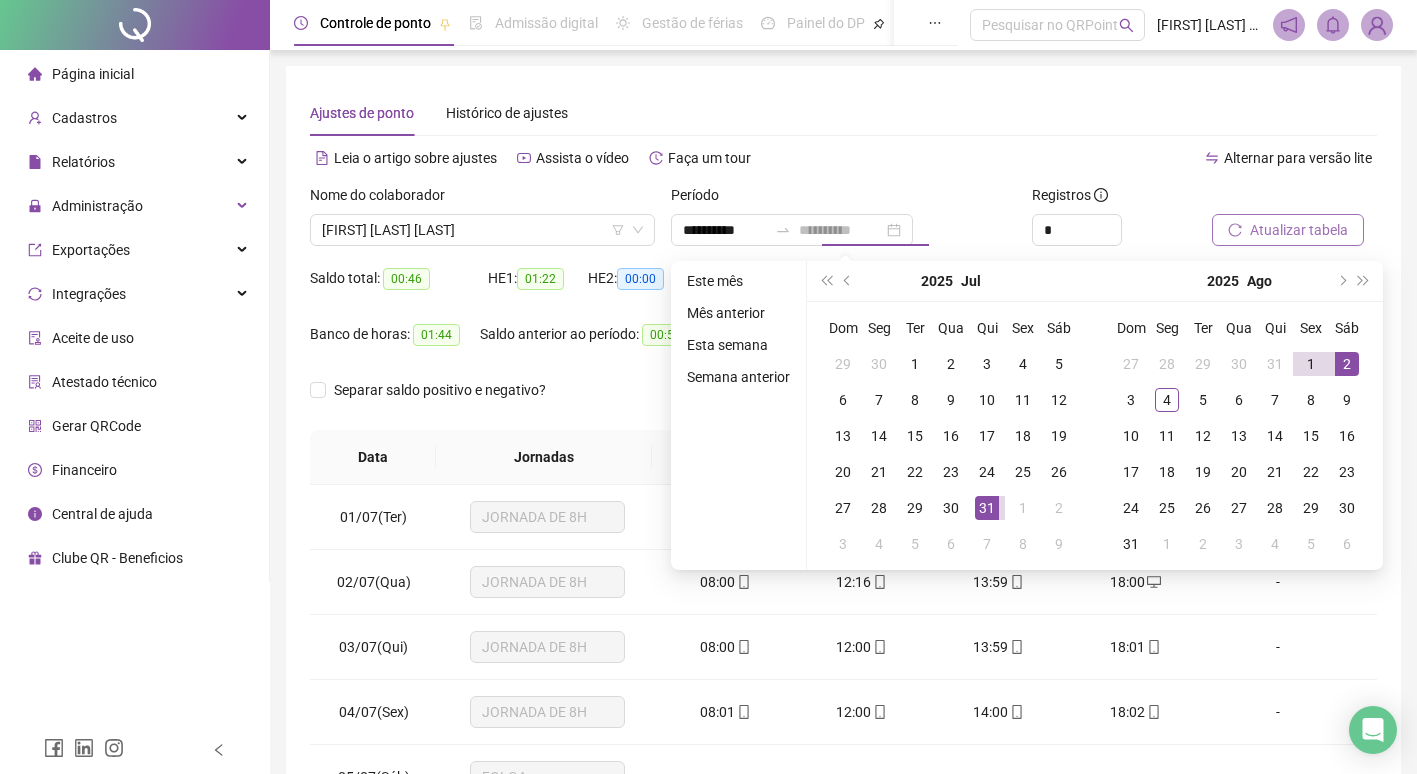 click on "2" at bounding box center [1347, 364] 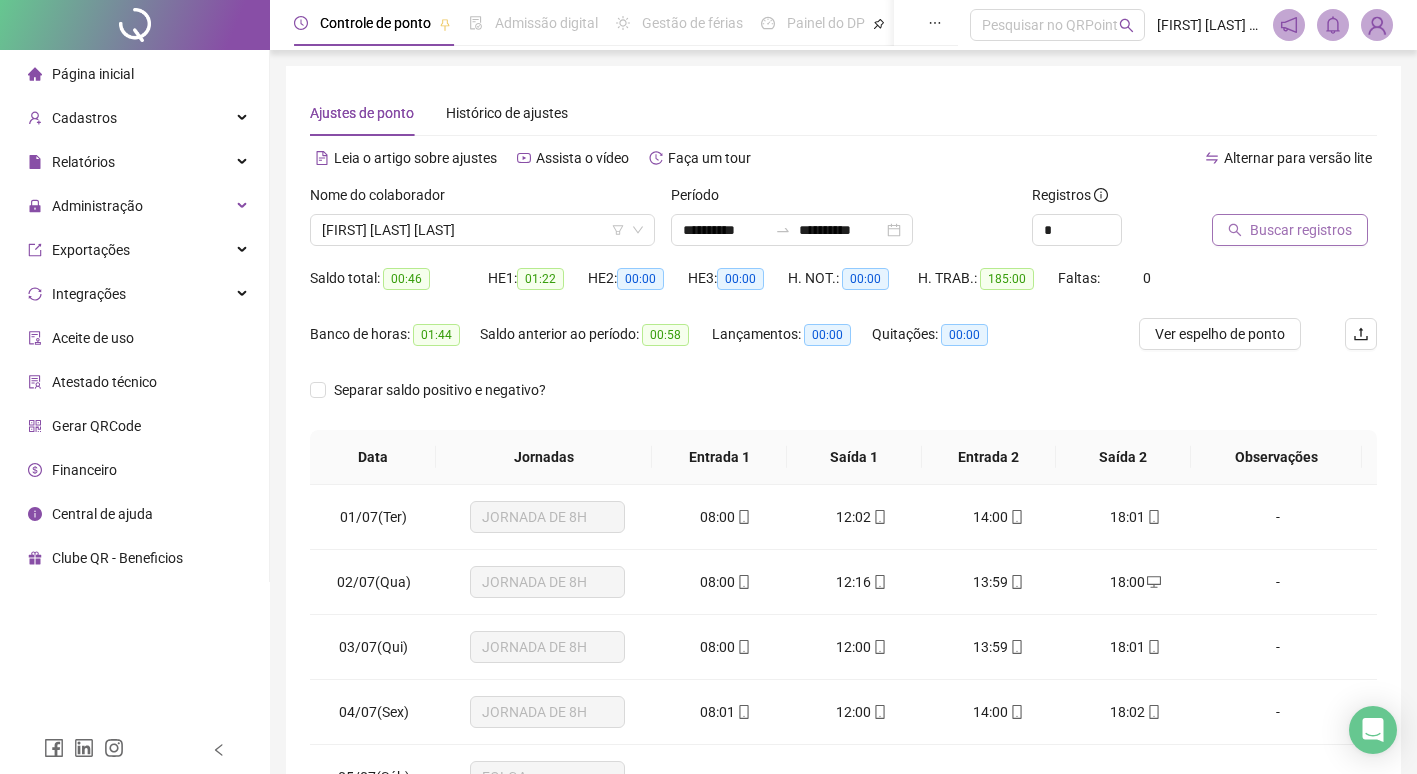 click on "Buscar registros" at bounding box center [1301, 230] 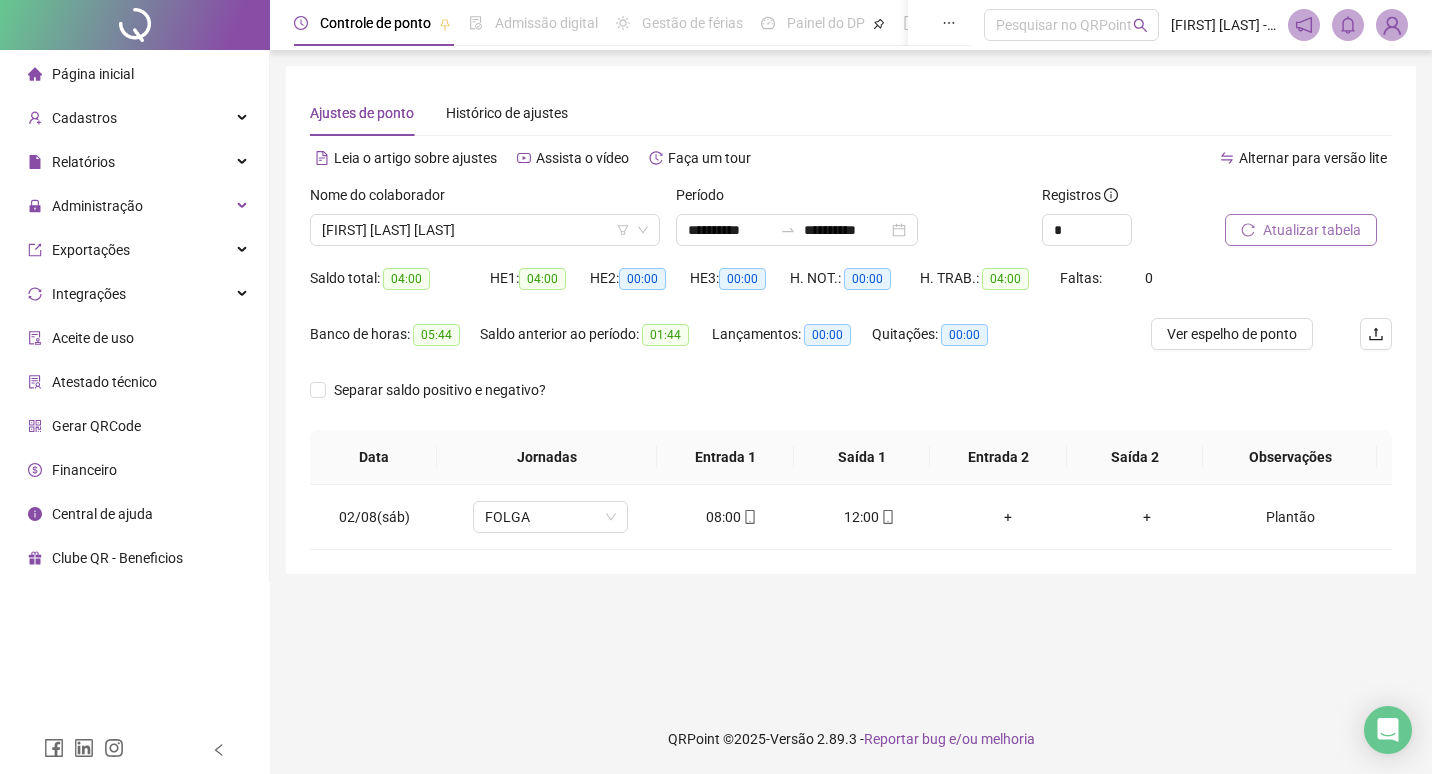 click on "Atualizar tabela" at bounding box center [1312, 230] 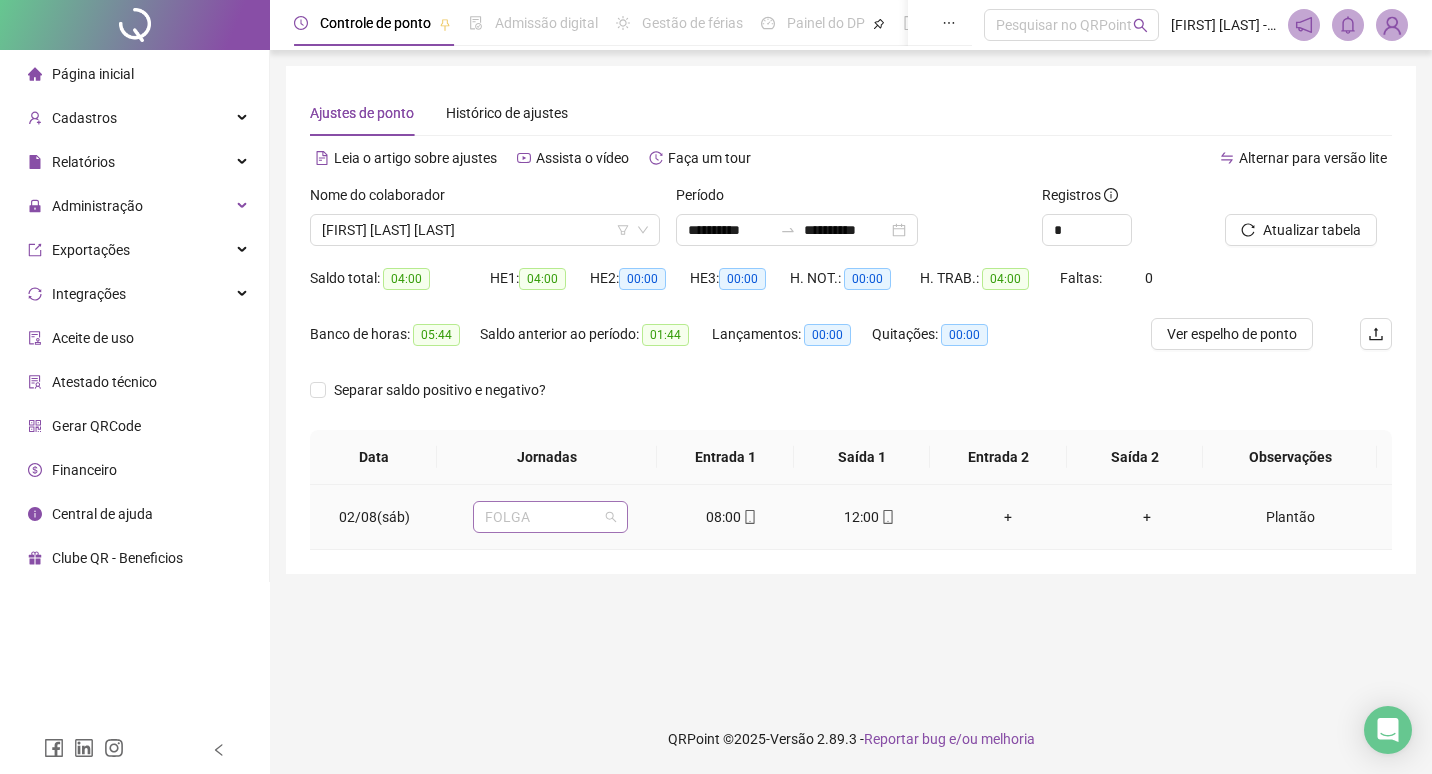 click on "FOLGA" at bounding box center [550, 517] 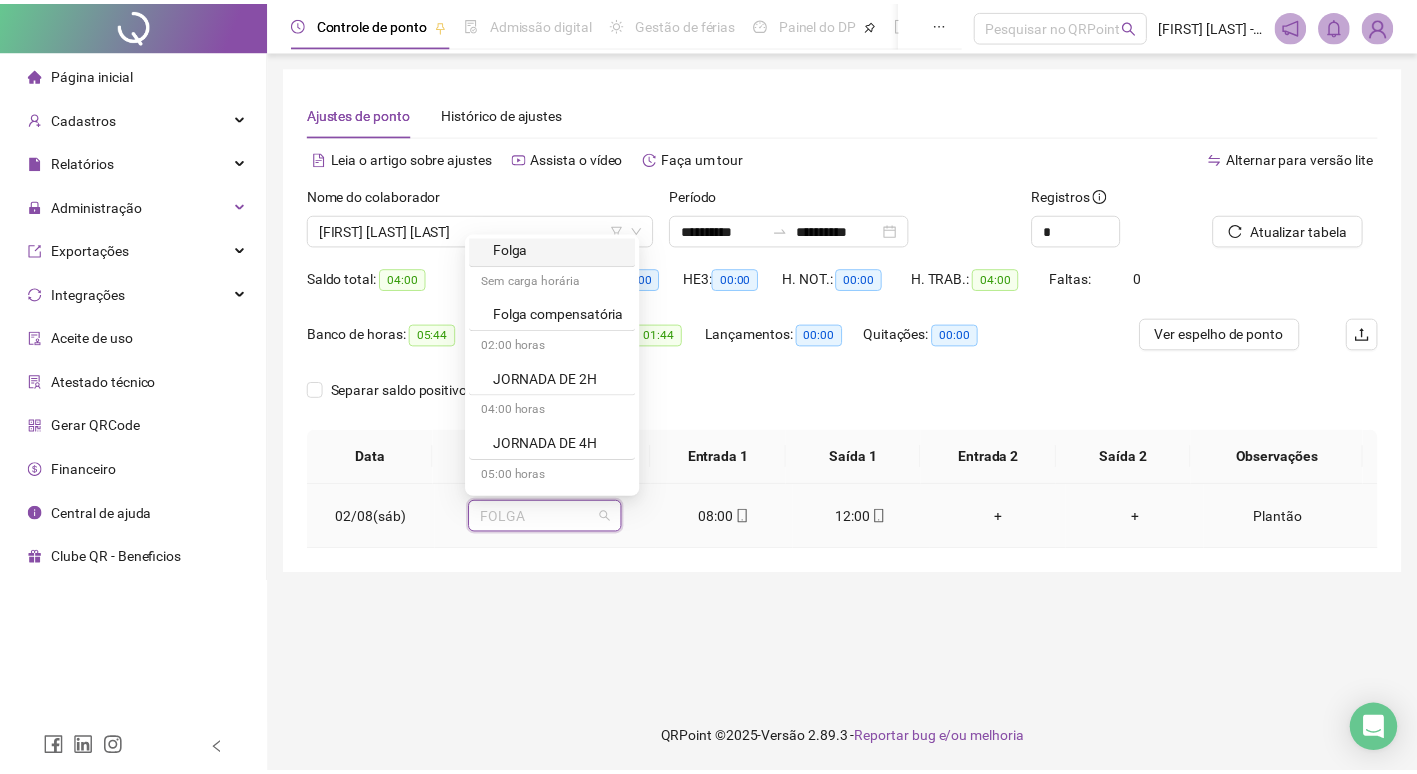 scroll, scrollTop: 200, scrollLeft: 0, axis: vertical 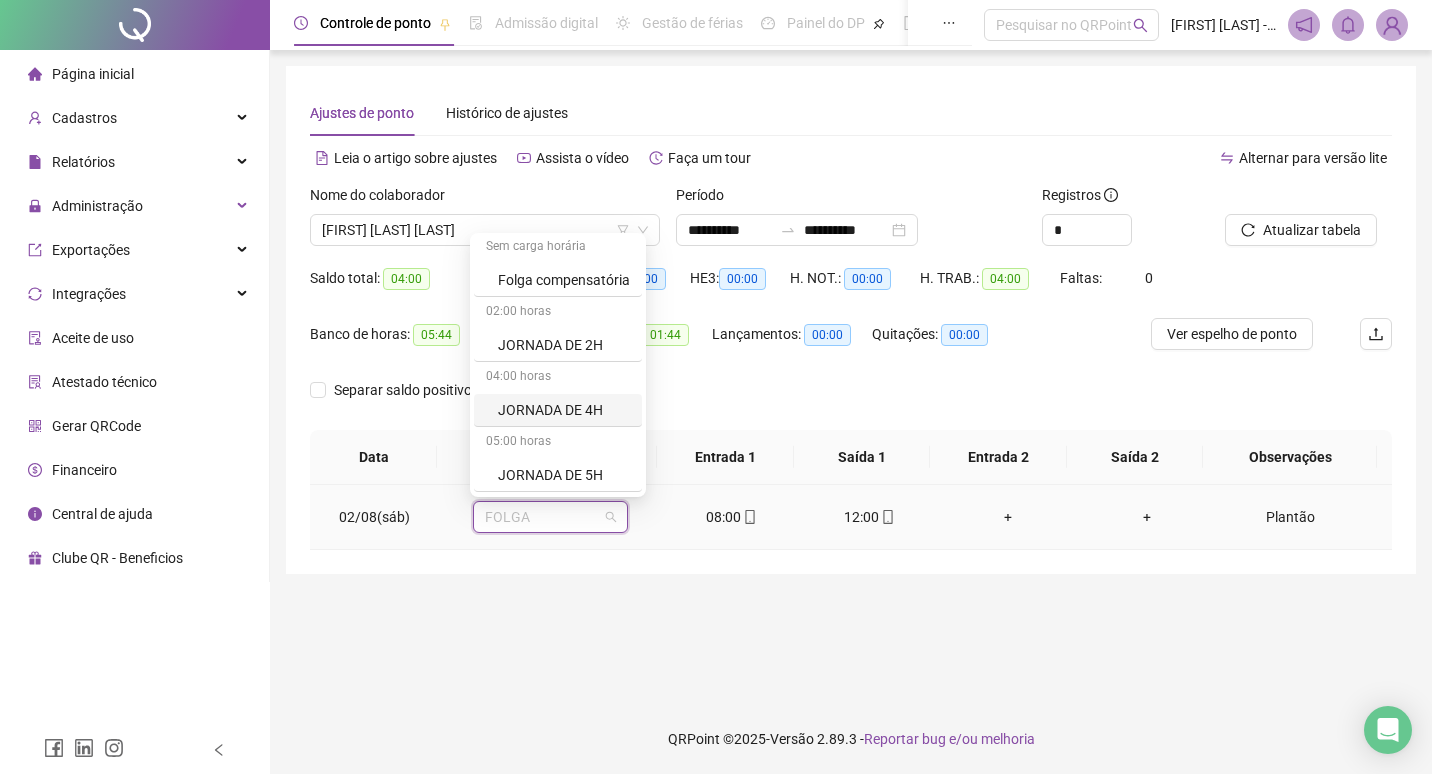 click on "JORNADA DE 4H" at bounding box center [564, 410] 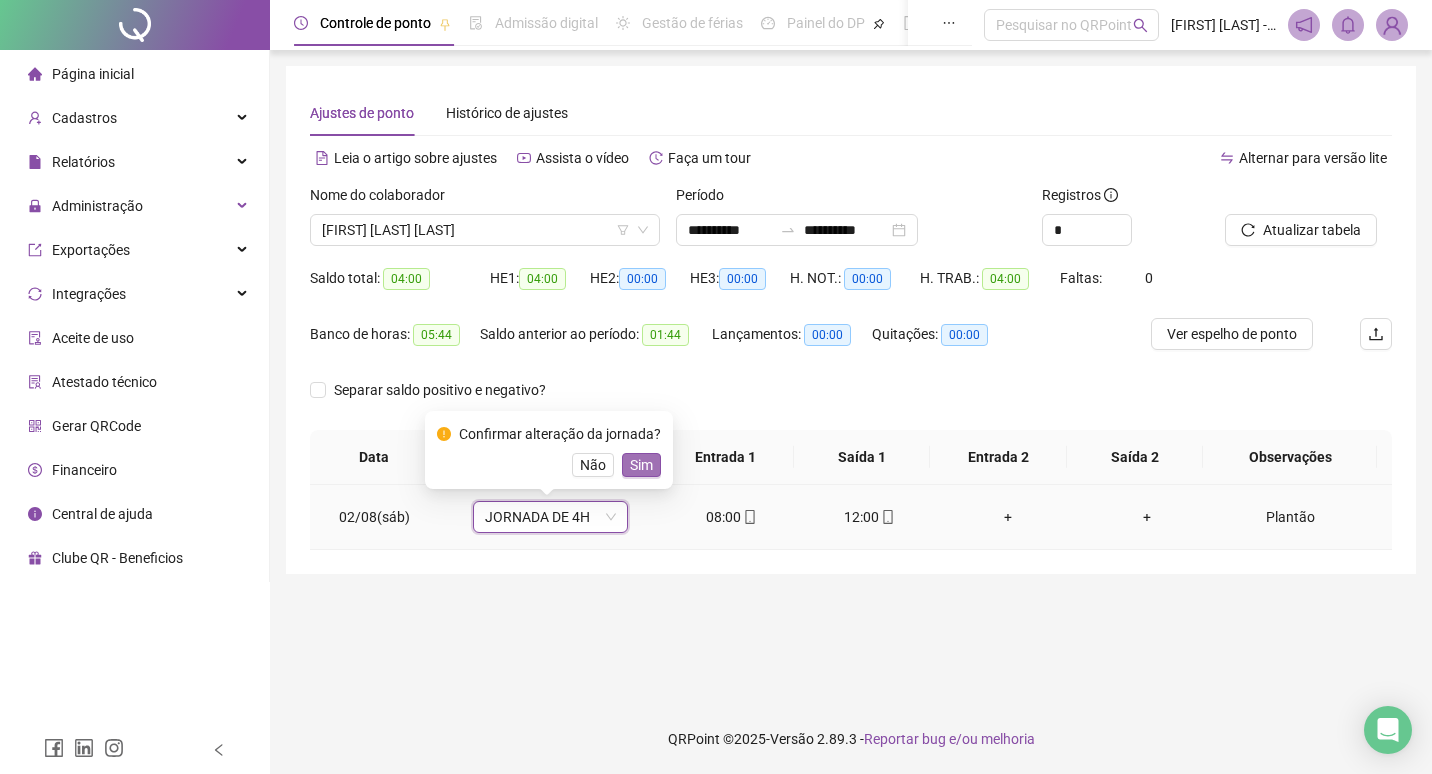 click on "Sim" at bounding box center [641, 465] 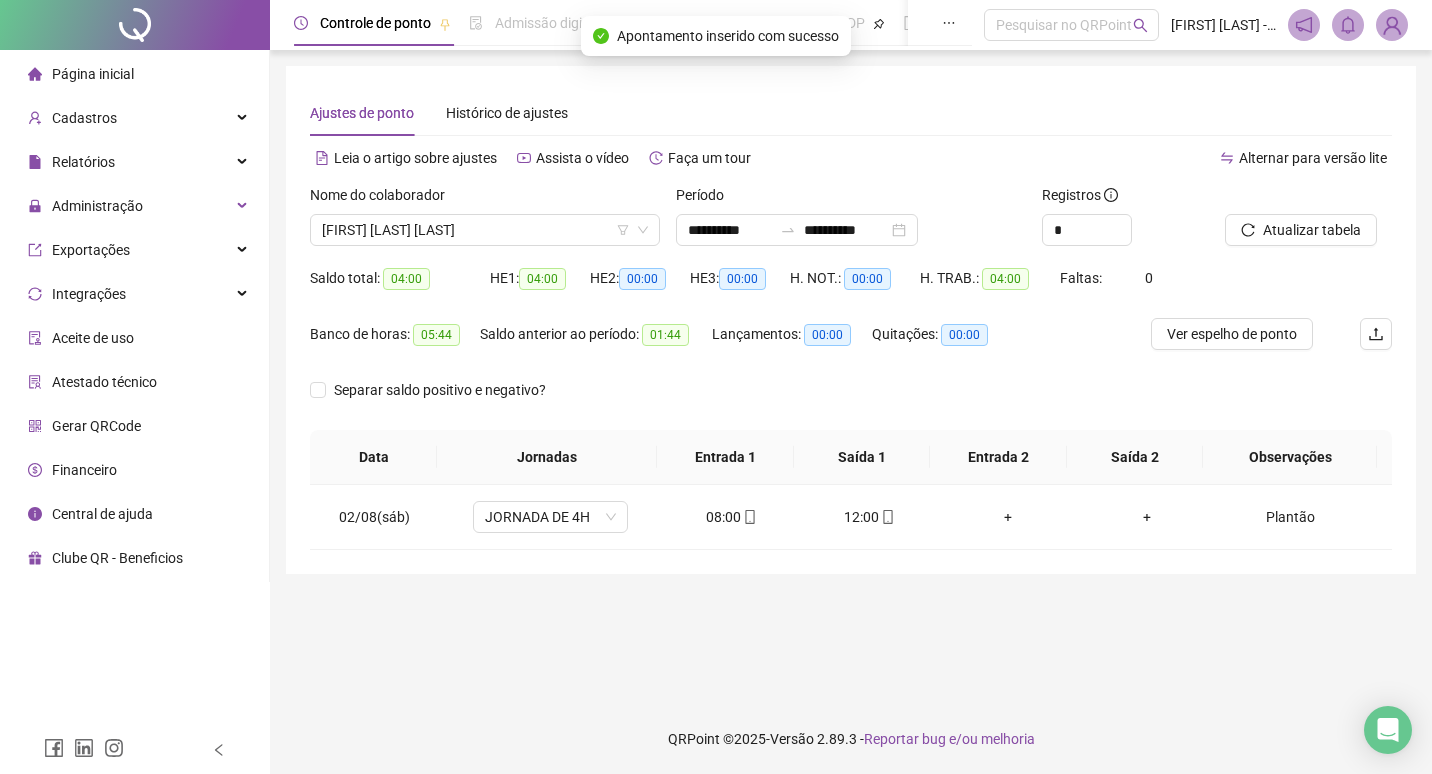 click on "Página inicial" at bounding box center [93, 74] 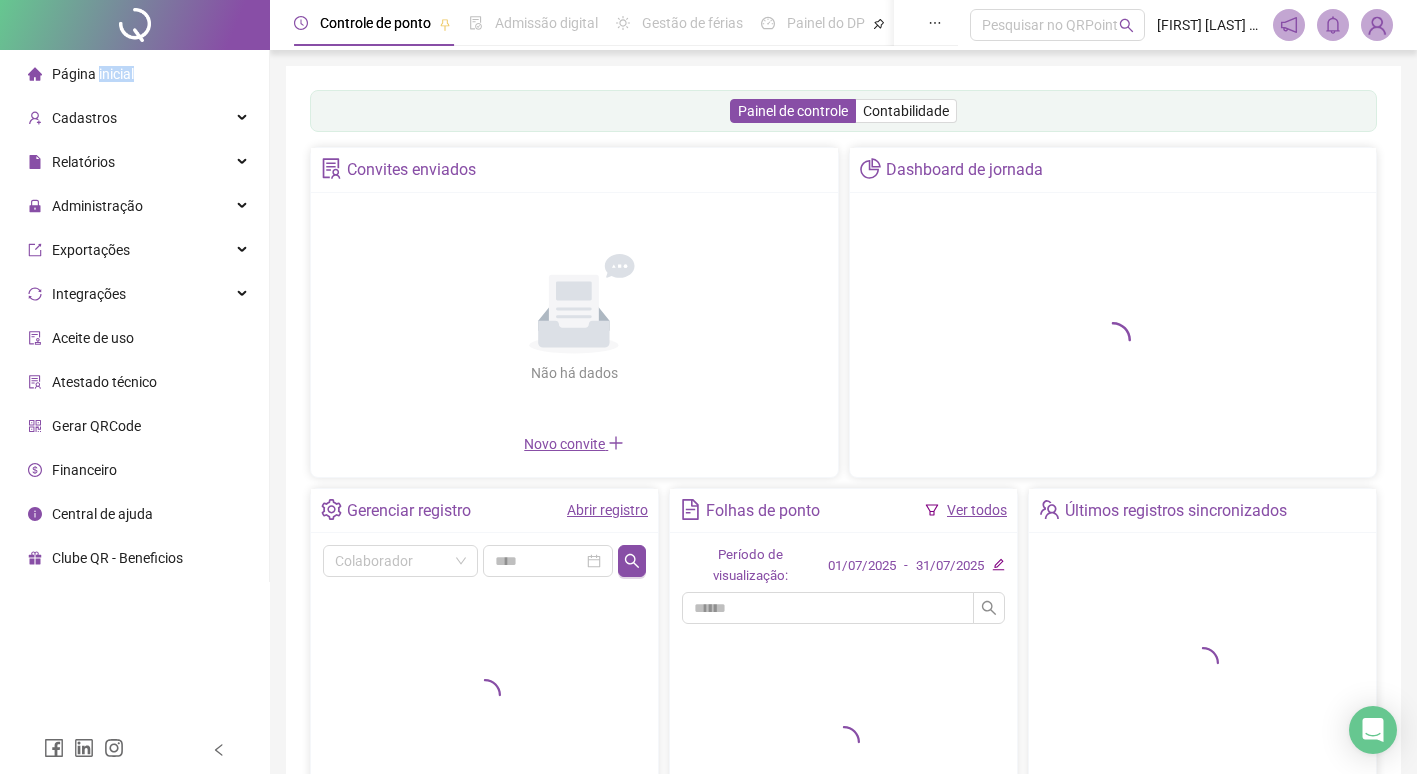 click on "Abrir registro" at bounding box center [607, 510] 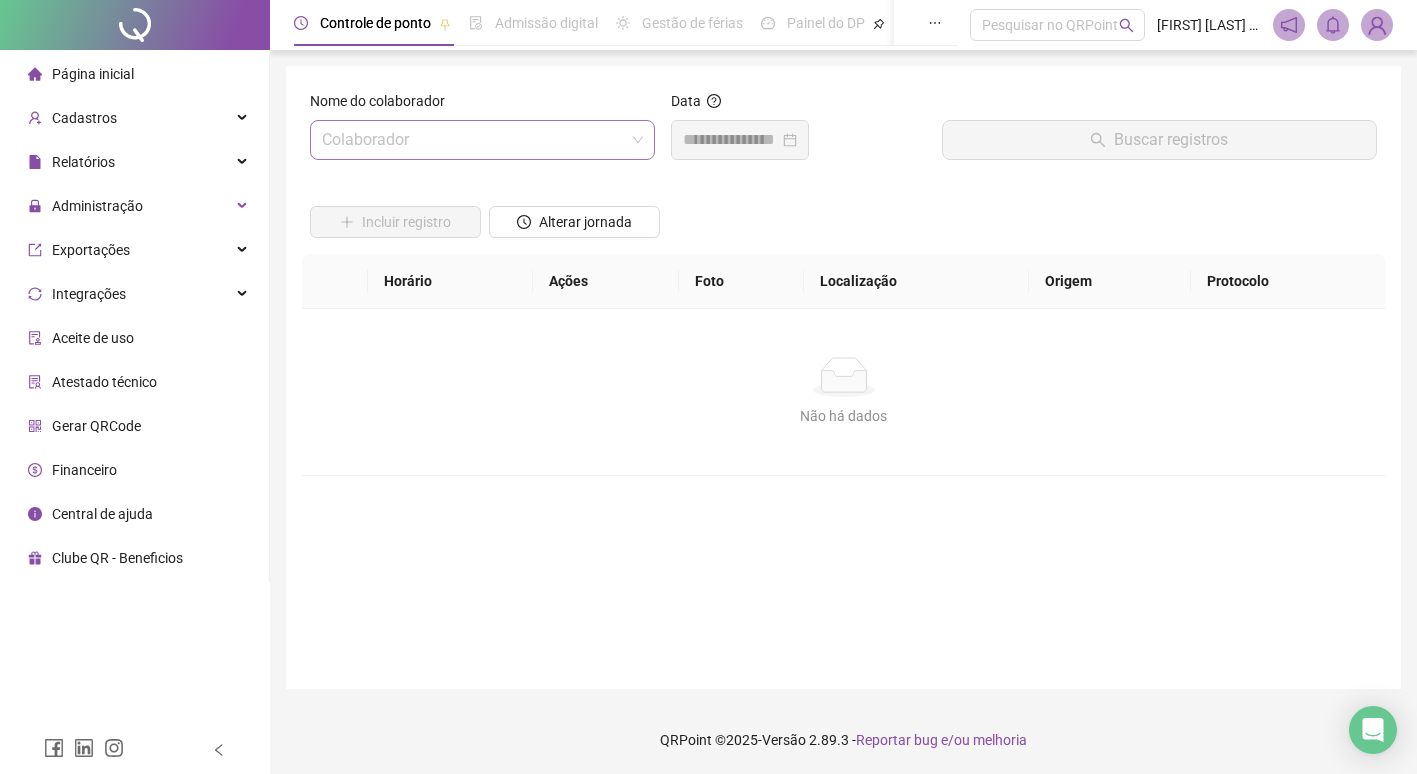 click at bounding box center (473, 140) 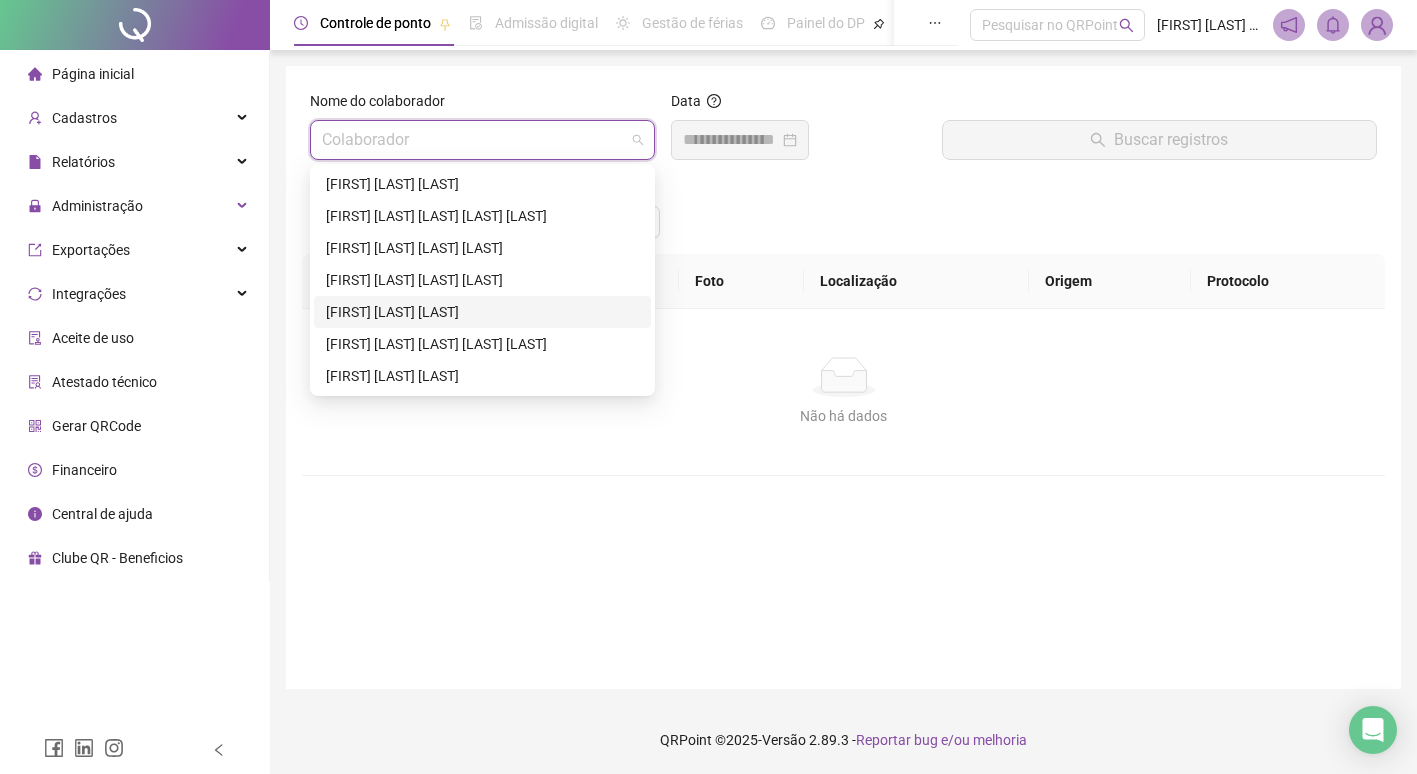 click on "LUCAS ARAUJO LEITE" at bounding box center (482, 312) 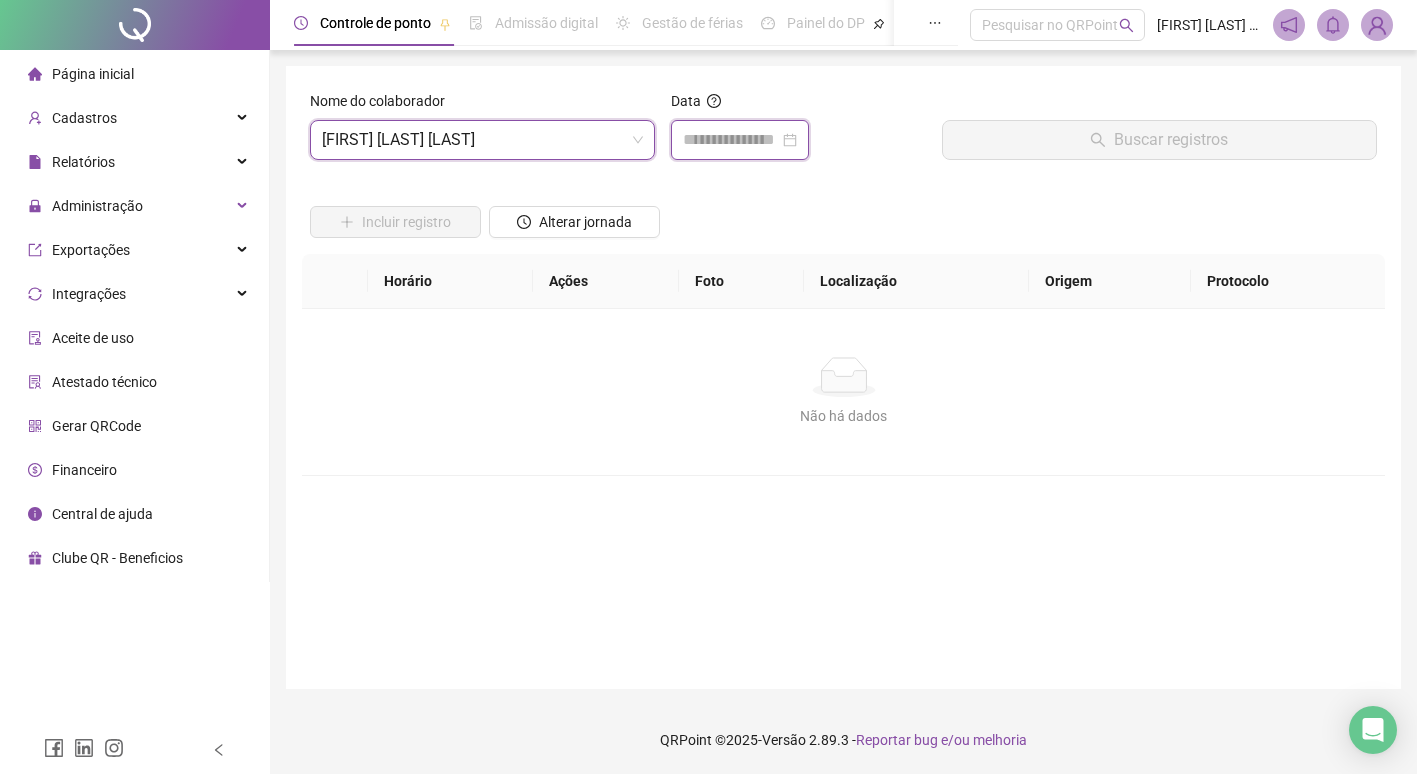 click at bounding box center (731, 140) 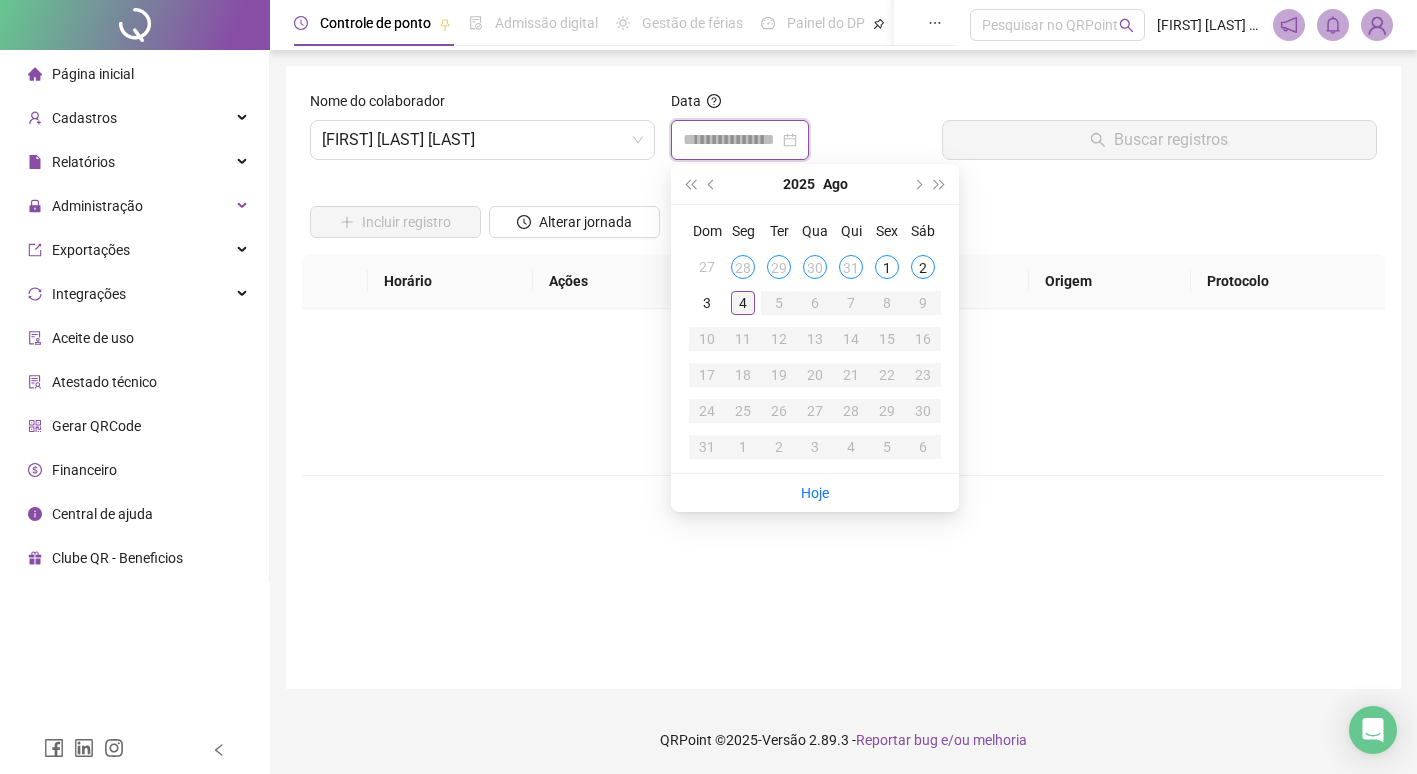 type on "**********" 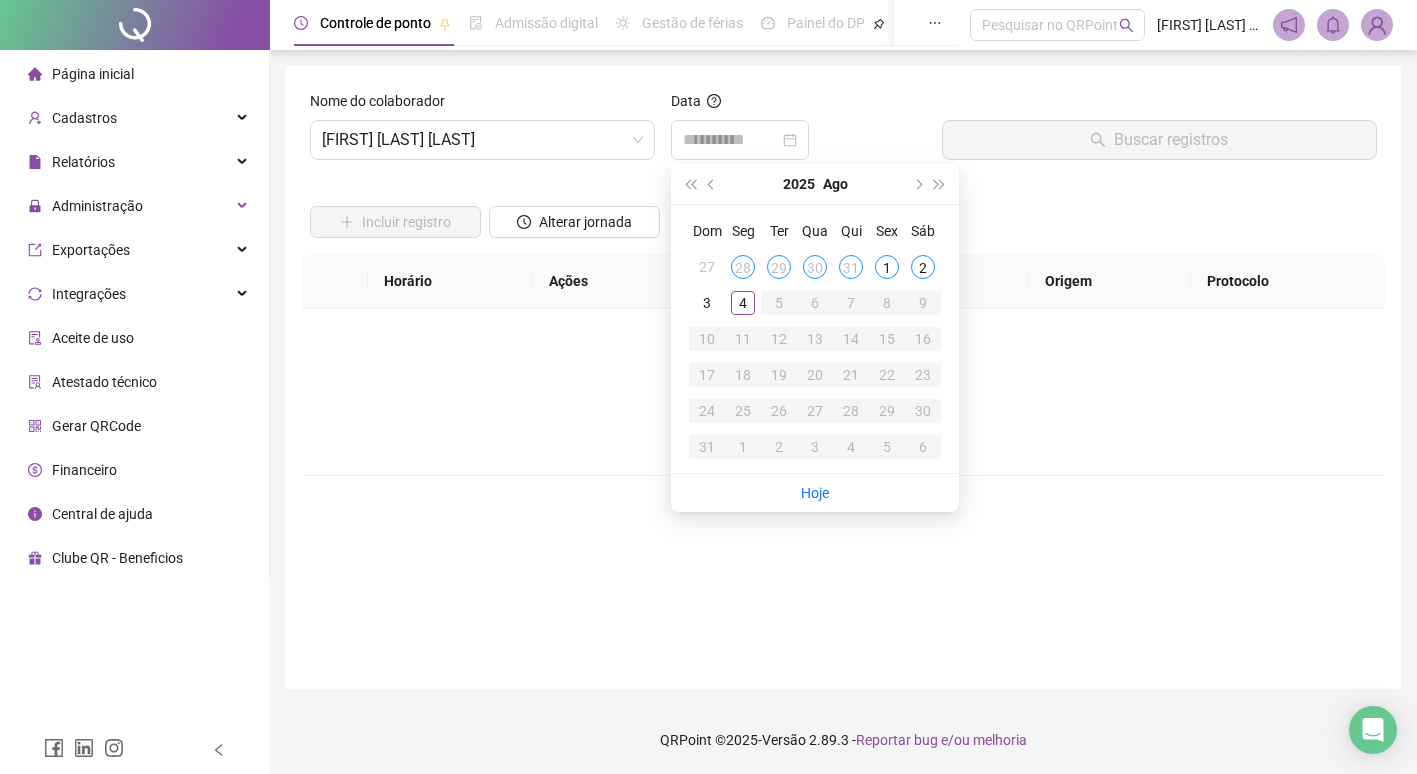 click on "4" at bounding box center (743, 303) 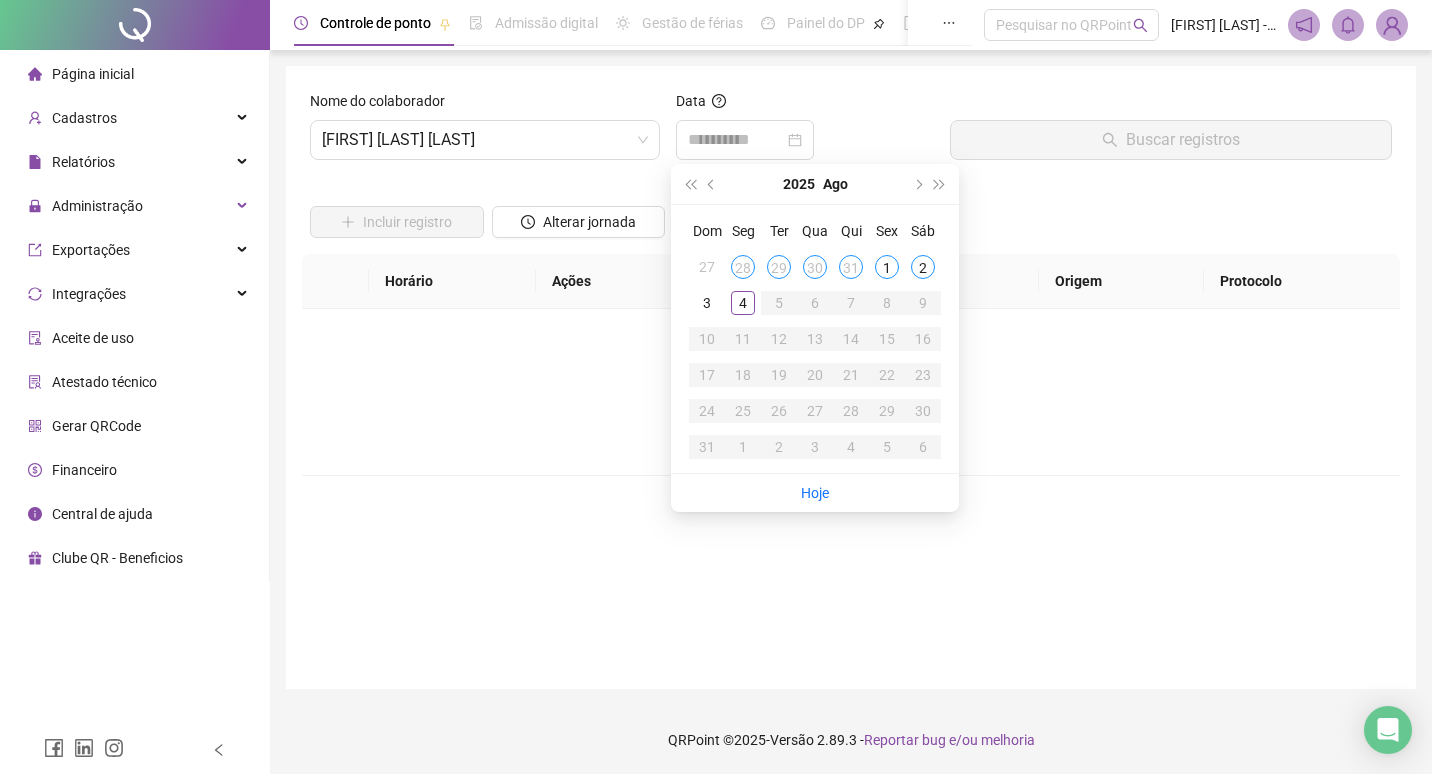 click on "Foto" at bounding box center [747, 281] 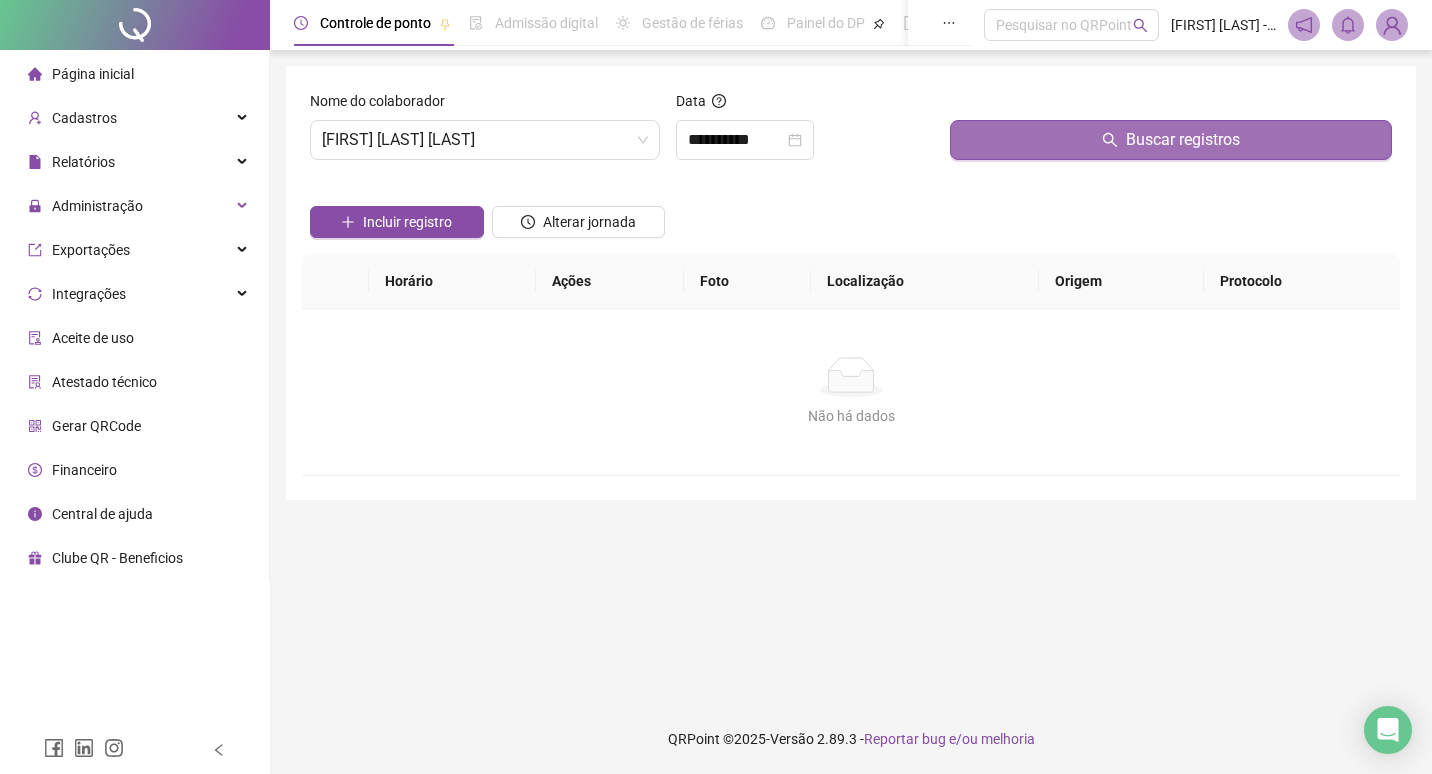 click on "Buscar registros" at bounding box center [1183, 140] 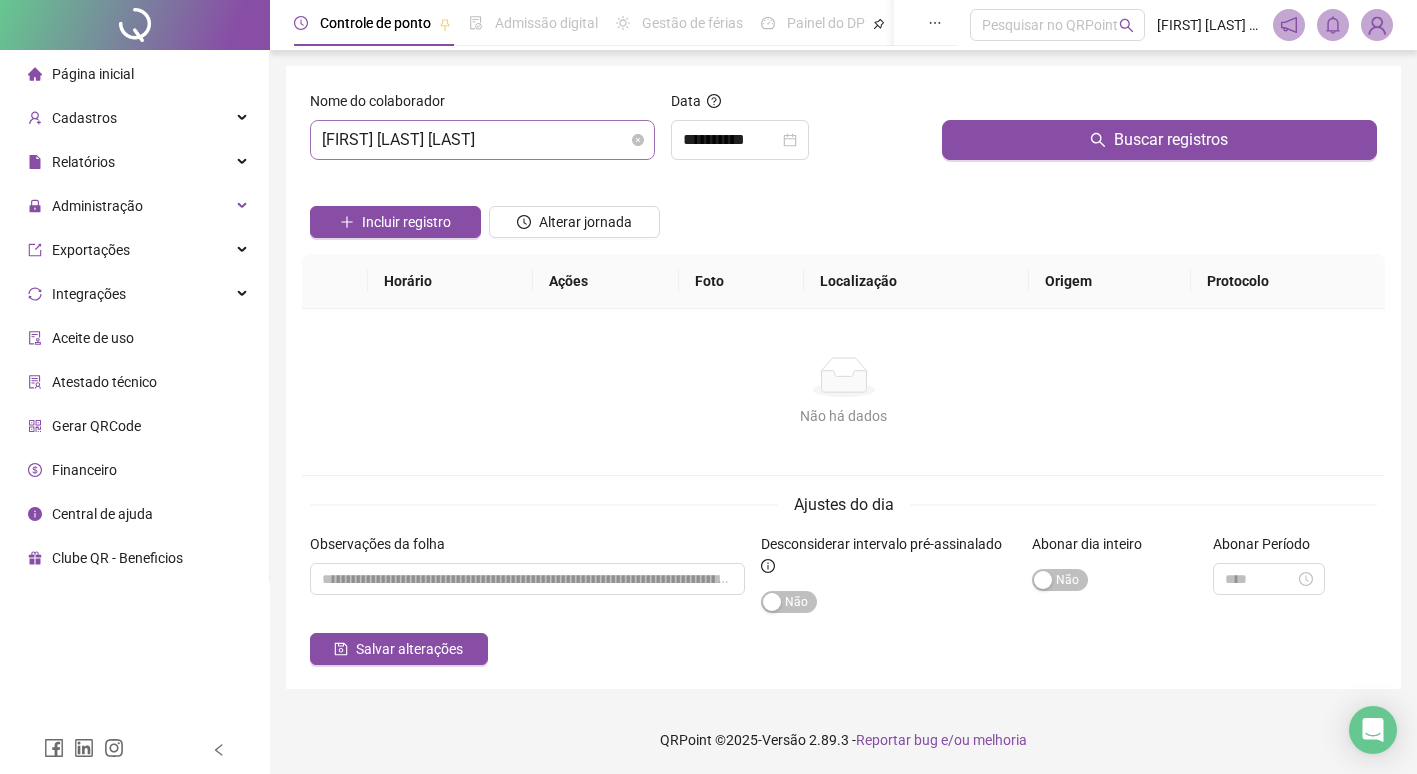 click on "LUCAS ARAUJO LEITE" at bounding box center (482, 140) 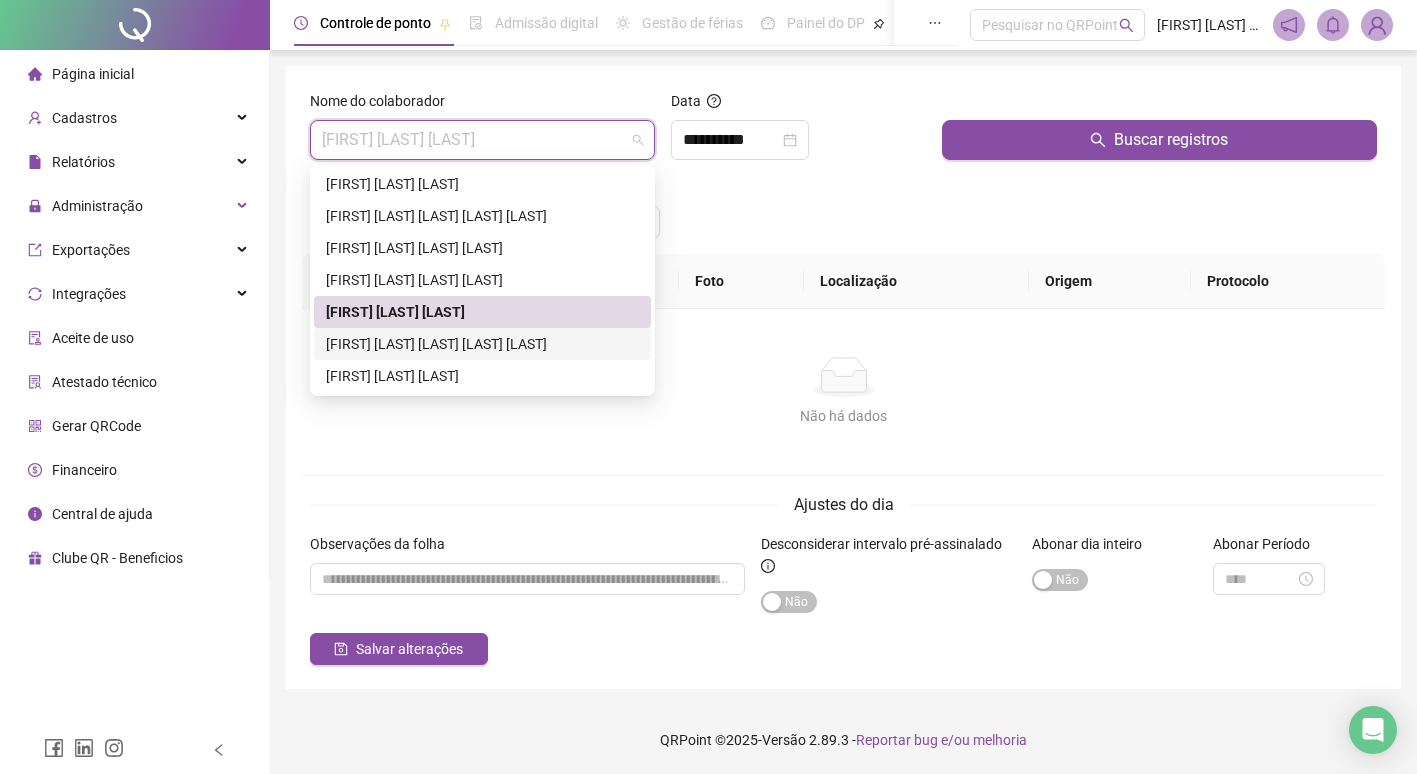 click on "PEDRO LUCAS DA SILVA CAVALCANTE" at bounding box center (482, 344) 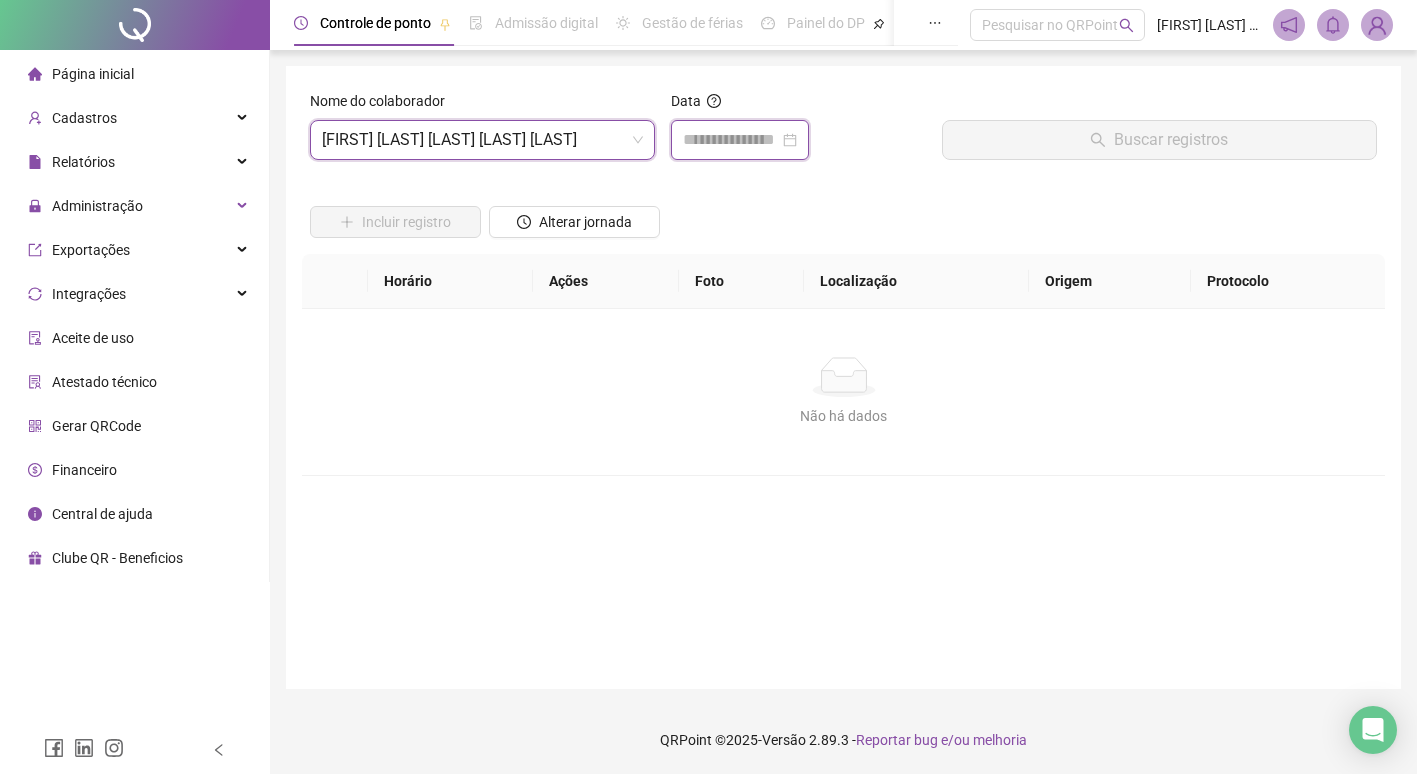 click at bounding box center [731, 140] 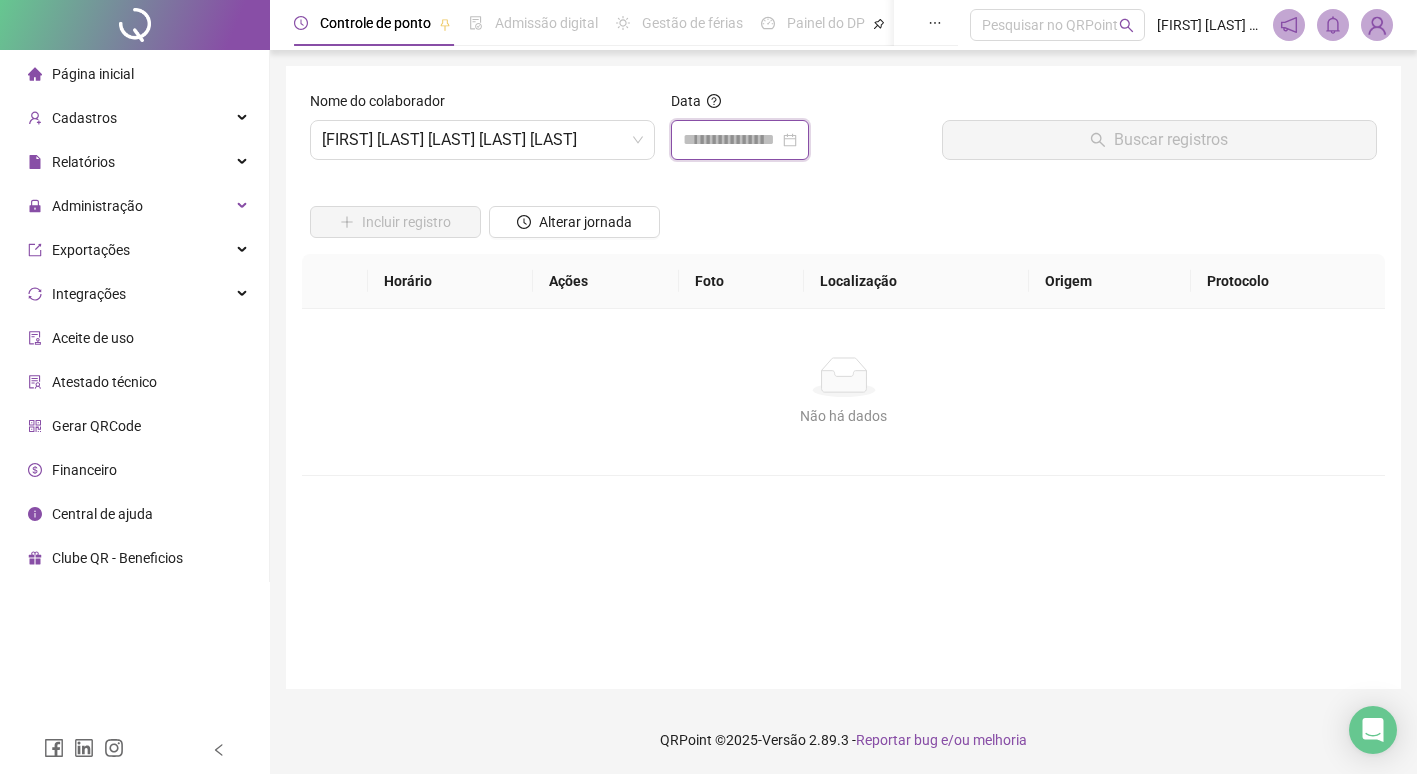 type on "**********" 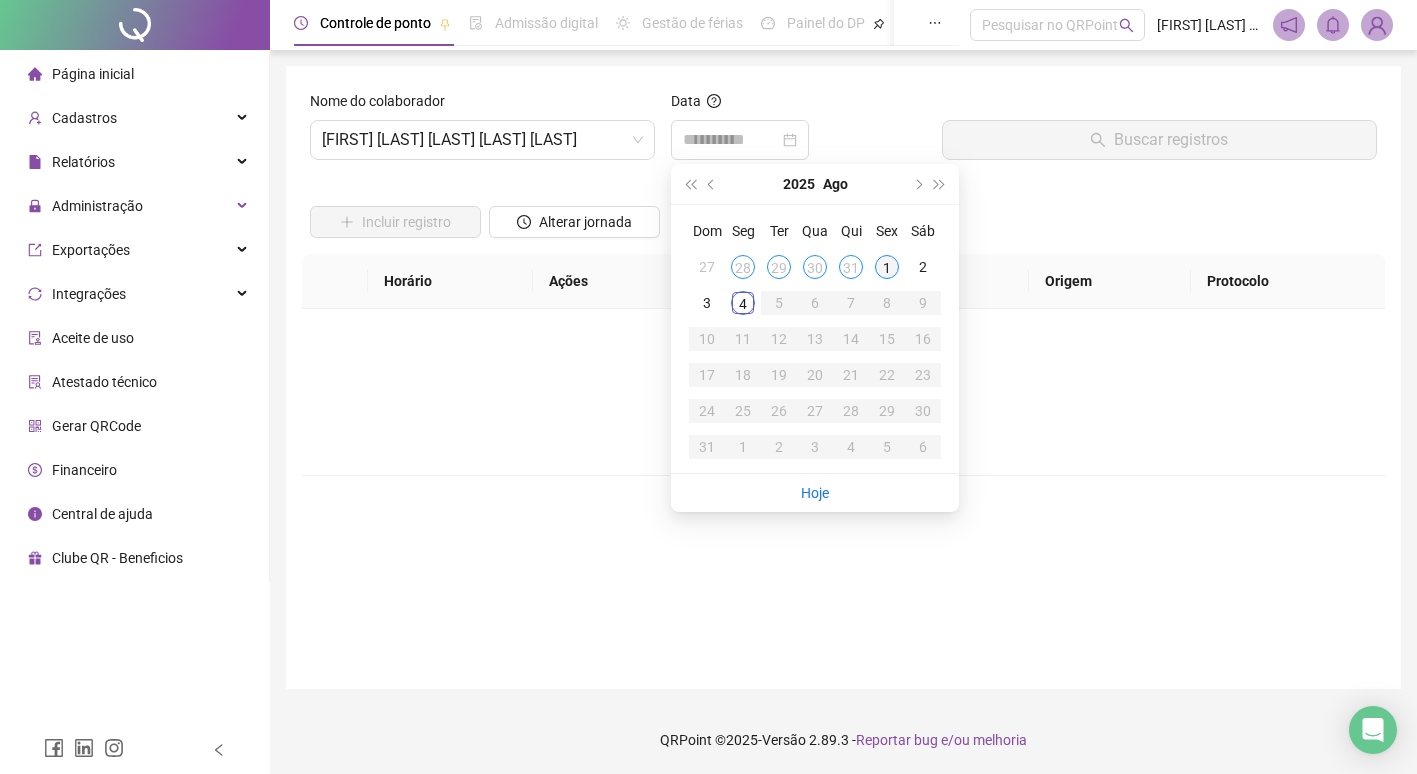 click on "1" at bounding box center [887, 267] 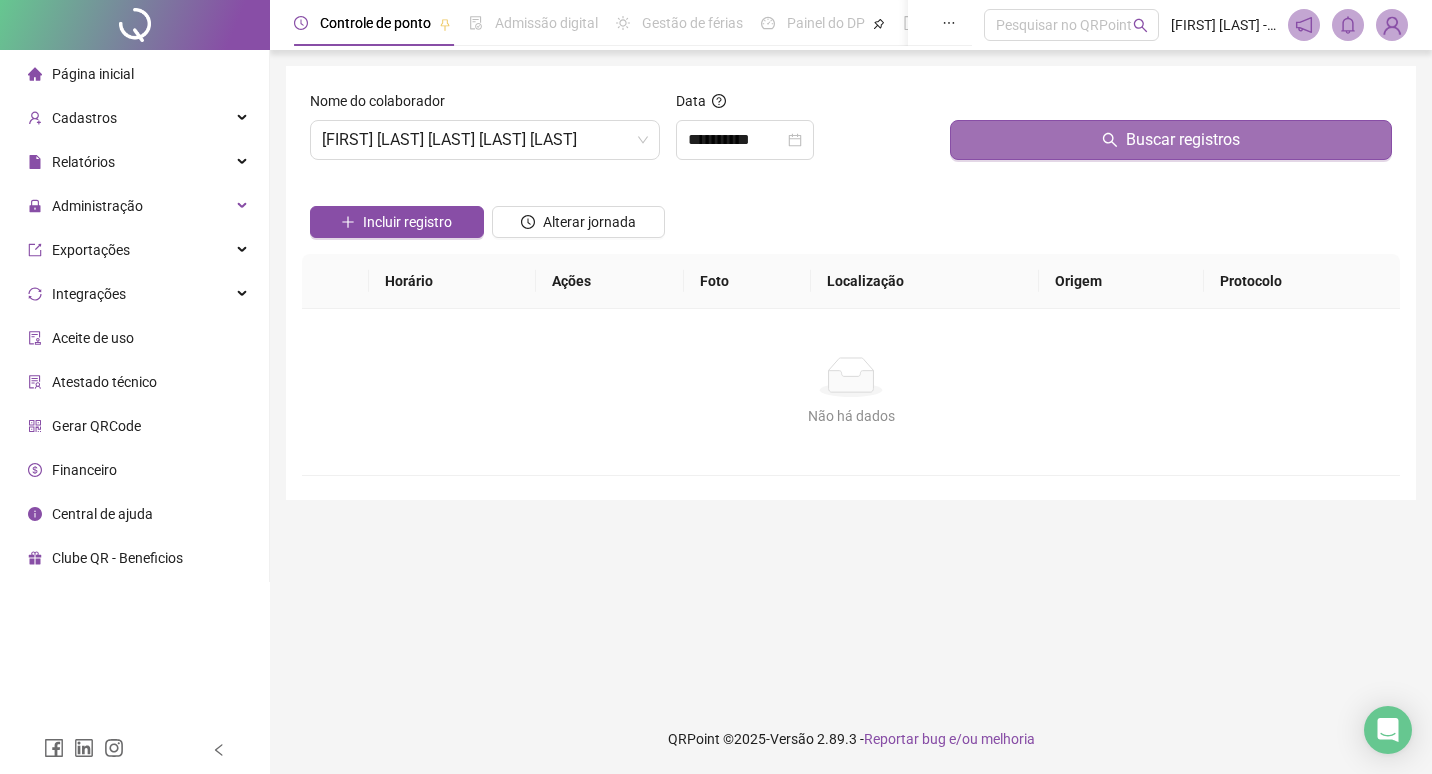 click on "Buscar registros" at bounding box center [1171, 140] 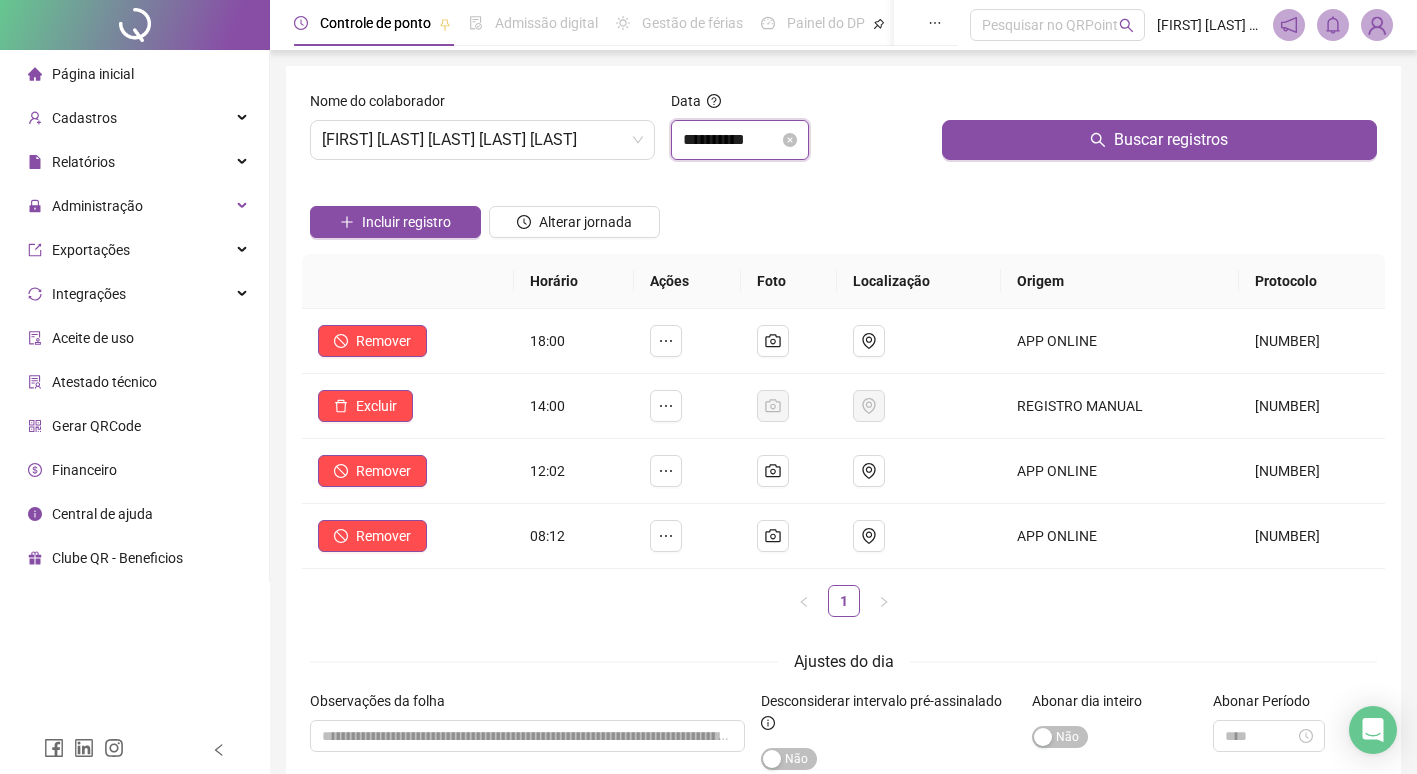 click on "**********" at bounding box center (731, 140) 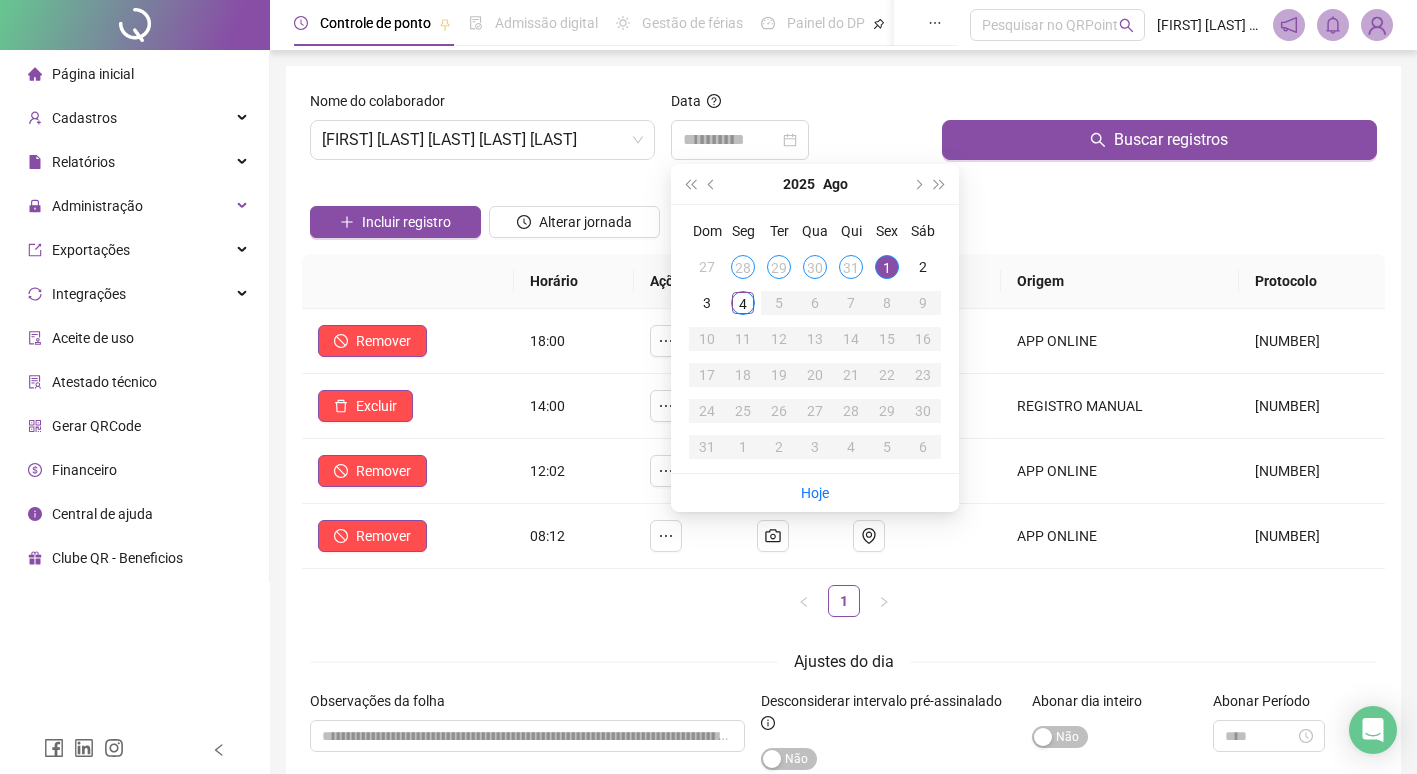 click on "1" at bounding box center [887, 267] 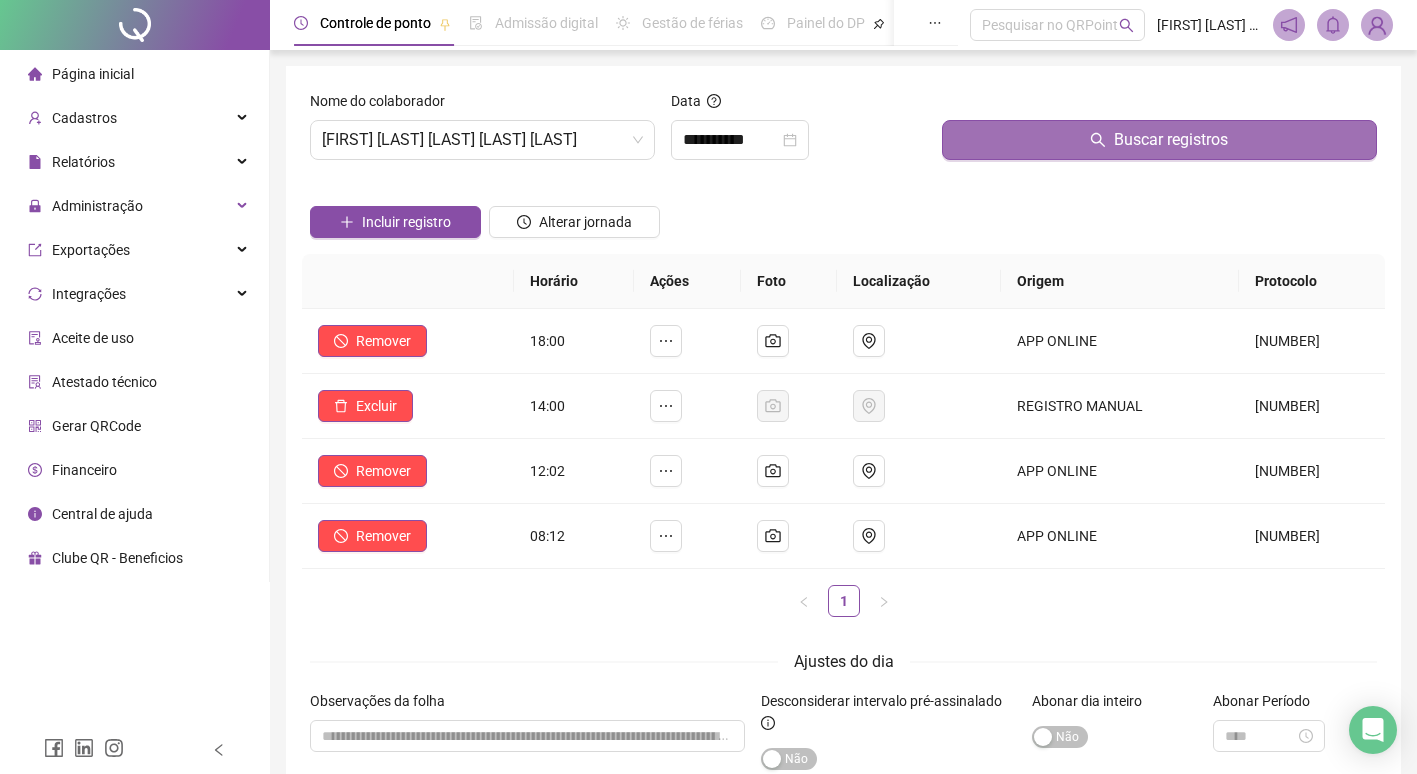 click 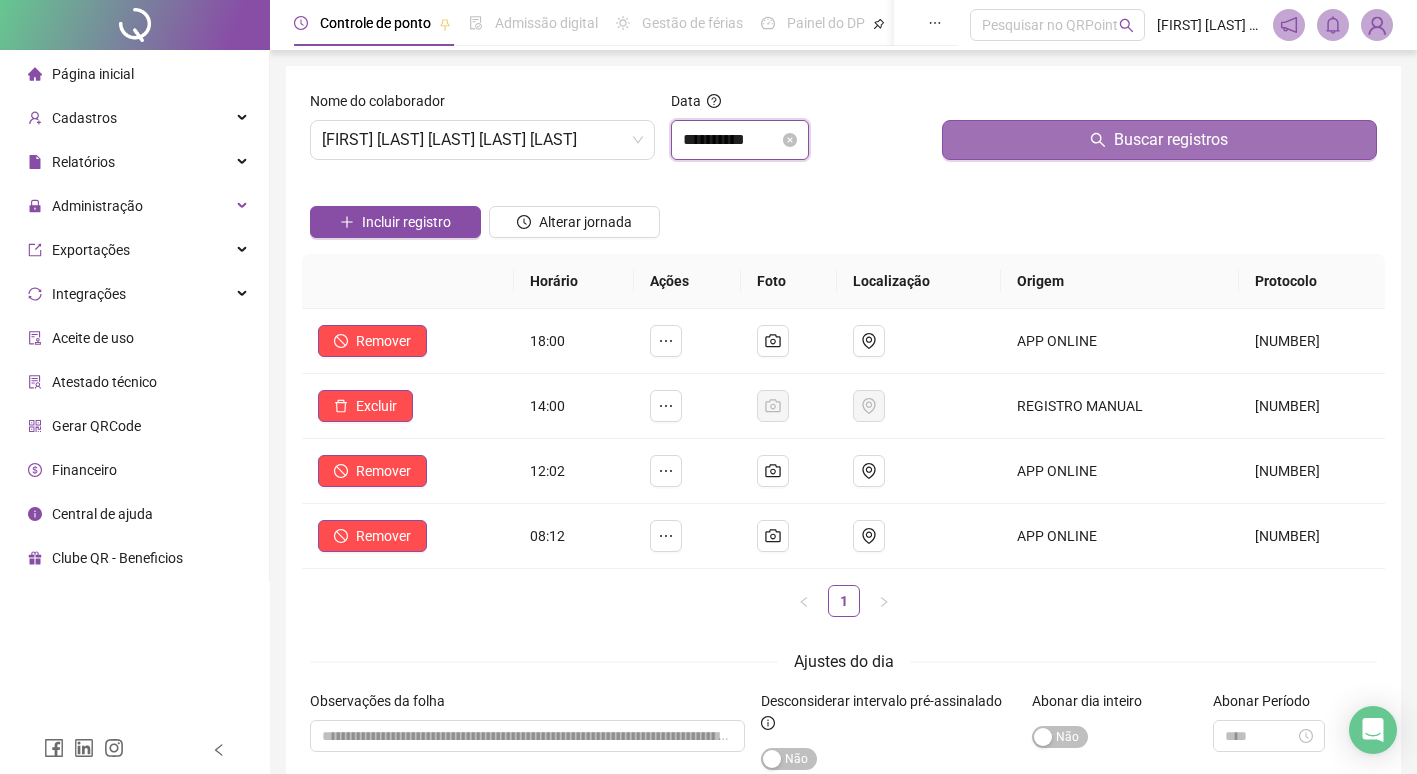 click on "**********" at bounding box center [731, 140] 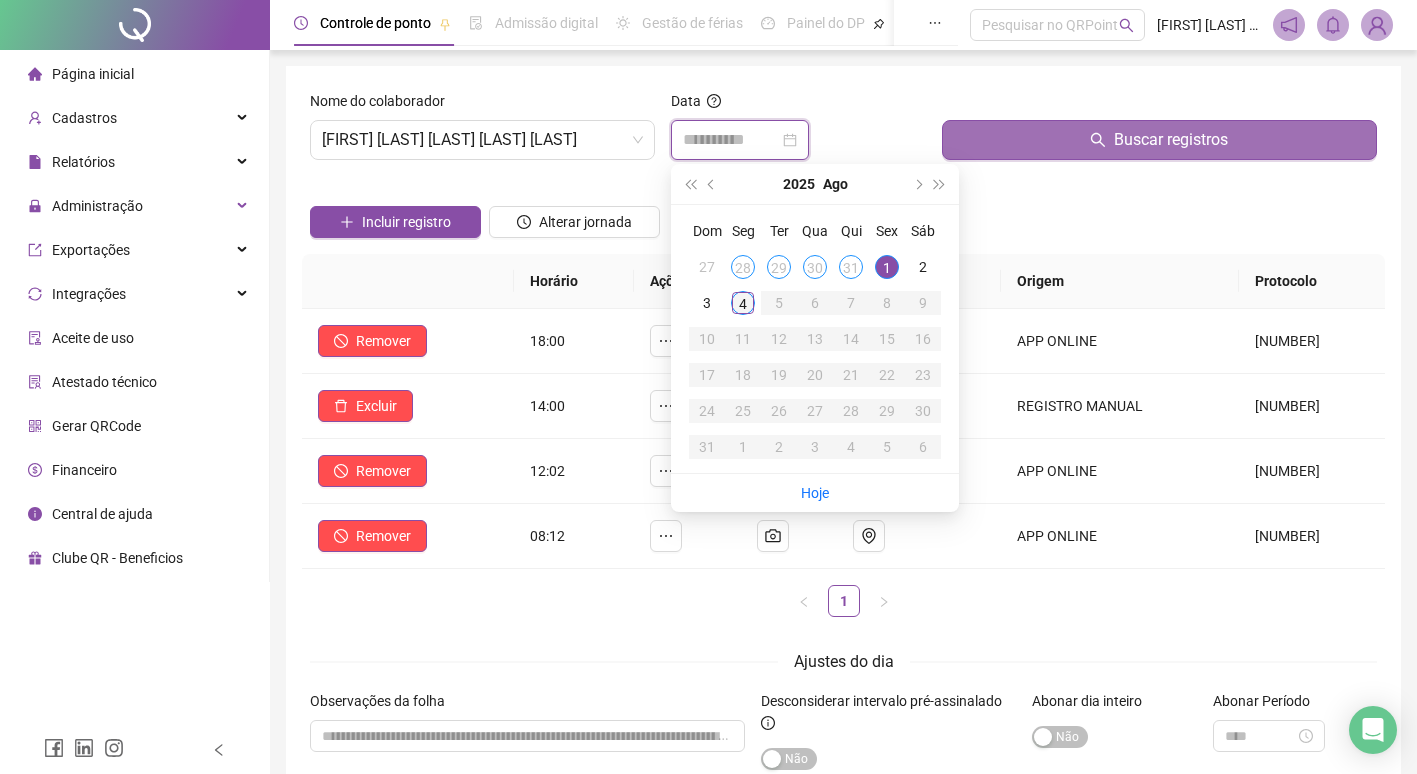 type on "**********" 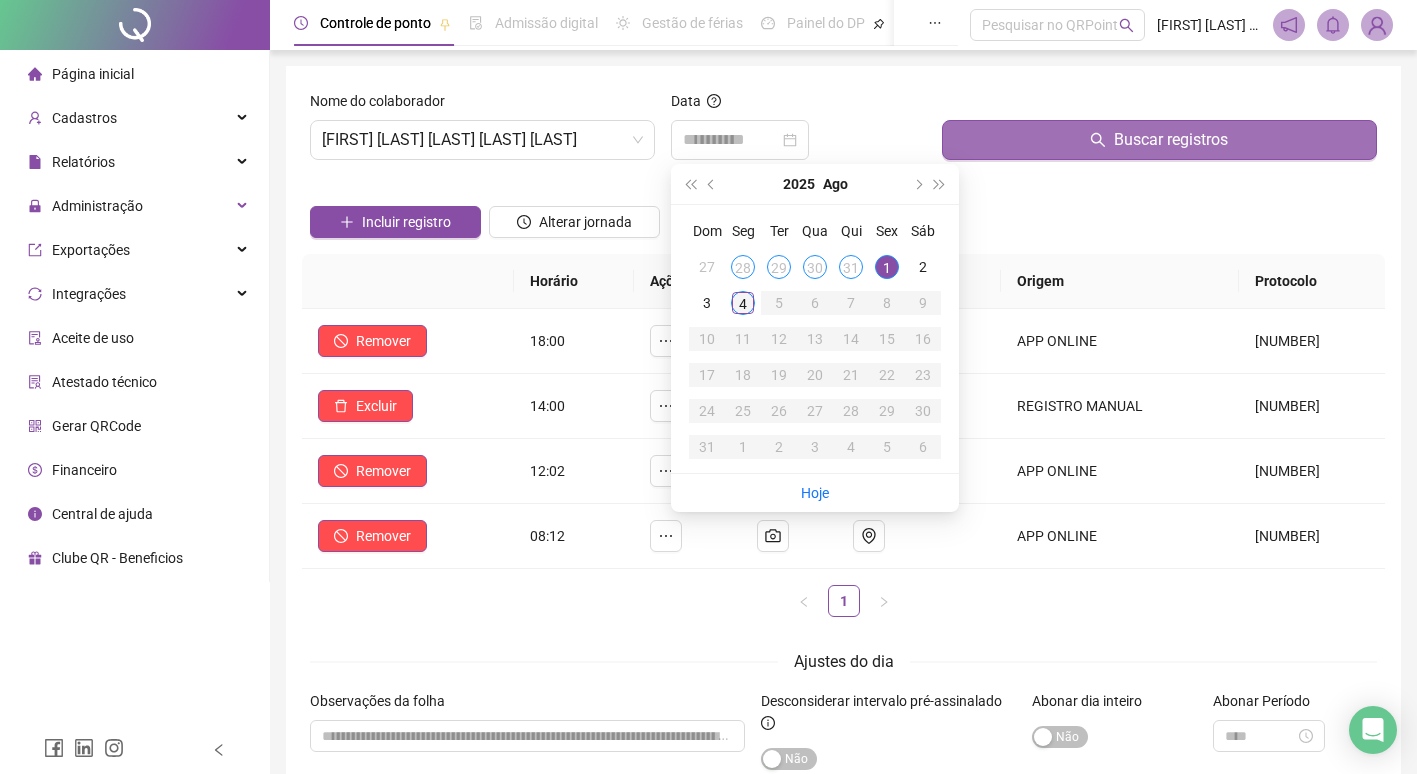click on "4" at bounding box center (743, 303) 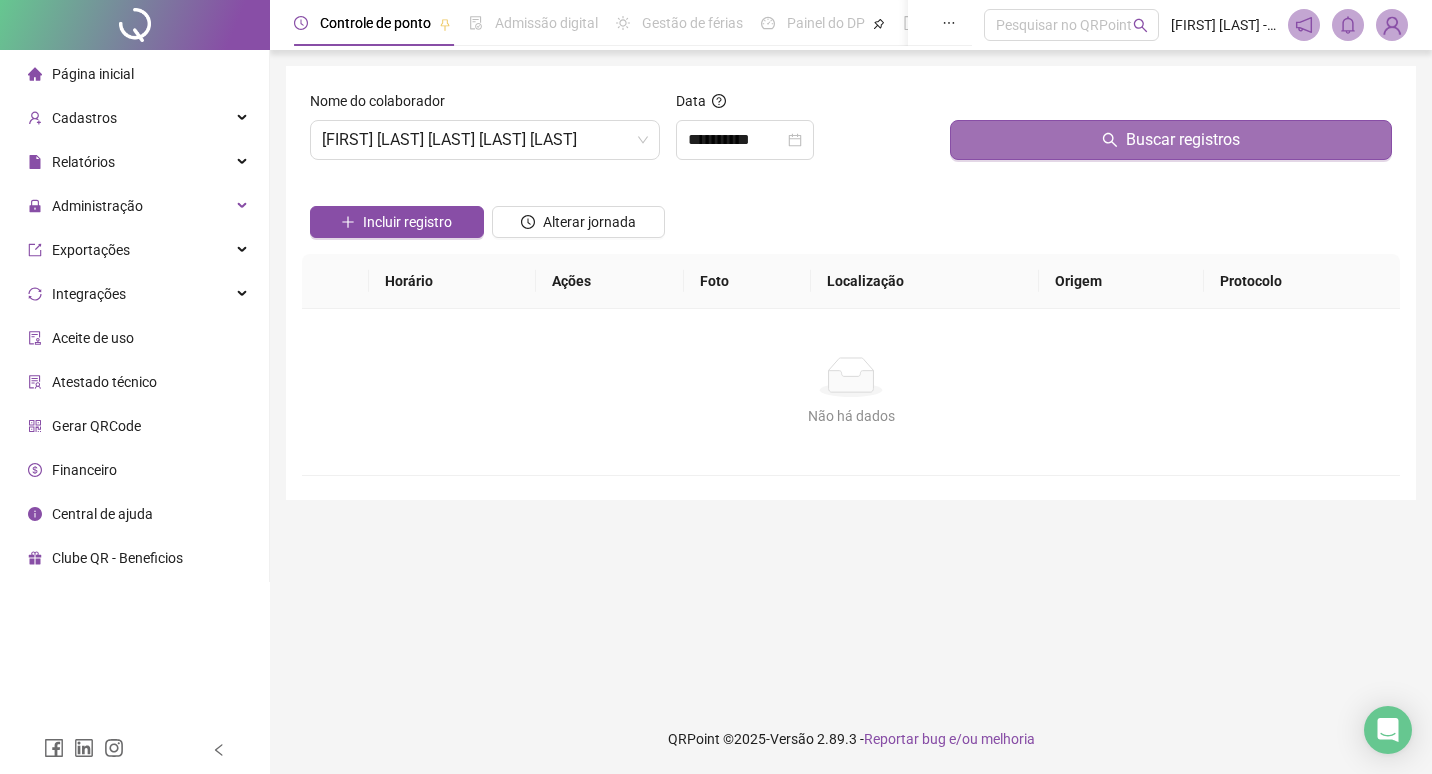 click on "Buscar registros" at bounding box center [1171, 140] 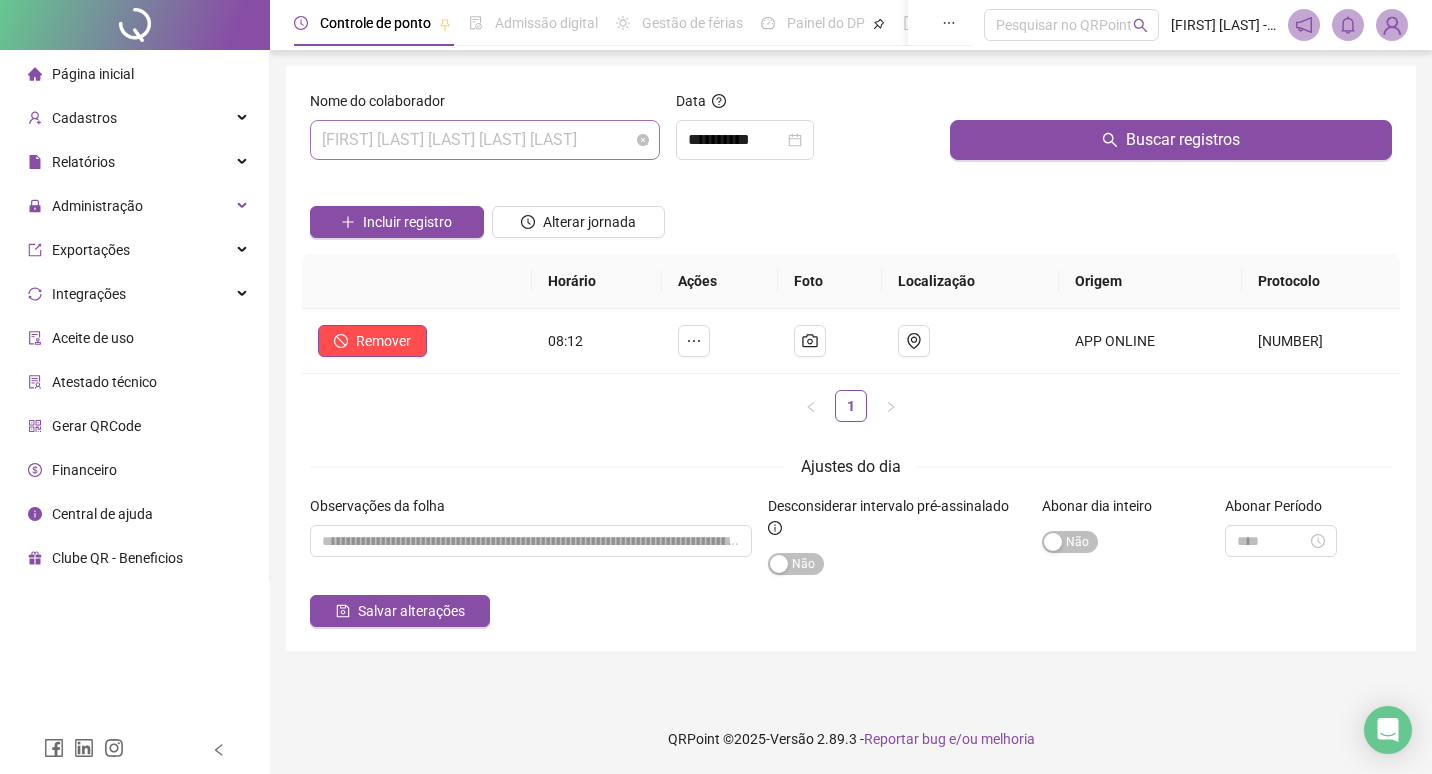 click on "PEDRO LUCAS DA SILVA CAVALCANTE" at bounding box center (485, 140) 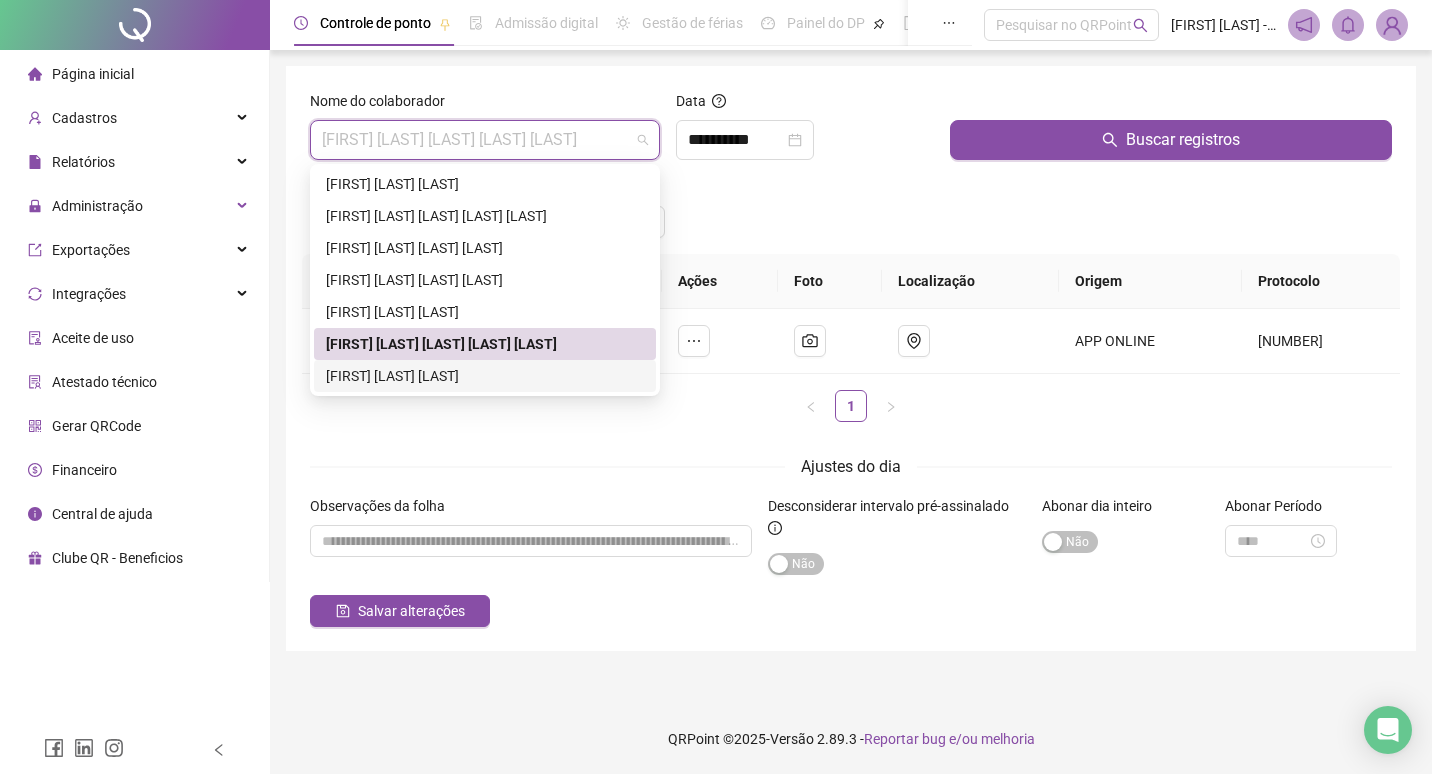 click on "ROBSON SILVA SANTOS" at bounding box center [485, 376] 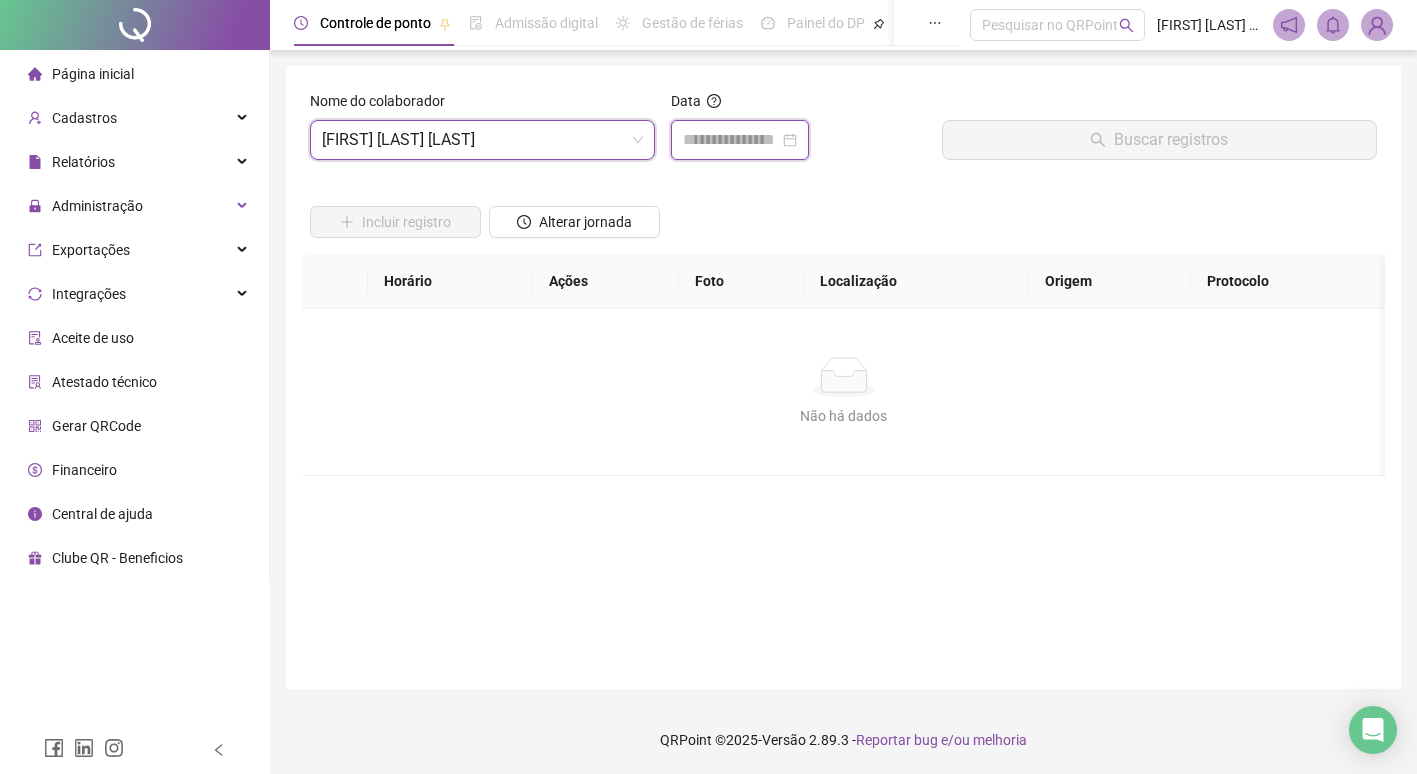 click at bounding box center [731, 140] 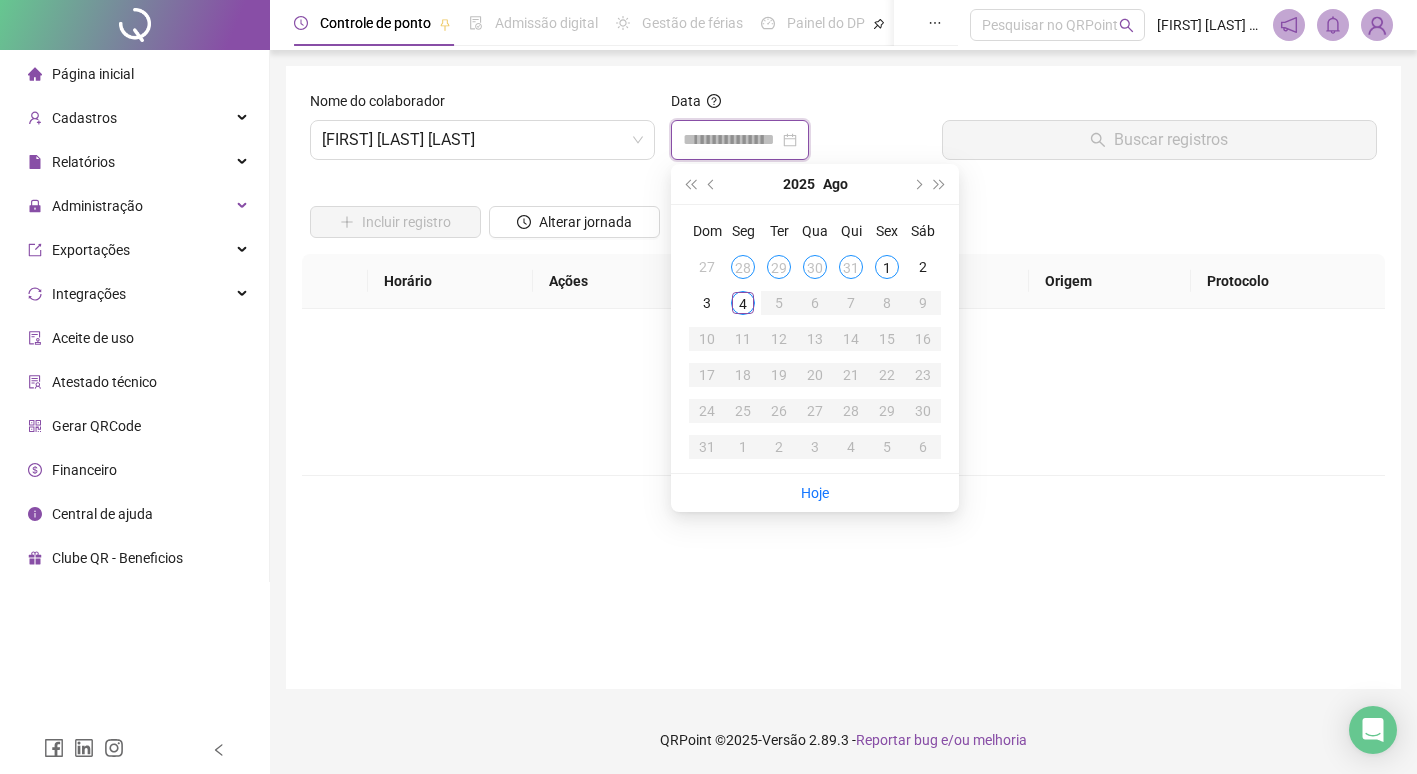type on "**********" 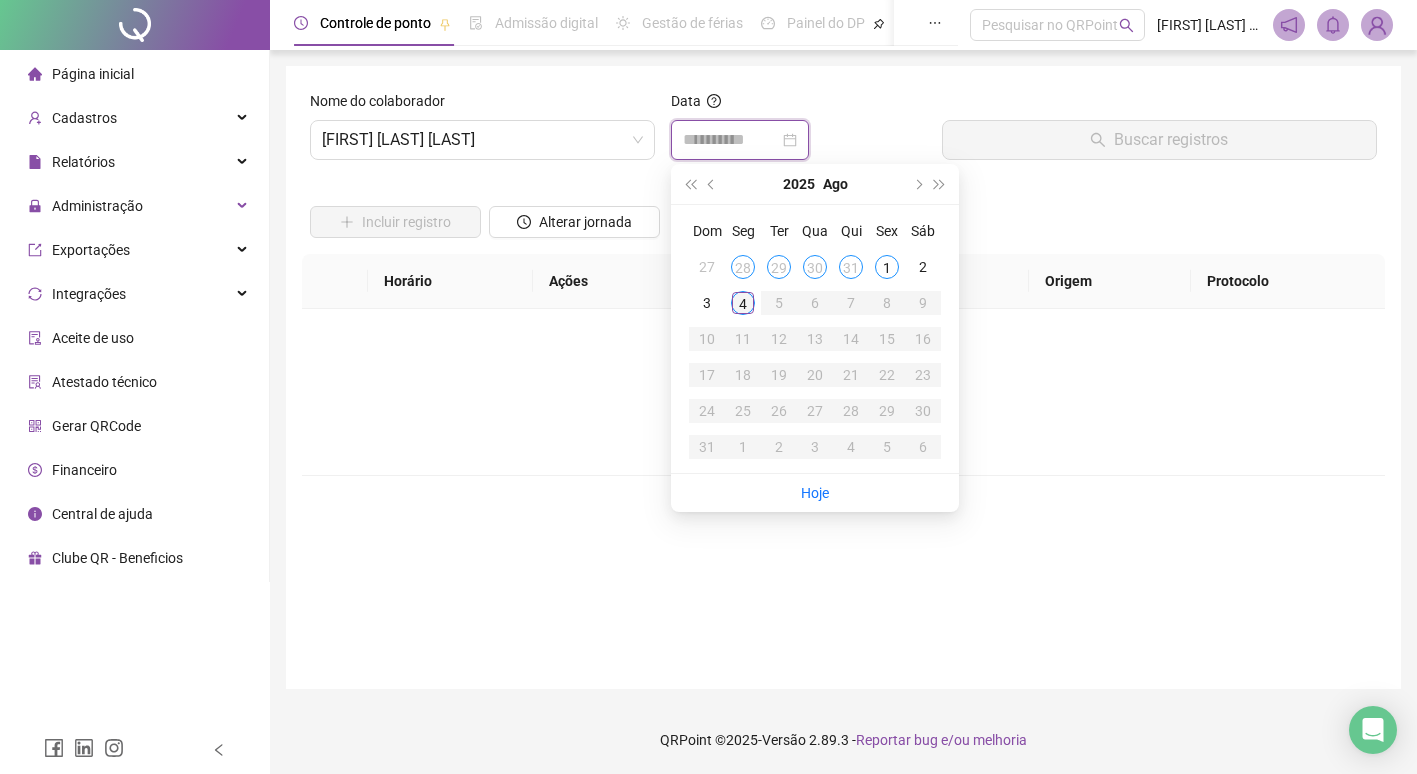 type on "**********" 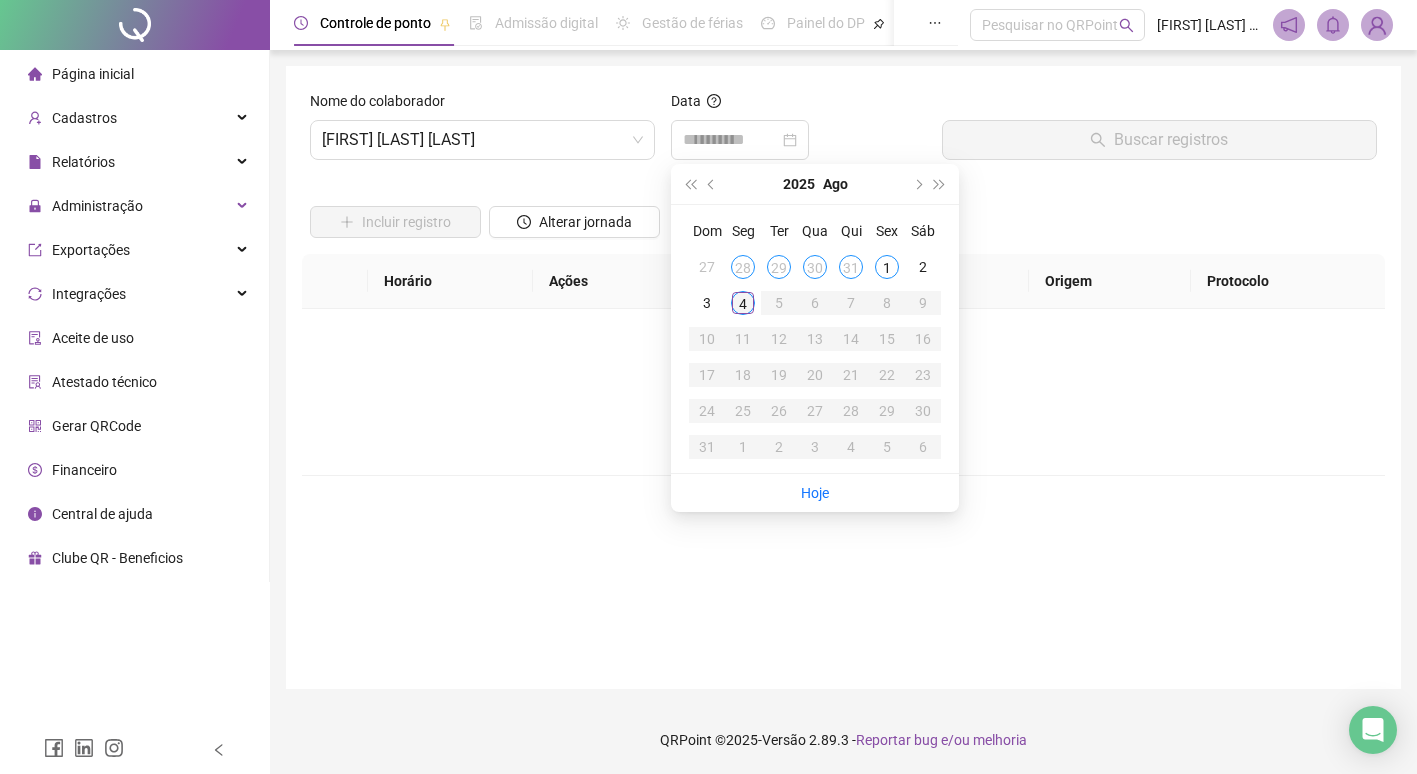 click on "4" at bounding box center [743, 303] 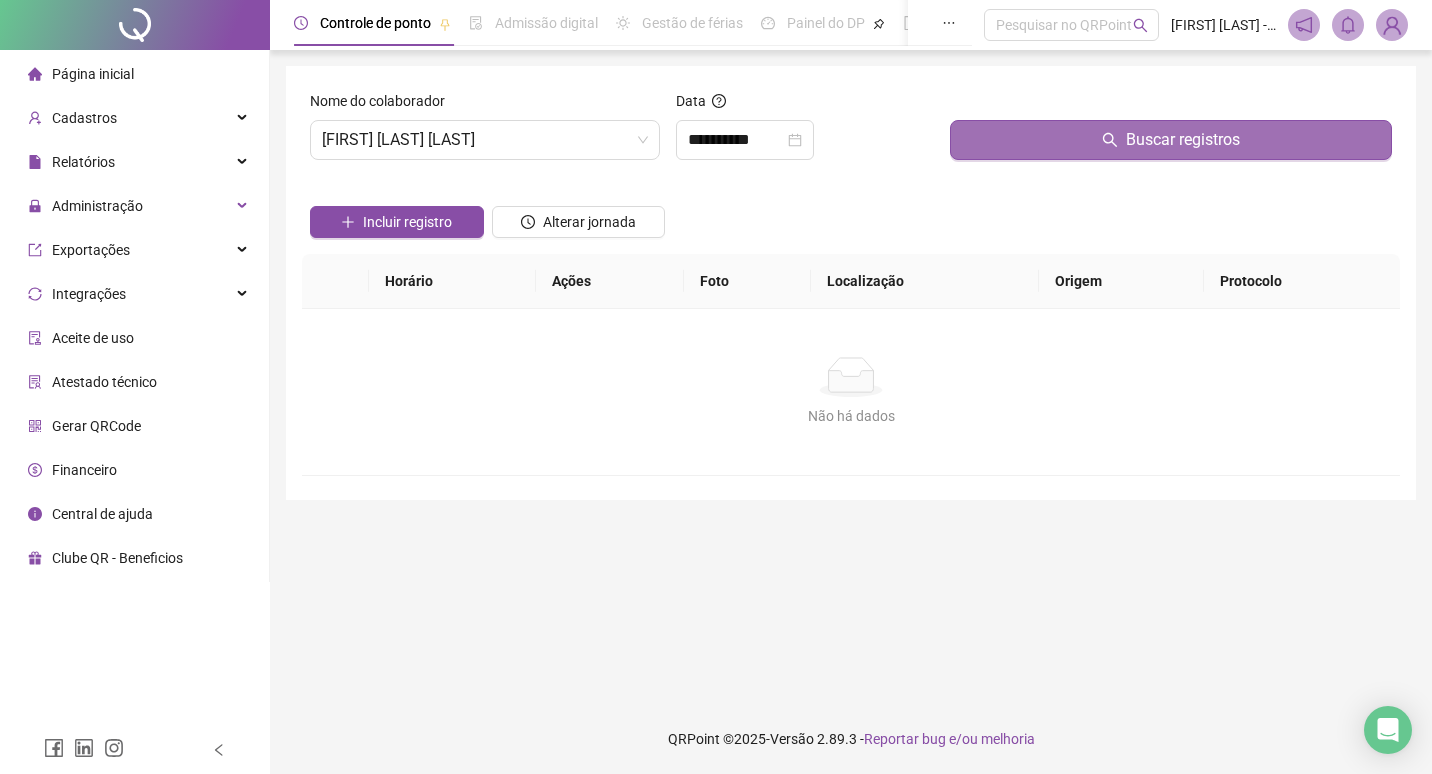 click on "Buscar registros" at bounding box center (1171, 140) 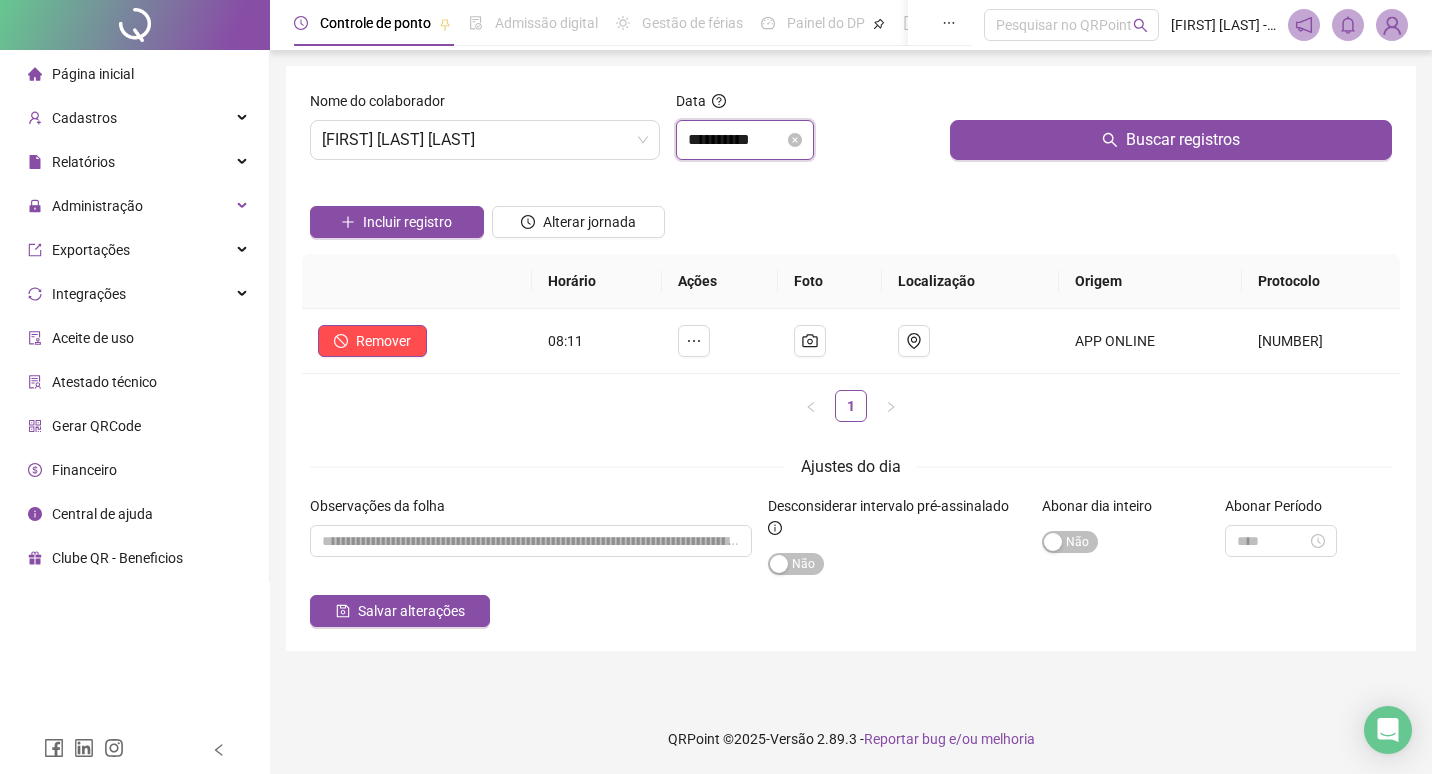 click on "**********" at bounding box center (736, 140) 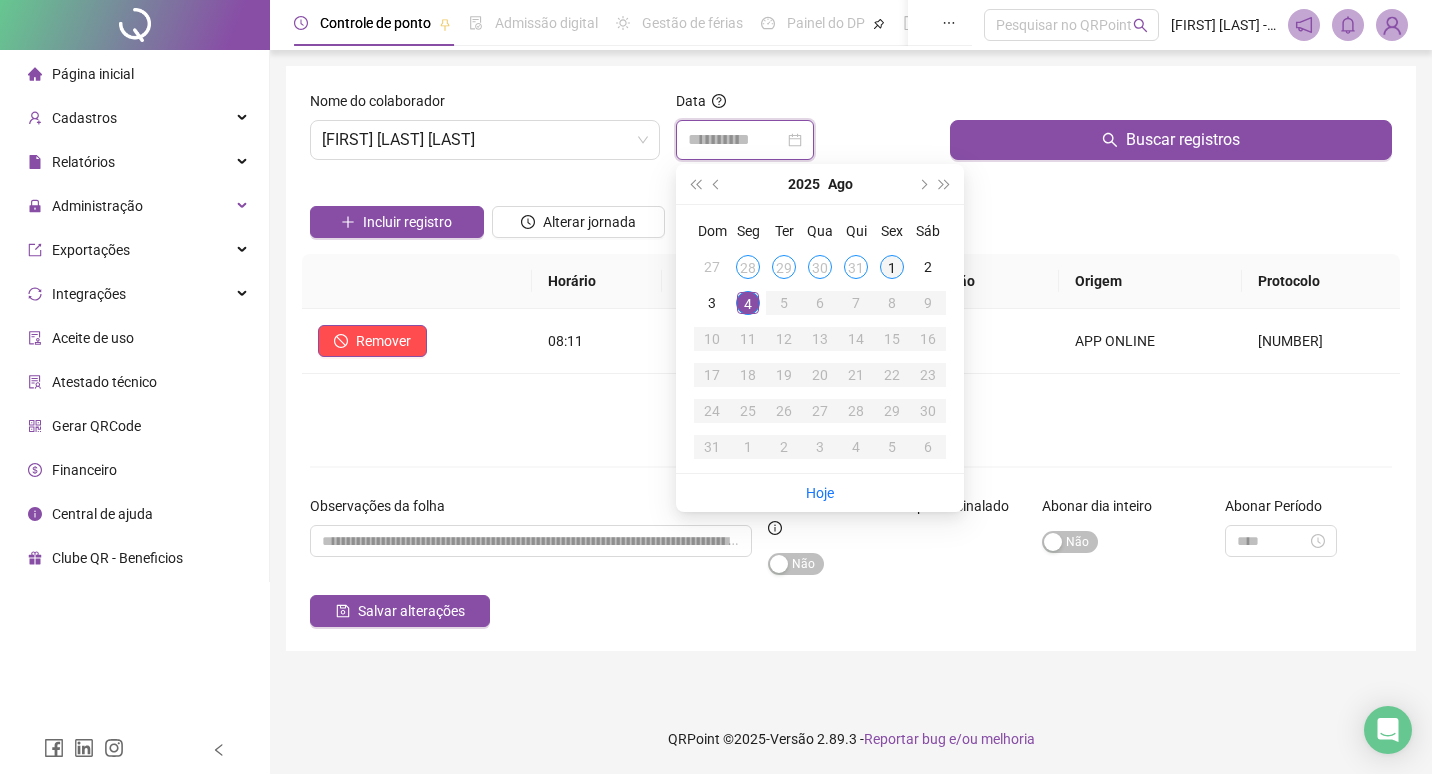 type on "**********" 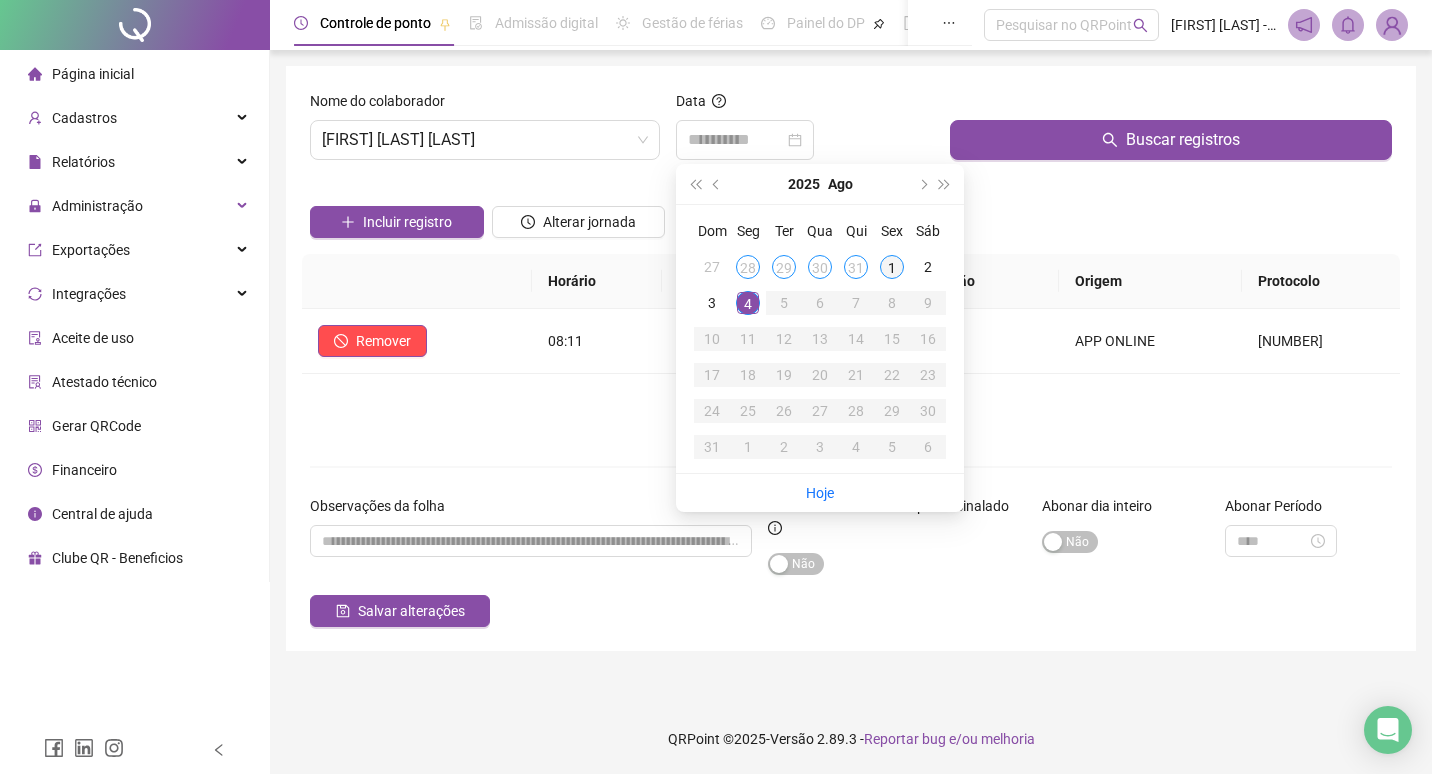 drag, startPoint x: 886, startPoint y: 264, endPoint x: 927, endPoint y: 273, distance: 41.976185 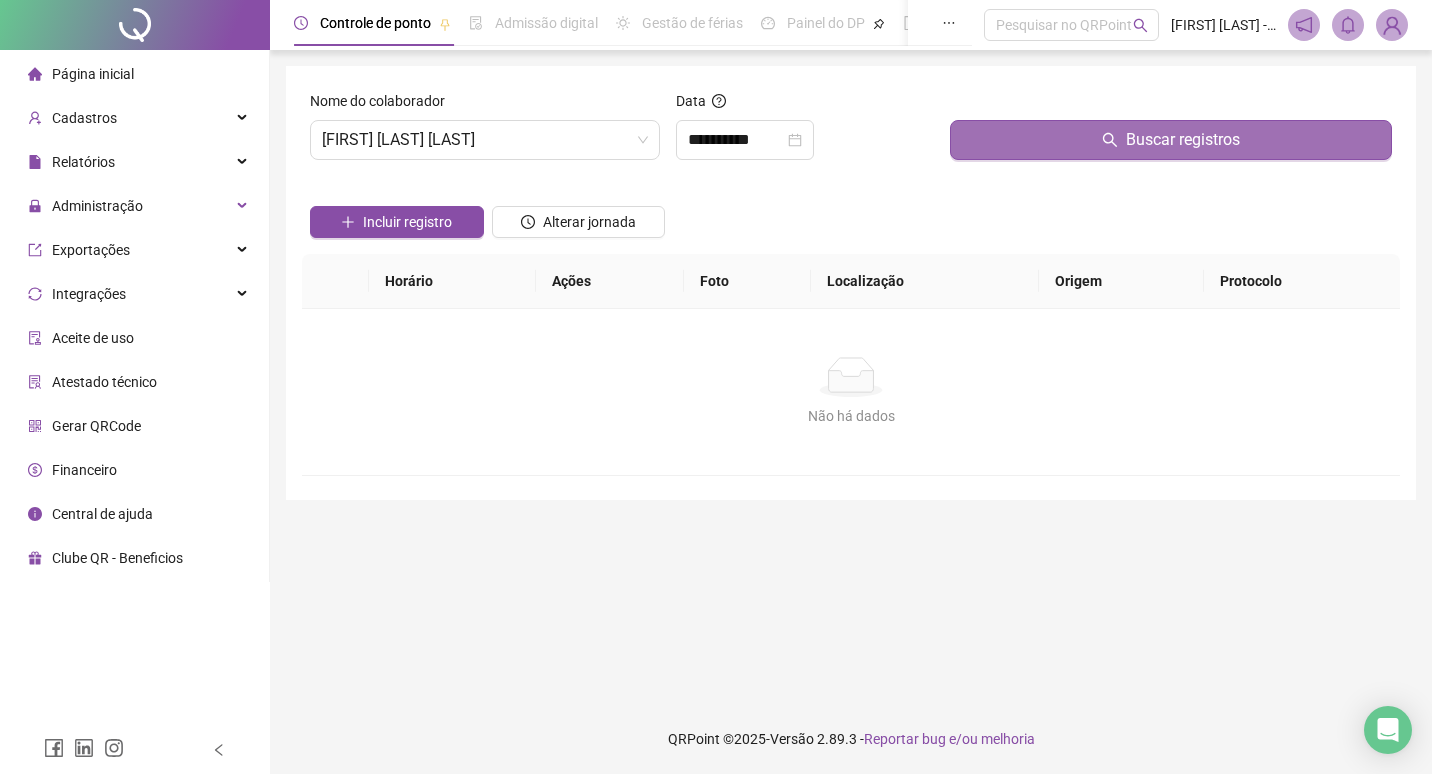 click on "Buscar registros" at bounding box center [1171, 140] 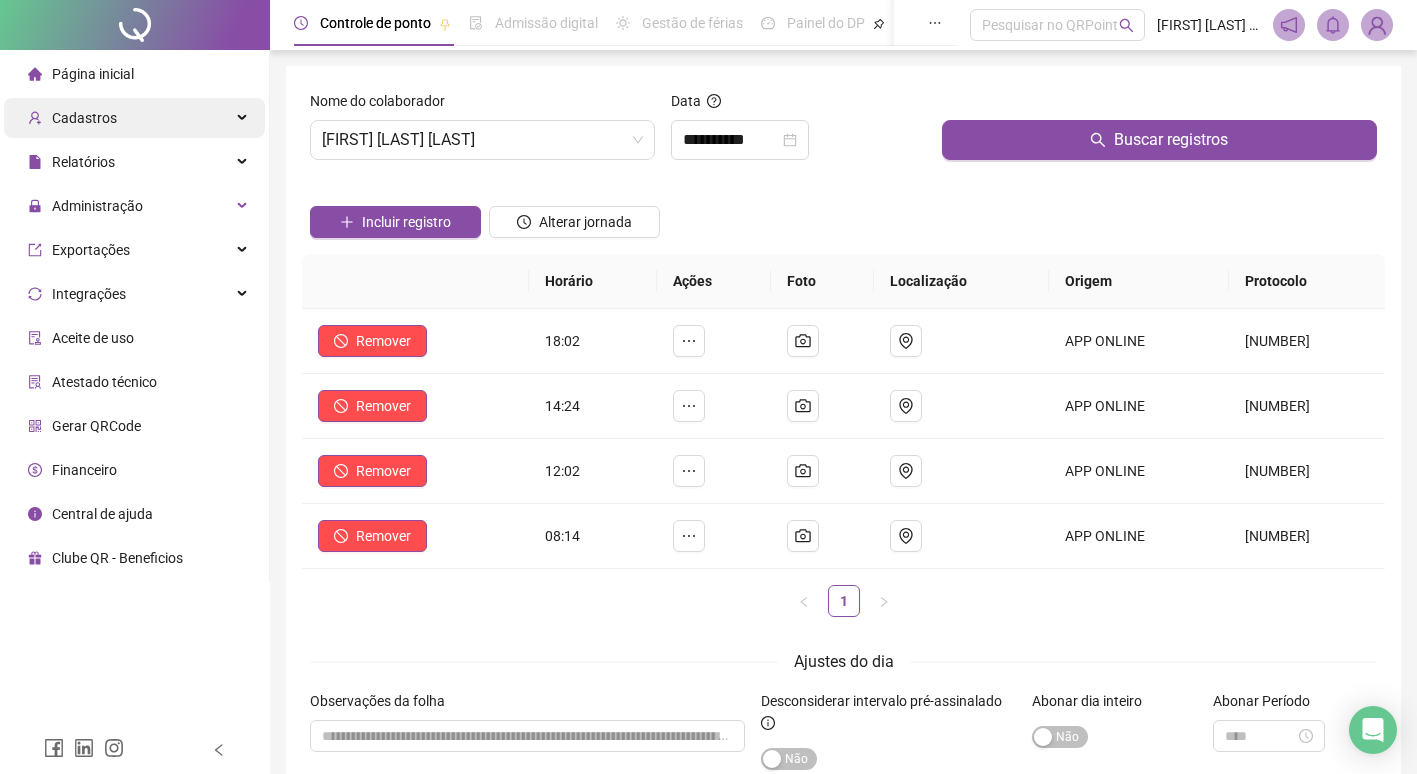 drag, startPoint x: 124, startPoint y: 76, endPoint x: 169, endPoint y: 134, distance: 73.409805 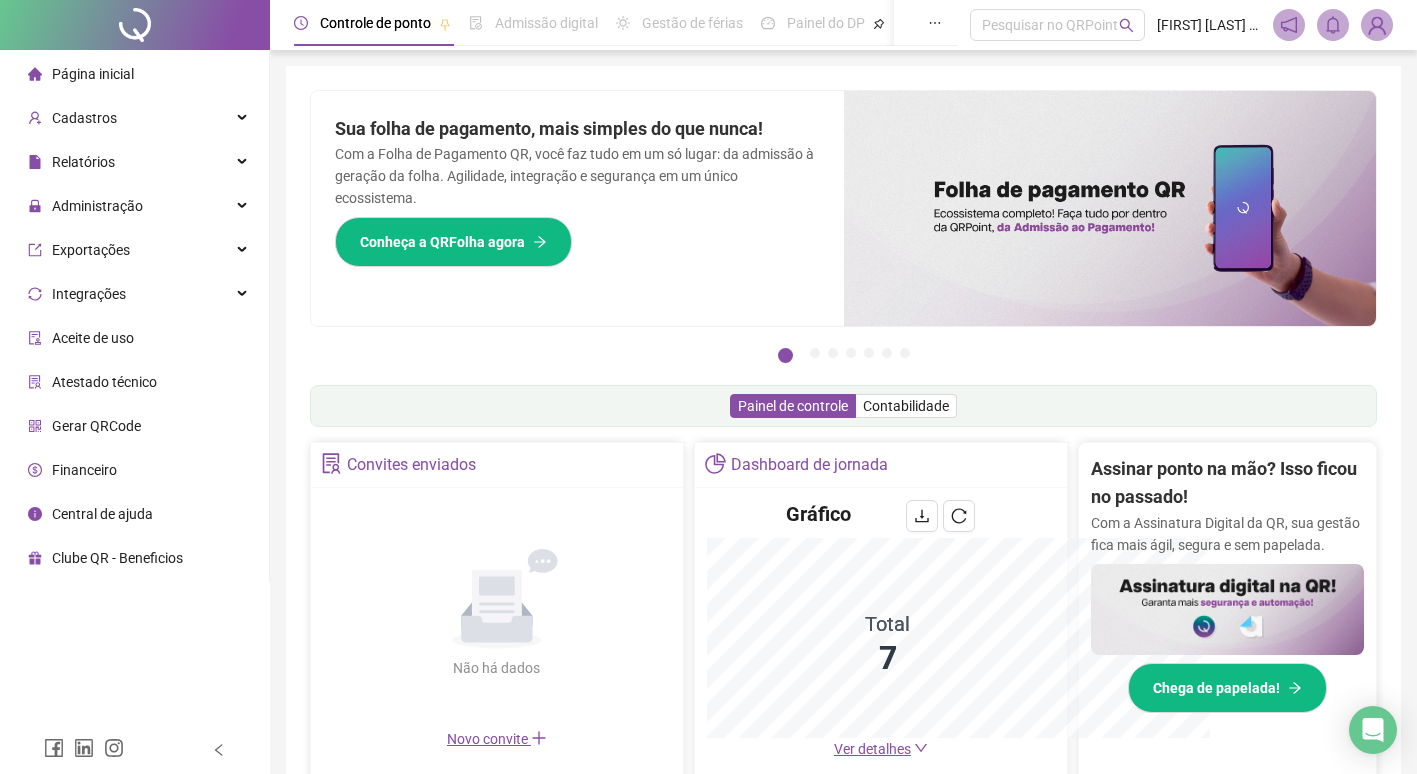 click on "Página inicial" at bounding box center (93, 74) 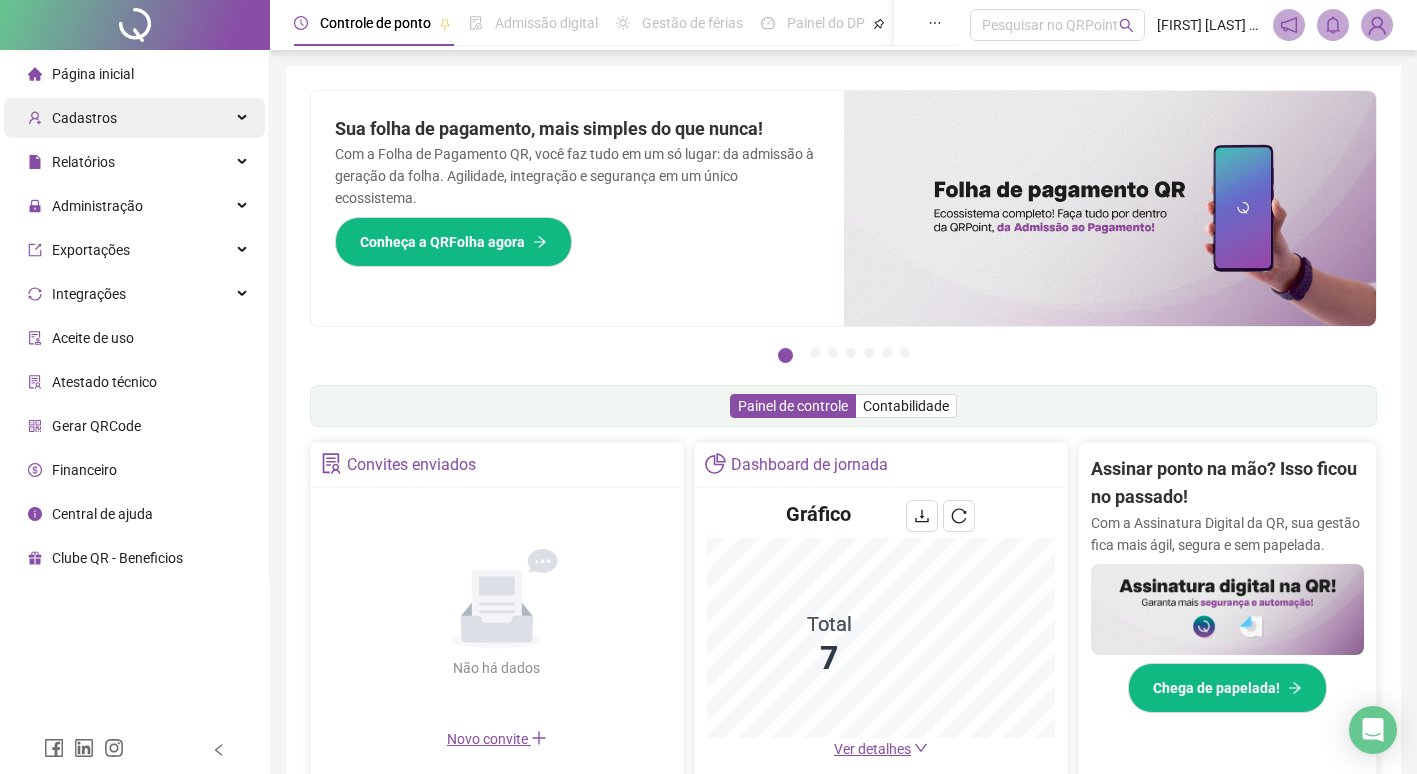click on "Cadastros" at bounding box center (84, 118) 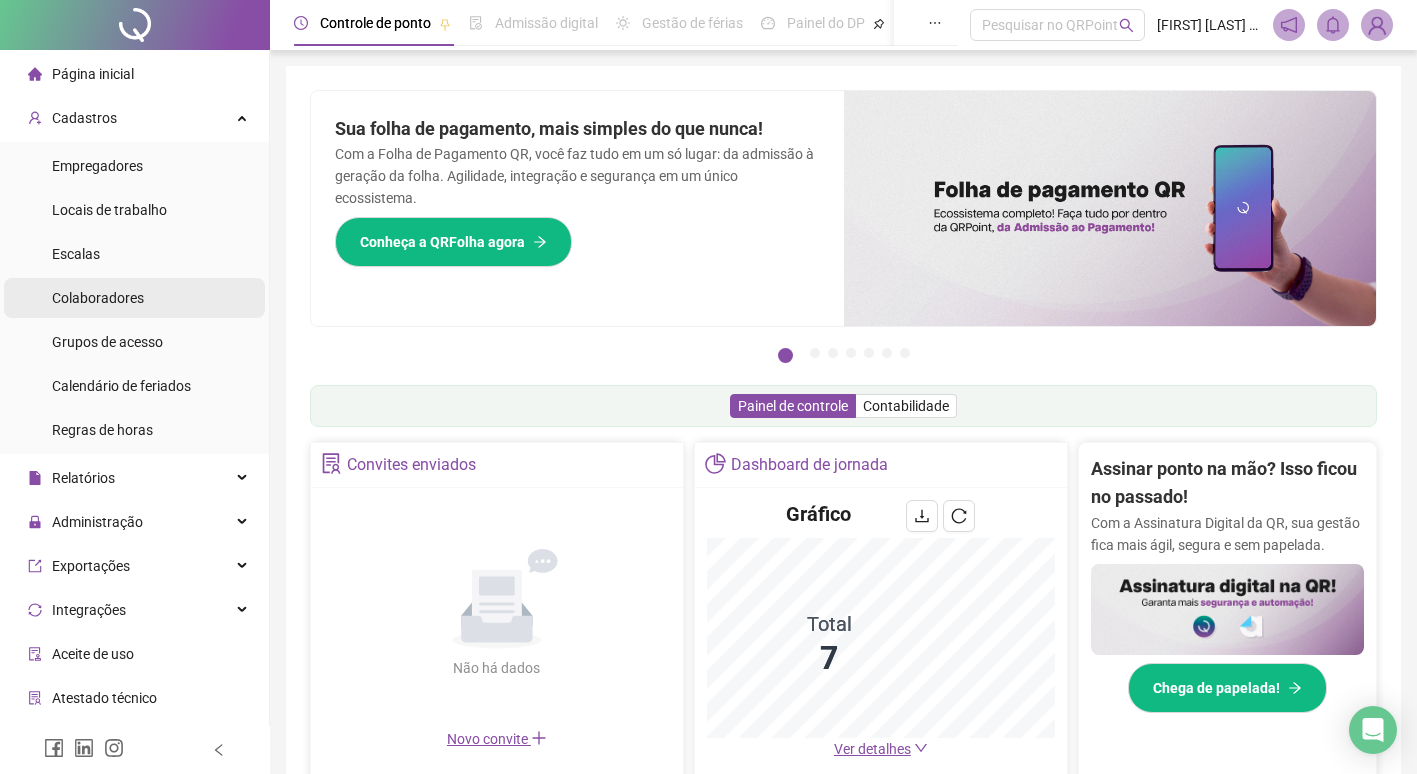 click on "Colaboradores" at bounding box center (98, 298) 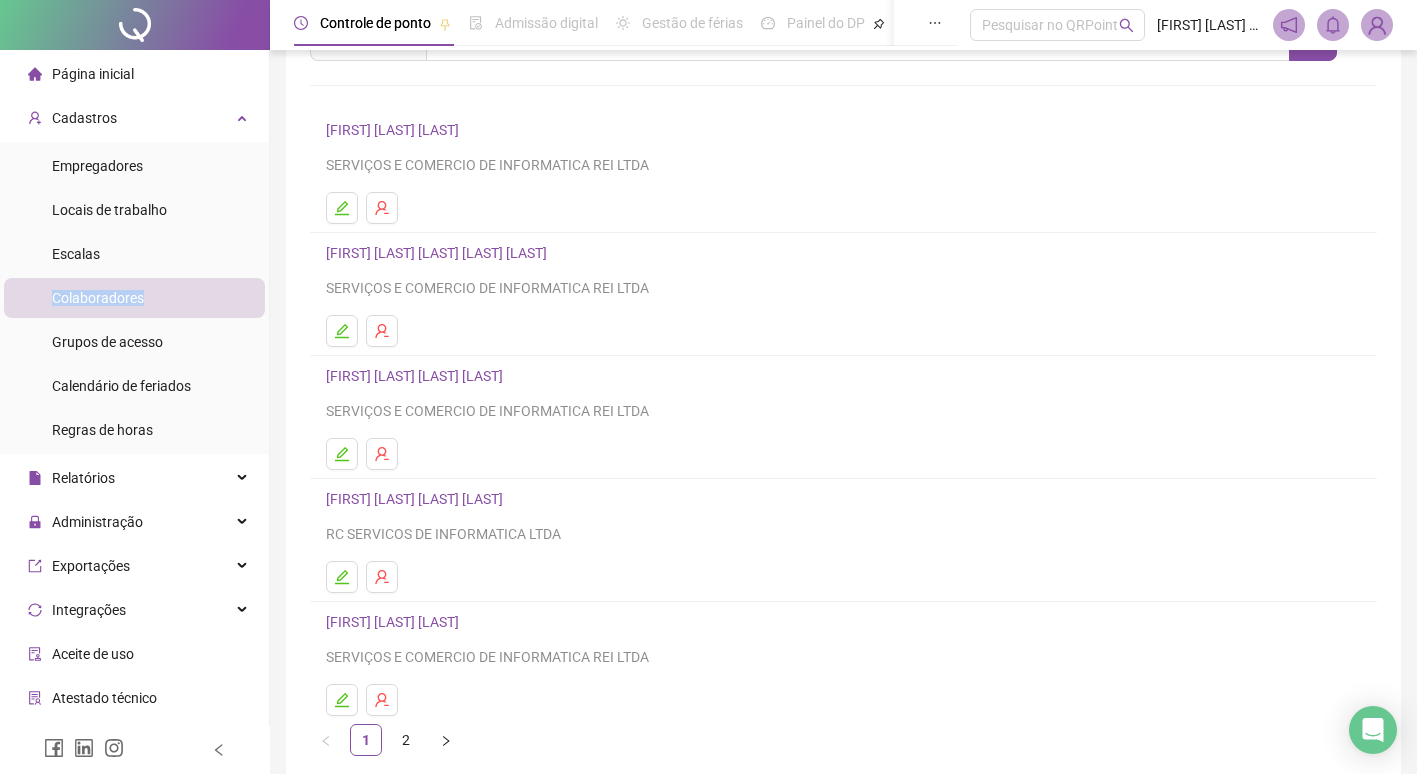 scroll, scrollTop: 193, scrollLeft: 0, axis: vertical 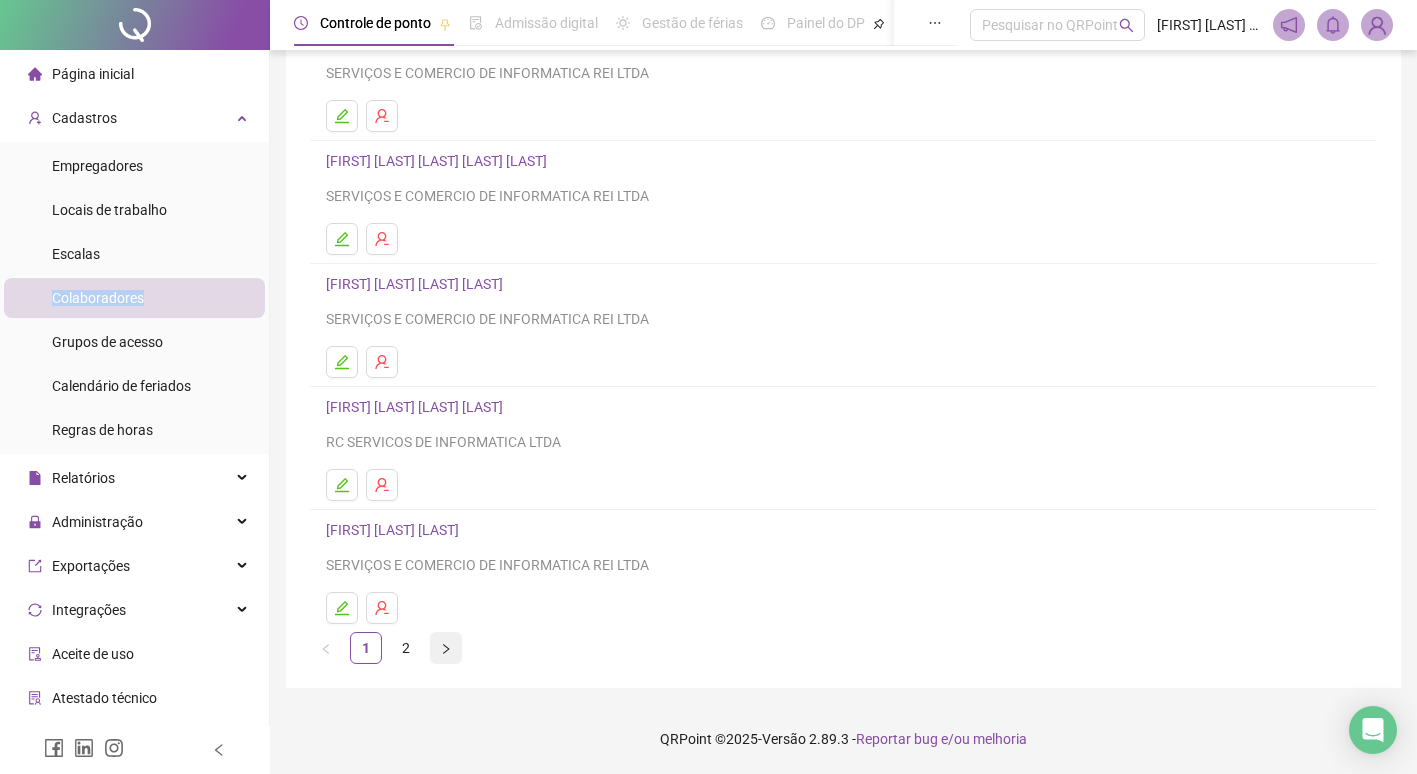 click at bounding box center [446, 648] 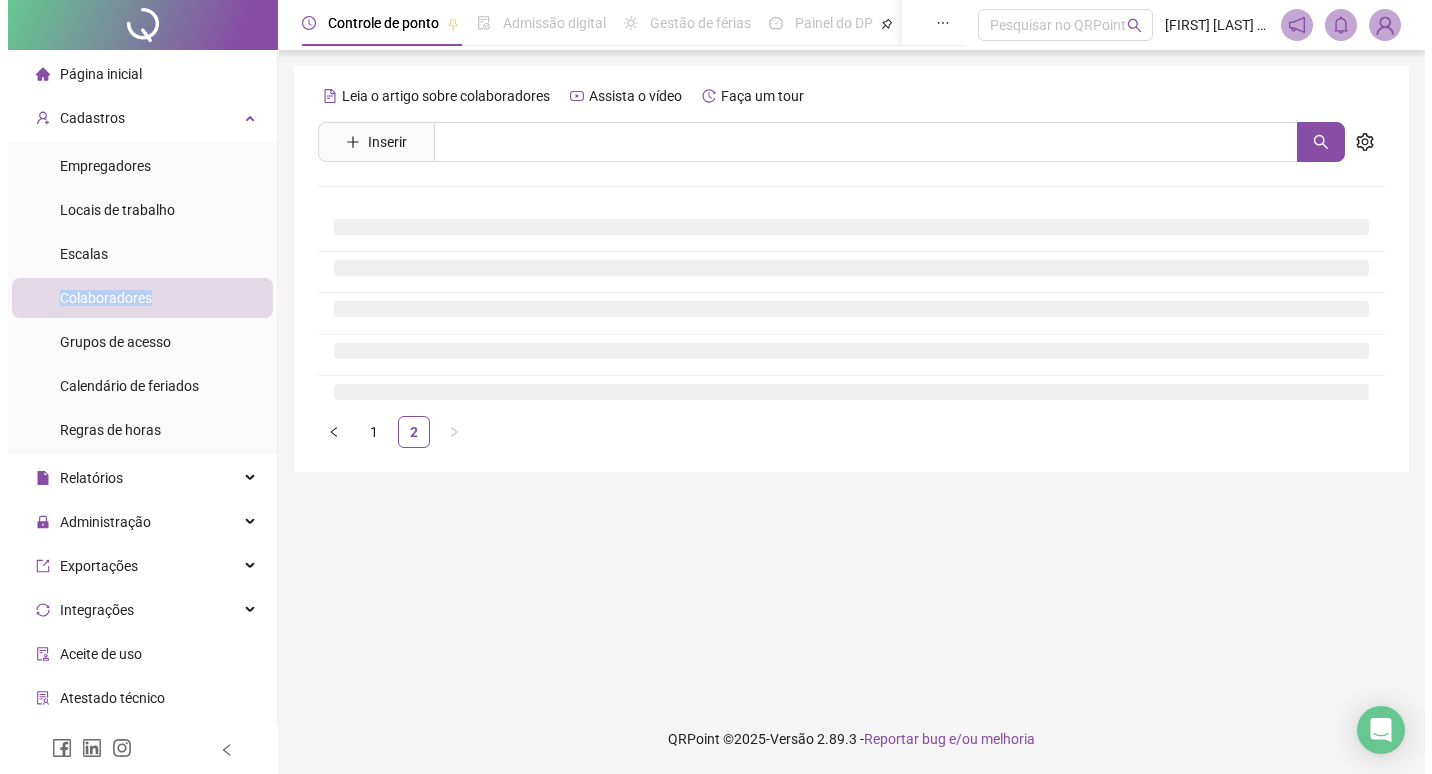 scroll, scrollTop: 0, scrollLeft: 0, axis: both 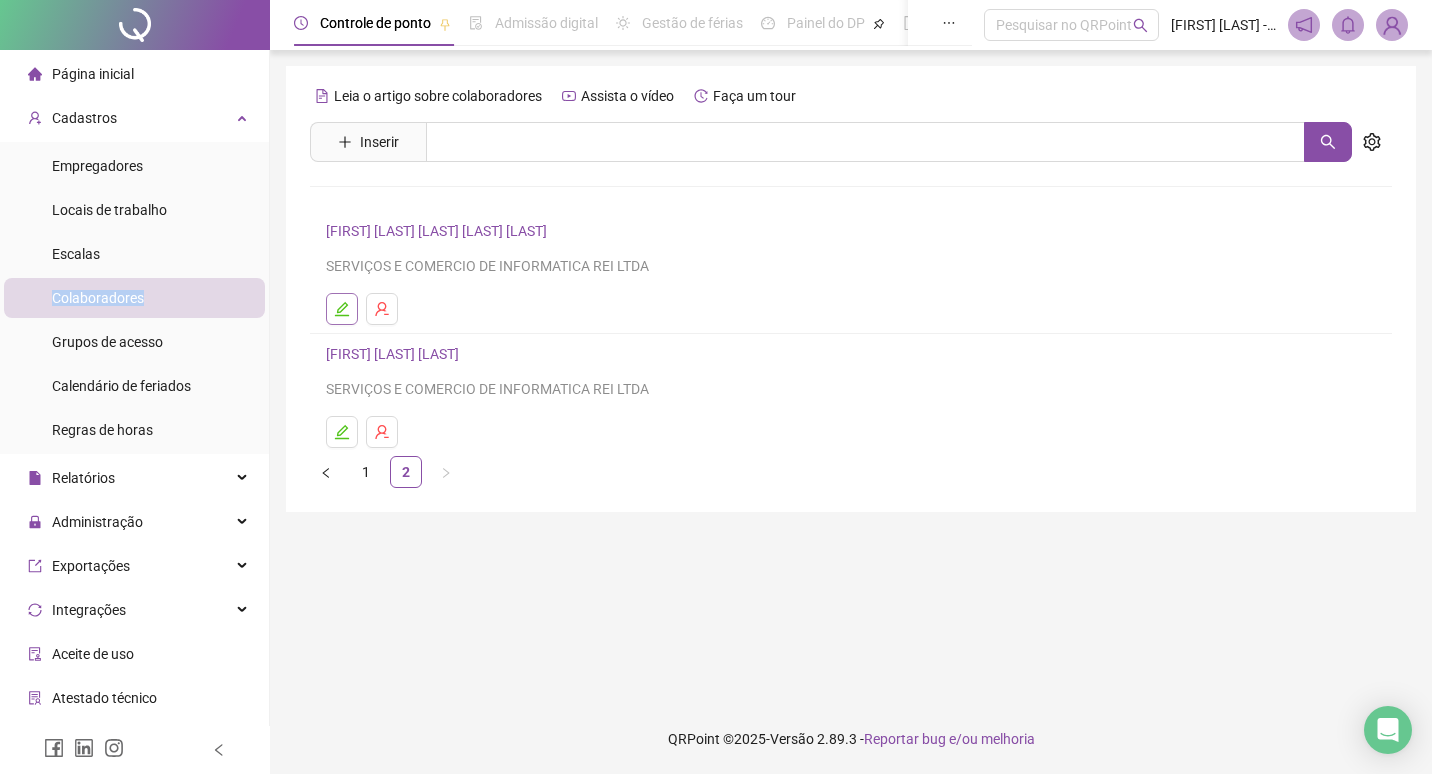click 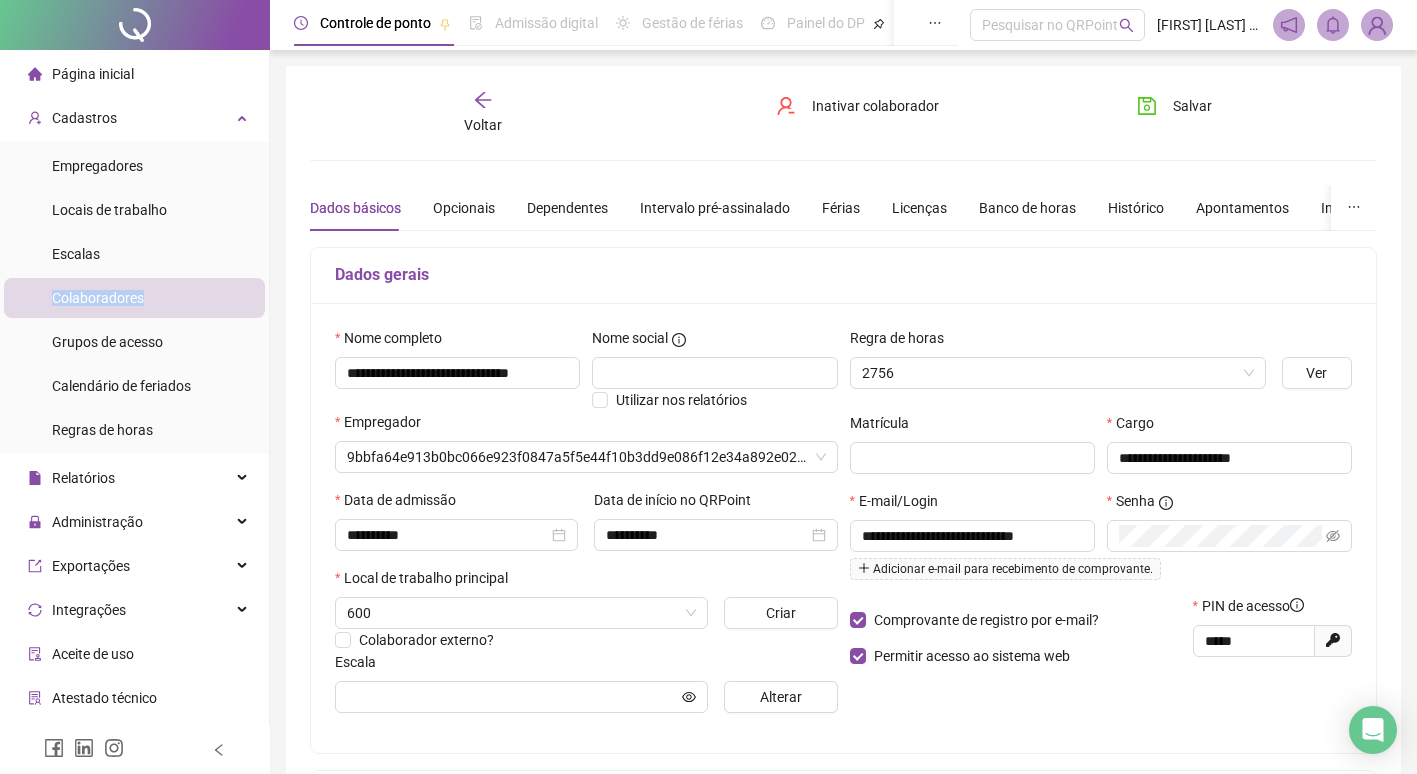 type on "**********" 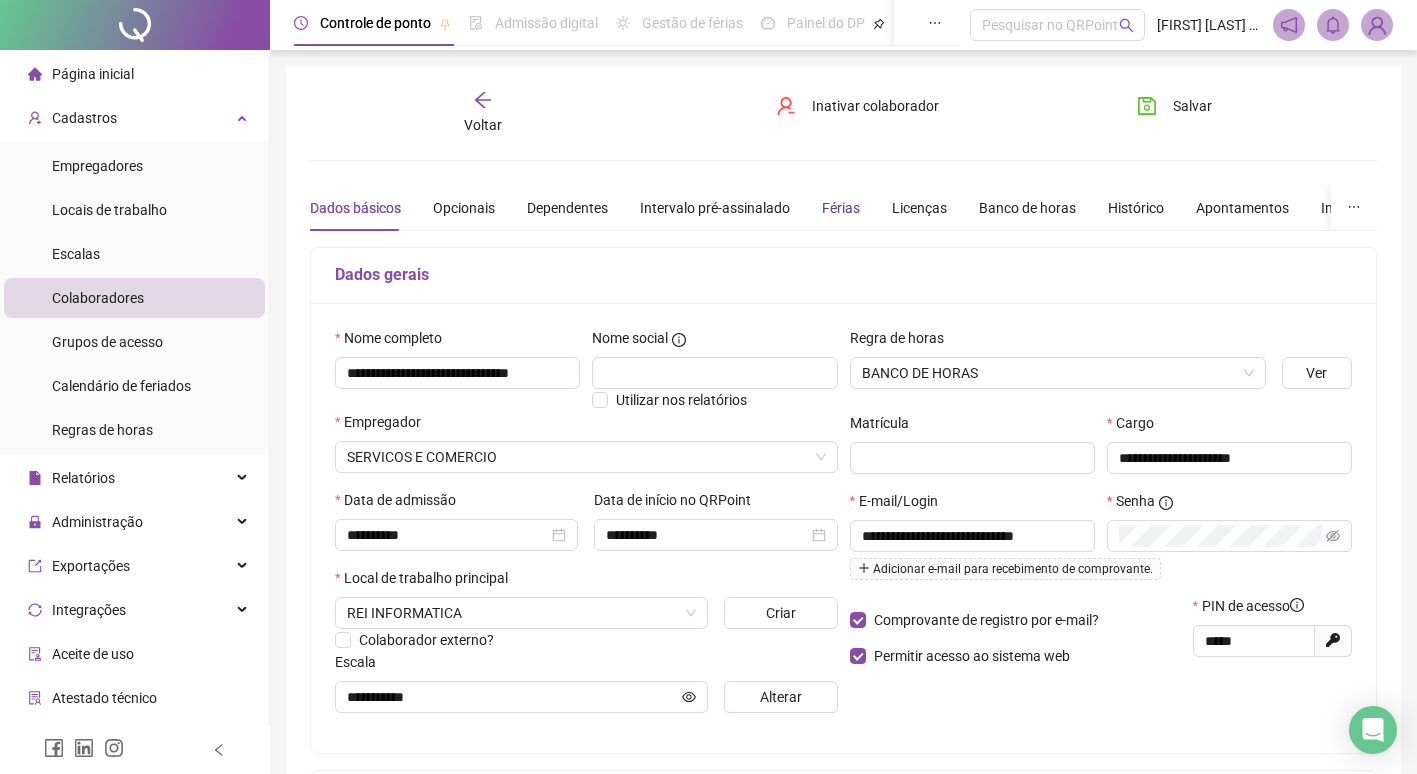 click on "Férias" at bounding box center (841, 208) 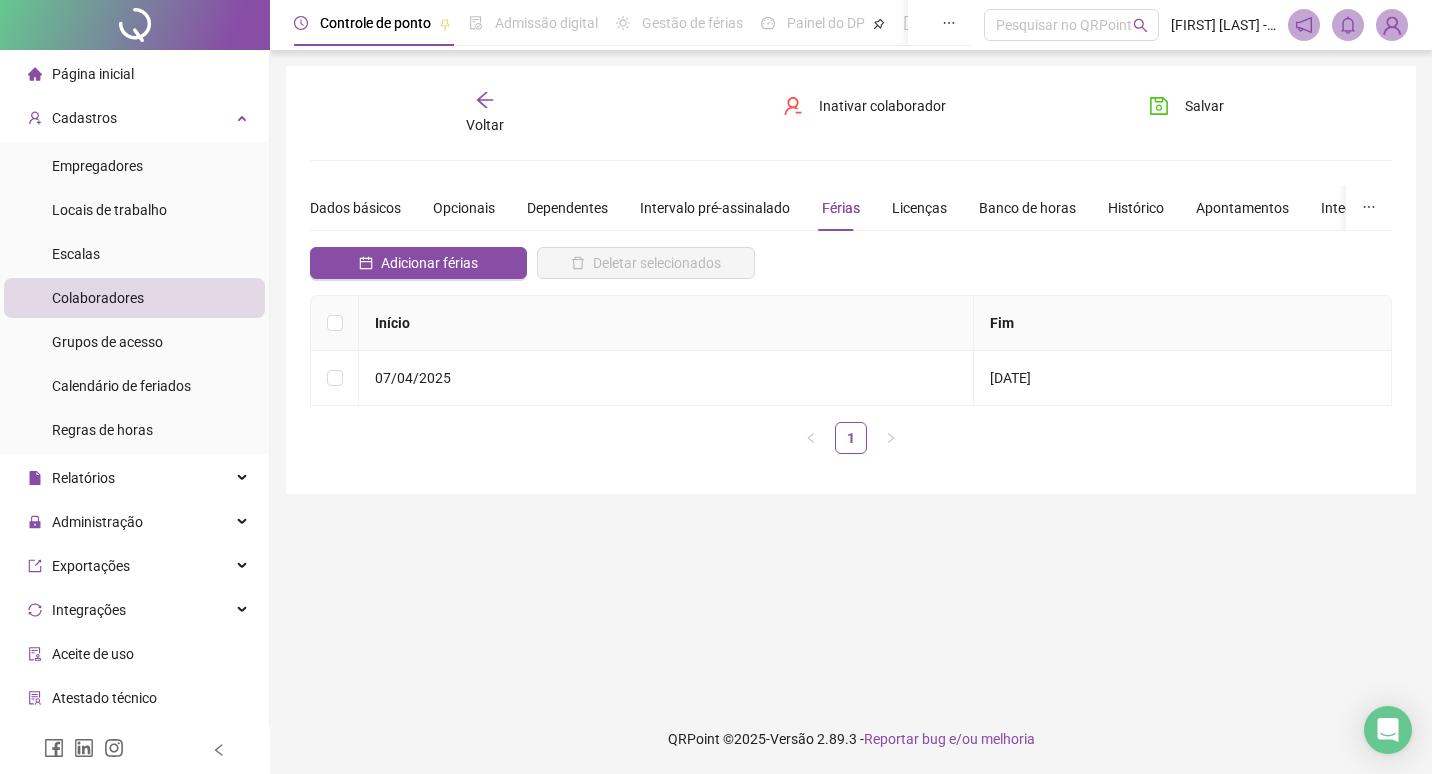 click on "Página inicial" at bounding box center [93, 74] 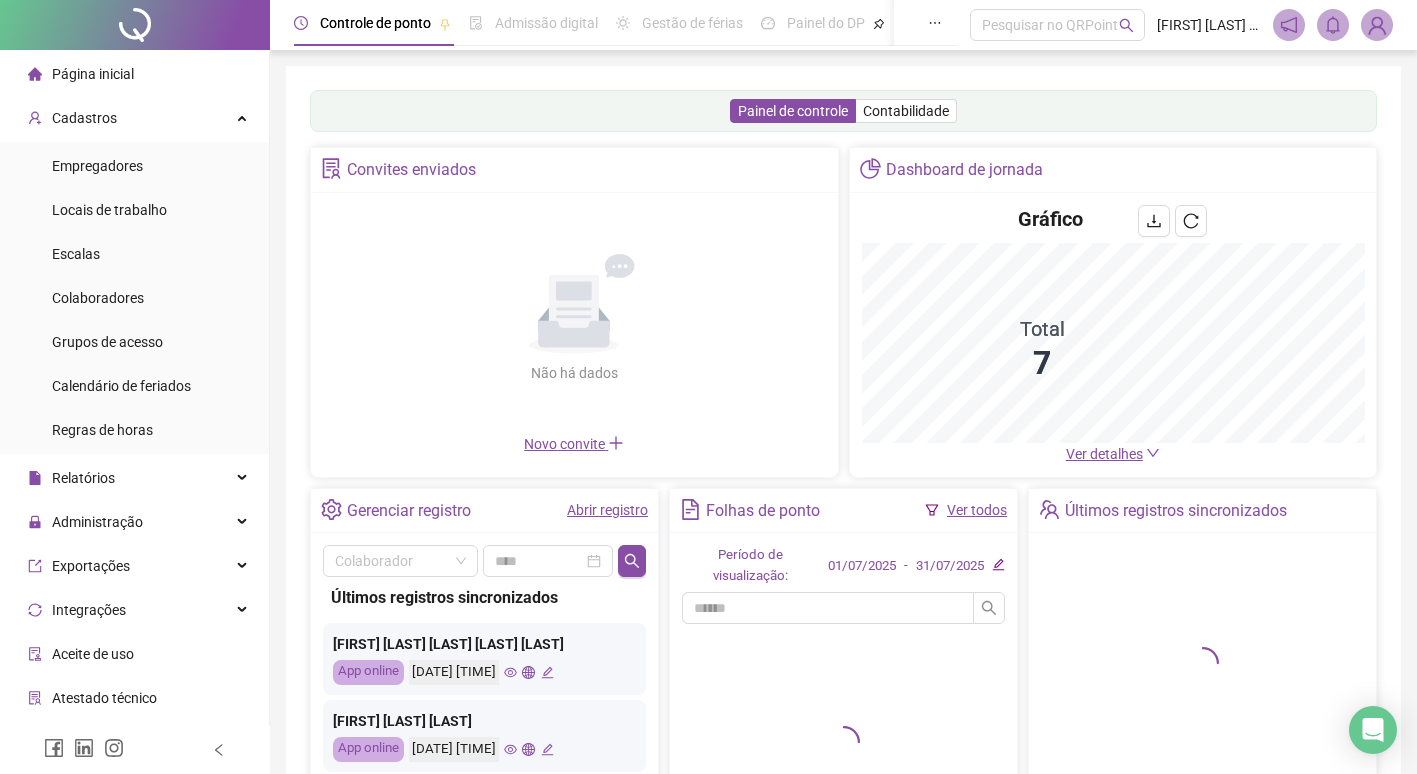 click at bounding box center (1377, 25) 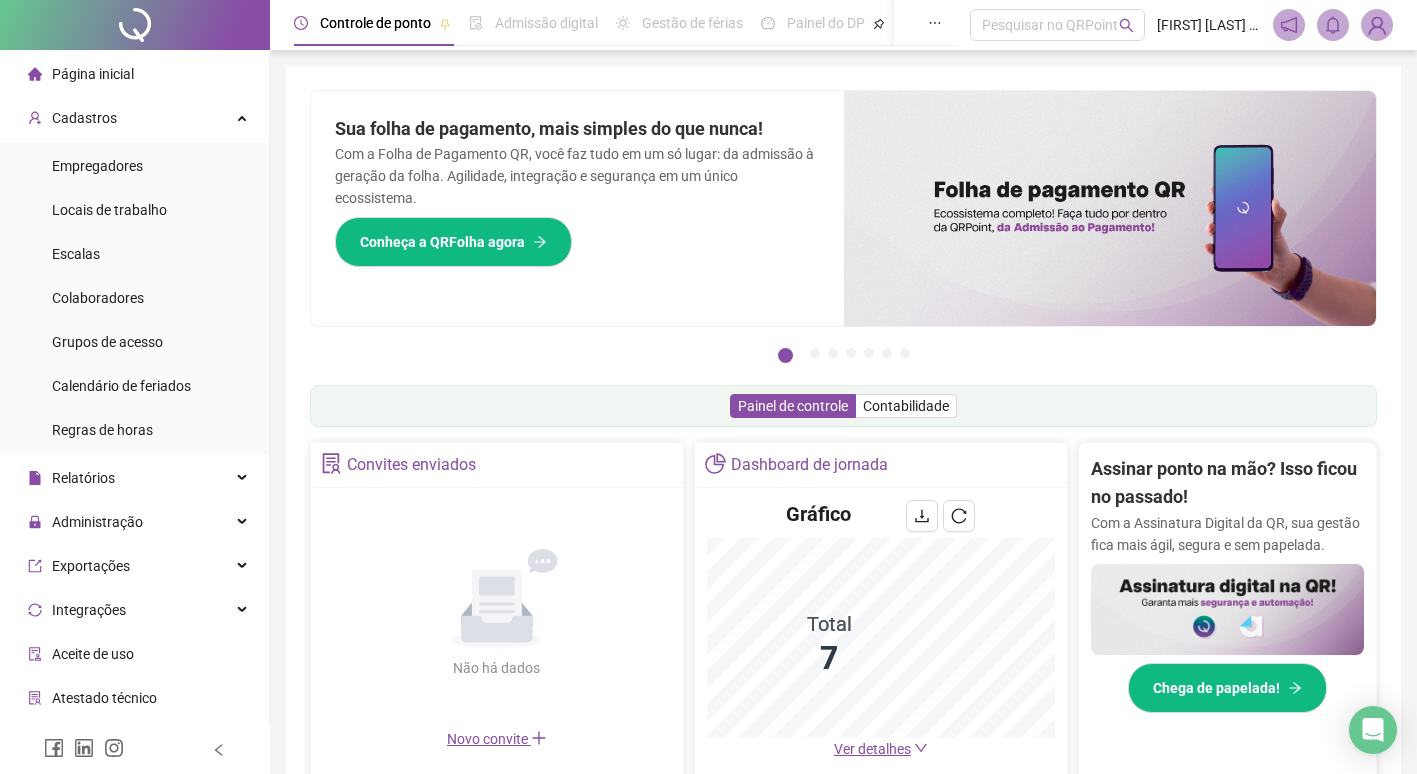 click on "Controle de ponto Admissão digital Gestão de férias Painel do DP Folha de pagamento   Pesquisar no QRPoint Manoel Neto - DMC SERVICOS DE INFORMATICA LTDA" at bounding box center [843, 25] 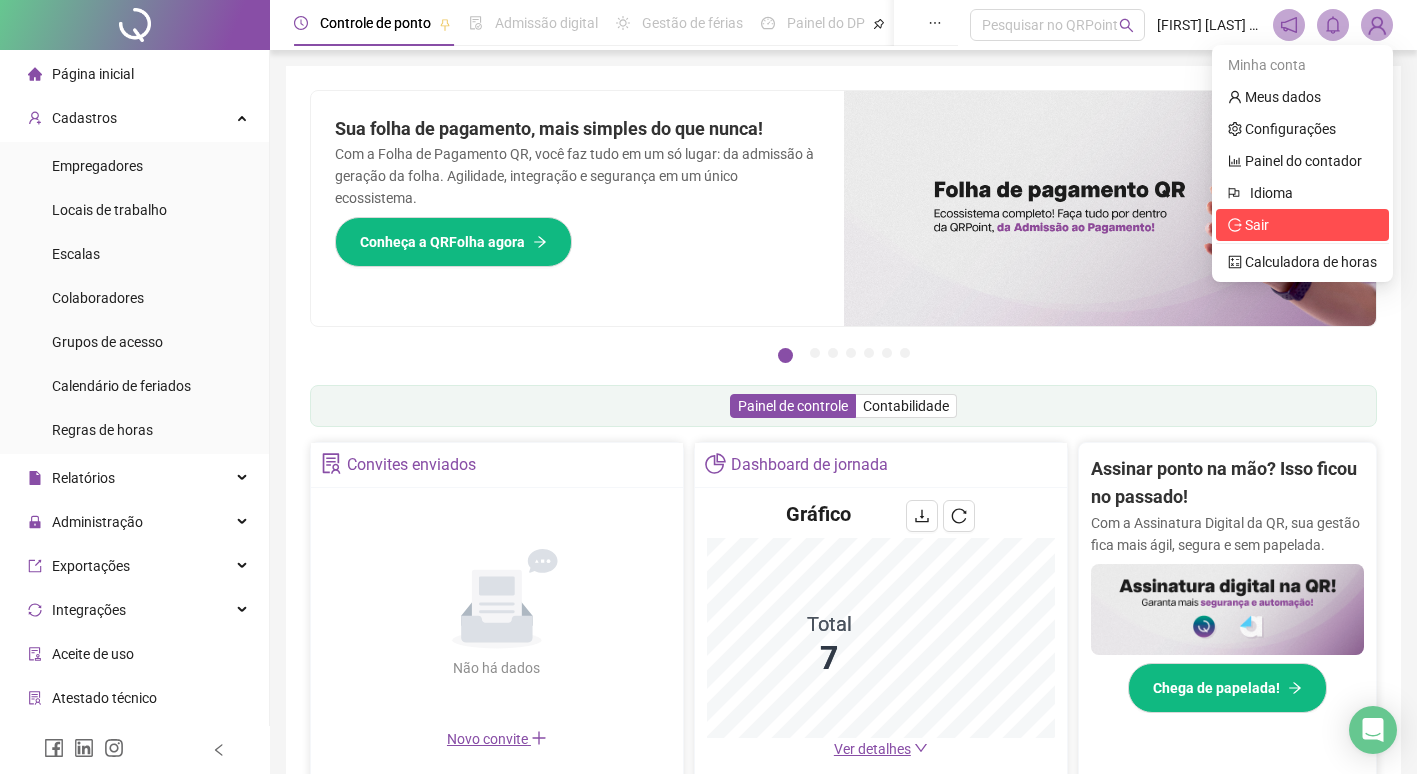 click 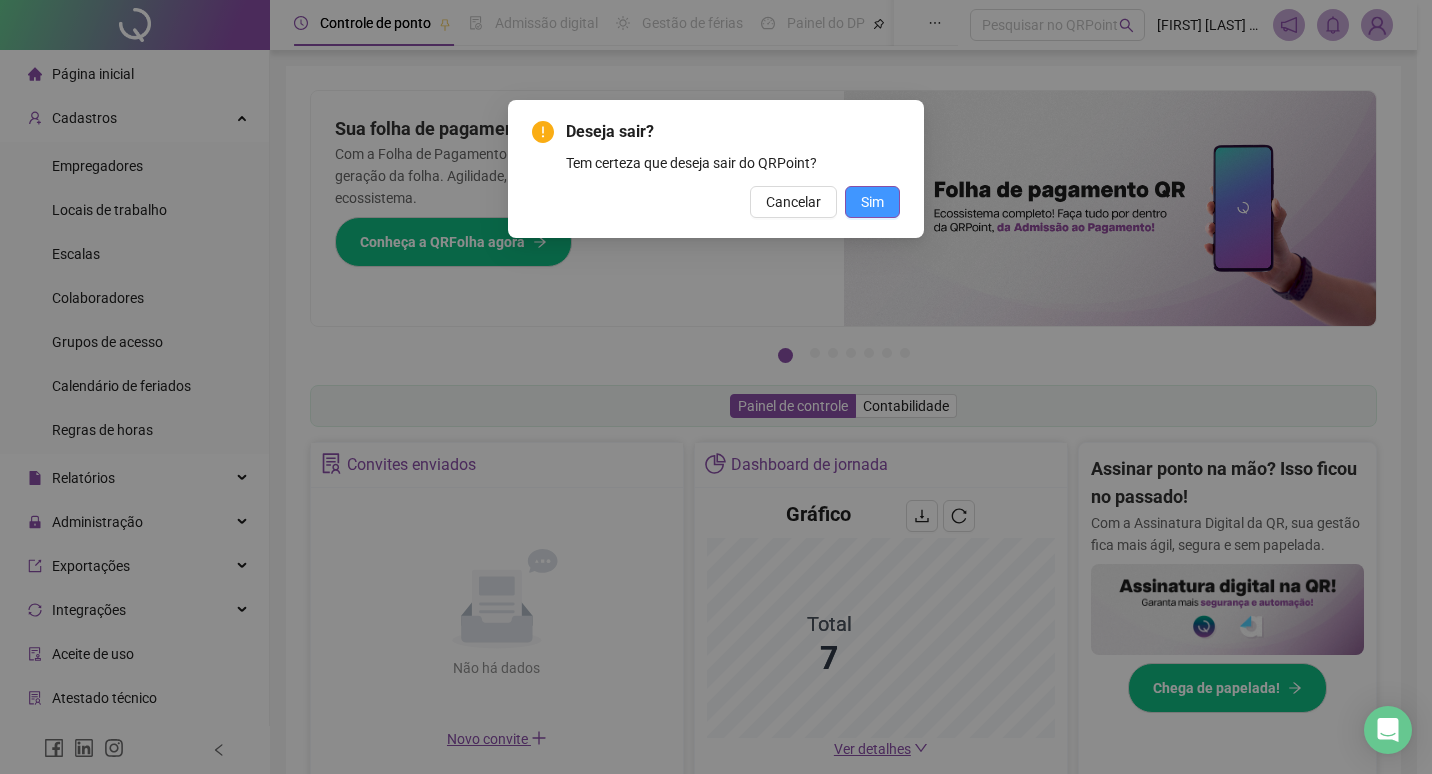 click on "Sim" at bounding box center (872, 202) 